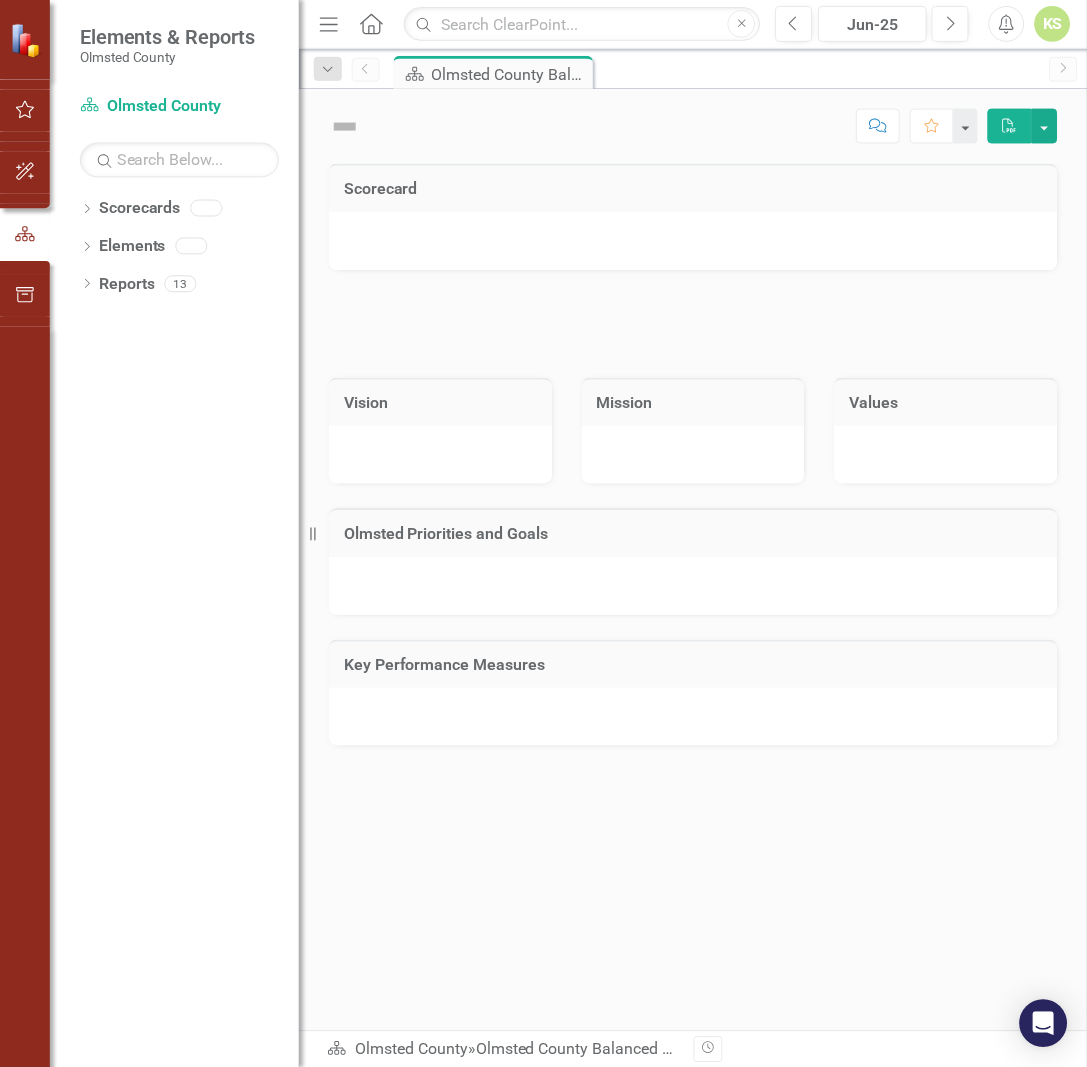 scroll, scrollTop: 0, scrollLeft: 0, axis: both 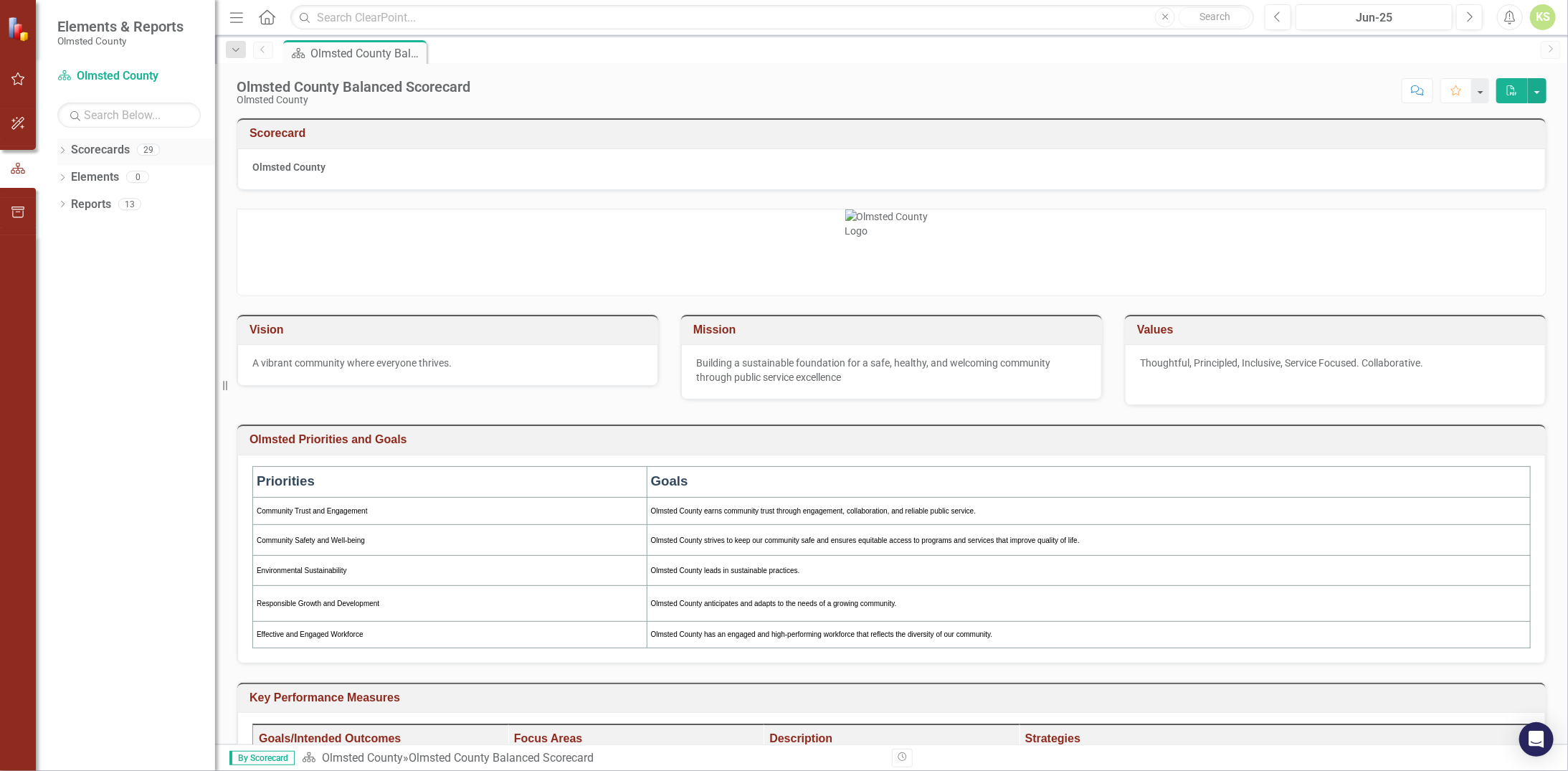 click 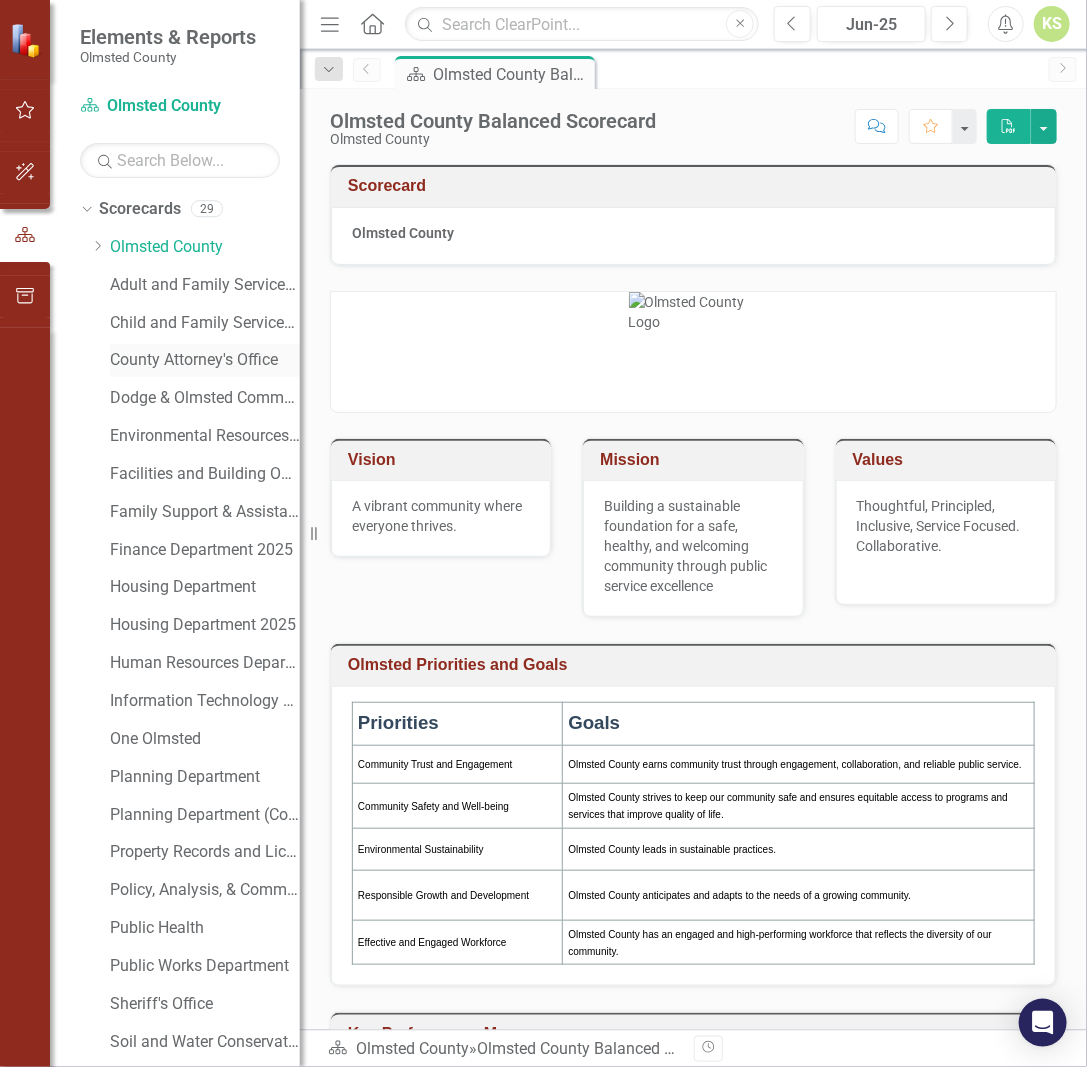 click on "County Attorney's Office" at bounding box center [205, 360] 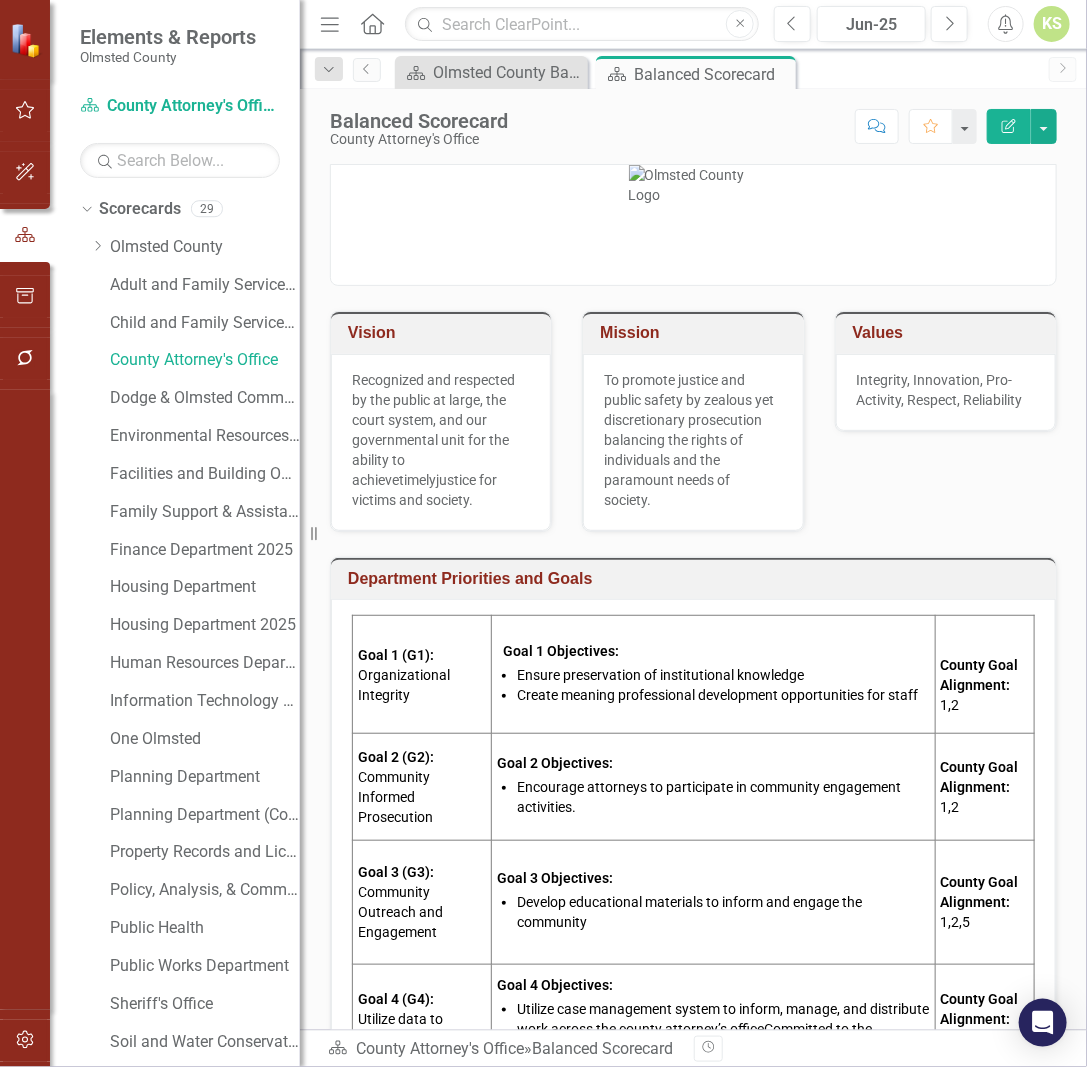 click on "Organizational Integrity" at bounding box center (404, 685) 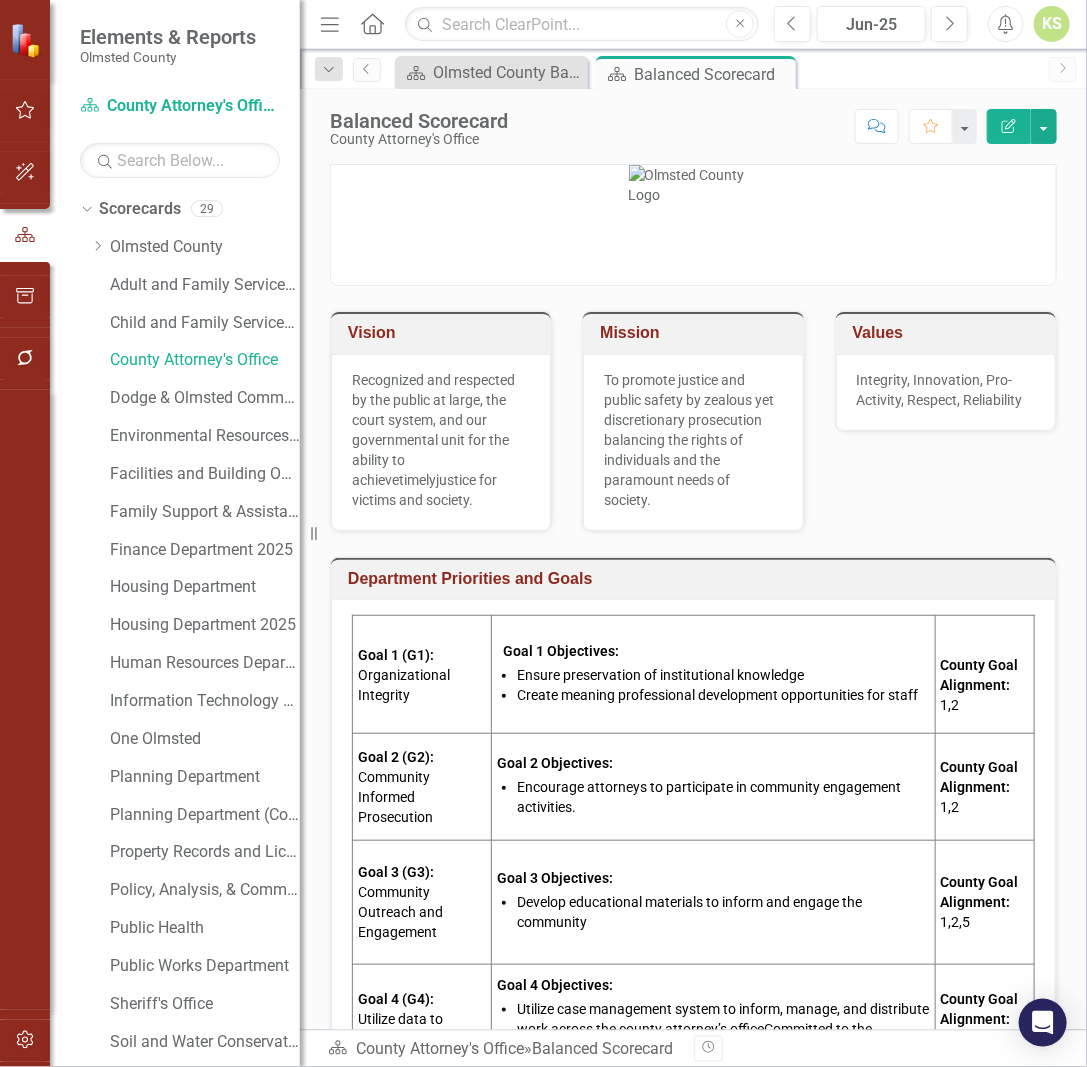 click on "Organizational Integrity" at bounding box center [404, 685] 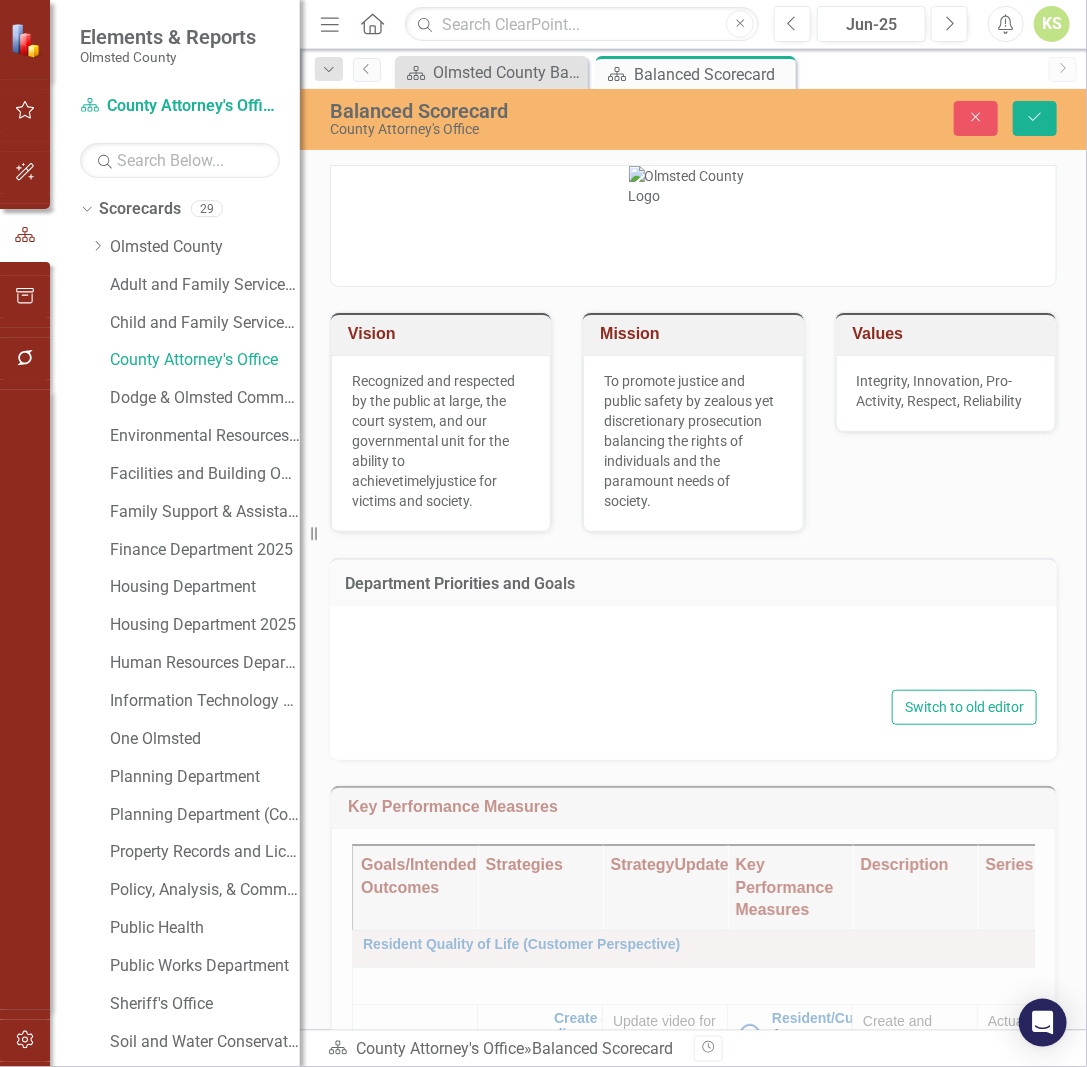 type on "<table class="Table Ltr TableWordWrap SCXW163583286 BCX0" style="width: 100.037%; height: 582px;" border="1">
<tbody class="SCXW163583286 BCX0">
<tr class="TableRow SCXW163583286 BCX0" style="height: 117.8px;">
<td class="FirstRow FirstCol SCXW163583286 BCX0" style="width: 20.4362%; height: 117.8px;">
<div class="TableCellContent SCXW163583286 BCX0">
<div class="OutlineElement Ltr SCXW163583286 BCX0">
<p class="Paragraph SCXW163583286 BCX0"><strong><span class="TextRun SCXW163583286 BCX0"><span class="NormalTextRun SCXW163583286 BCX0">Goal 1 (G1):</span></span><span class="EOP SCXW163583286 BCX0">&nbsp;</span></strong></p>
</div>
<div class="OutlineElement Ltr SCXW163583286 BCX0">
<p class="Paragraph SCXW163583286 BCX0"><span class="TextRun SCXW163583286 BCX0"><span class="NormalTextRun SCXW163583286 BCX0">Organizational Integrity</span></span><span class="EOP SCXW163583286 BCX0">&nbsp;</span></p>
</div>
</div> </td>
<td class="FirstRow SCXW16358..." 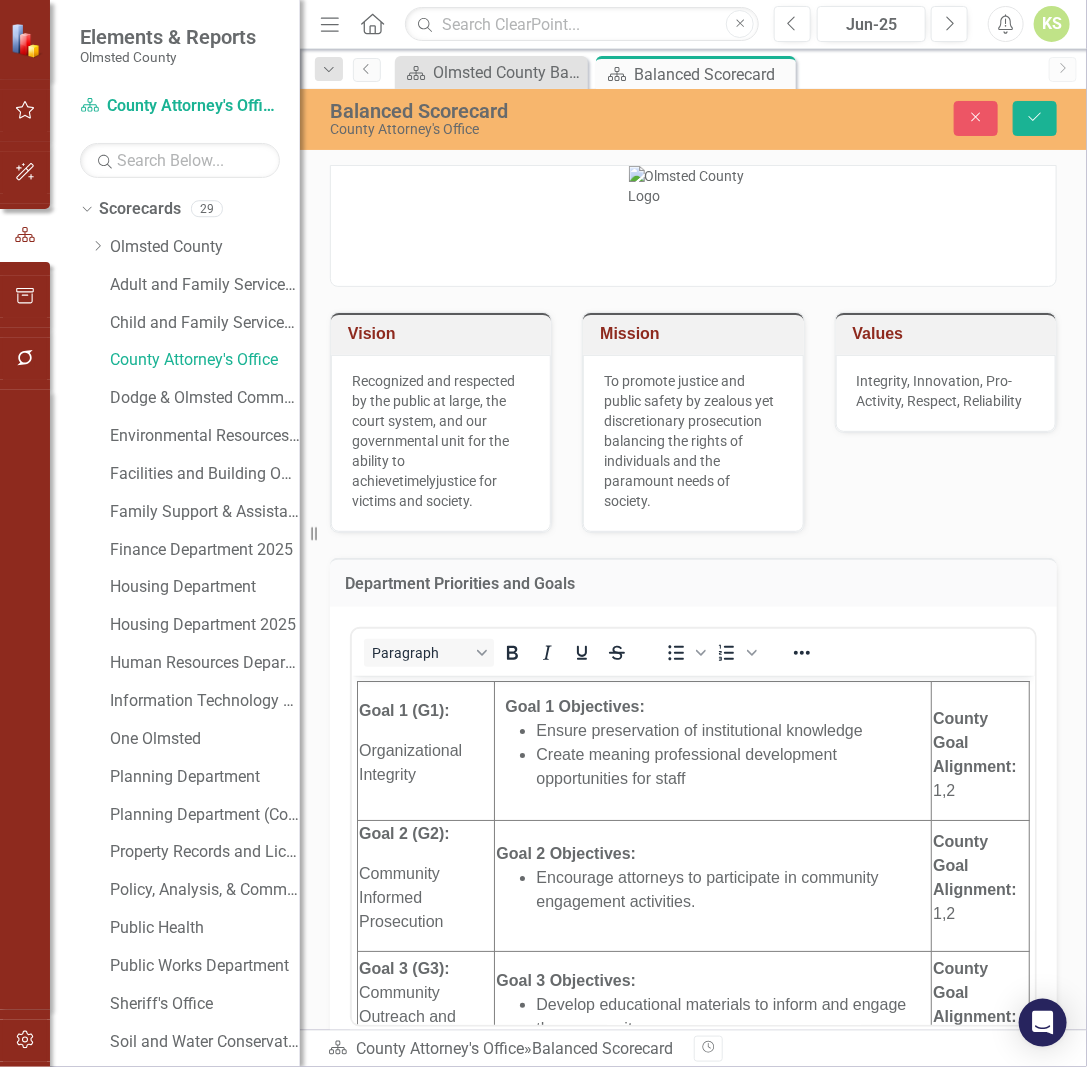 scroll, scrollTop: 0, scrollLeft: 0, axis: both 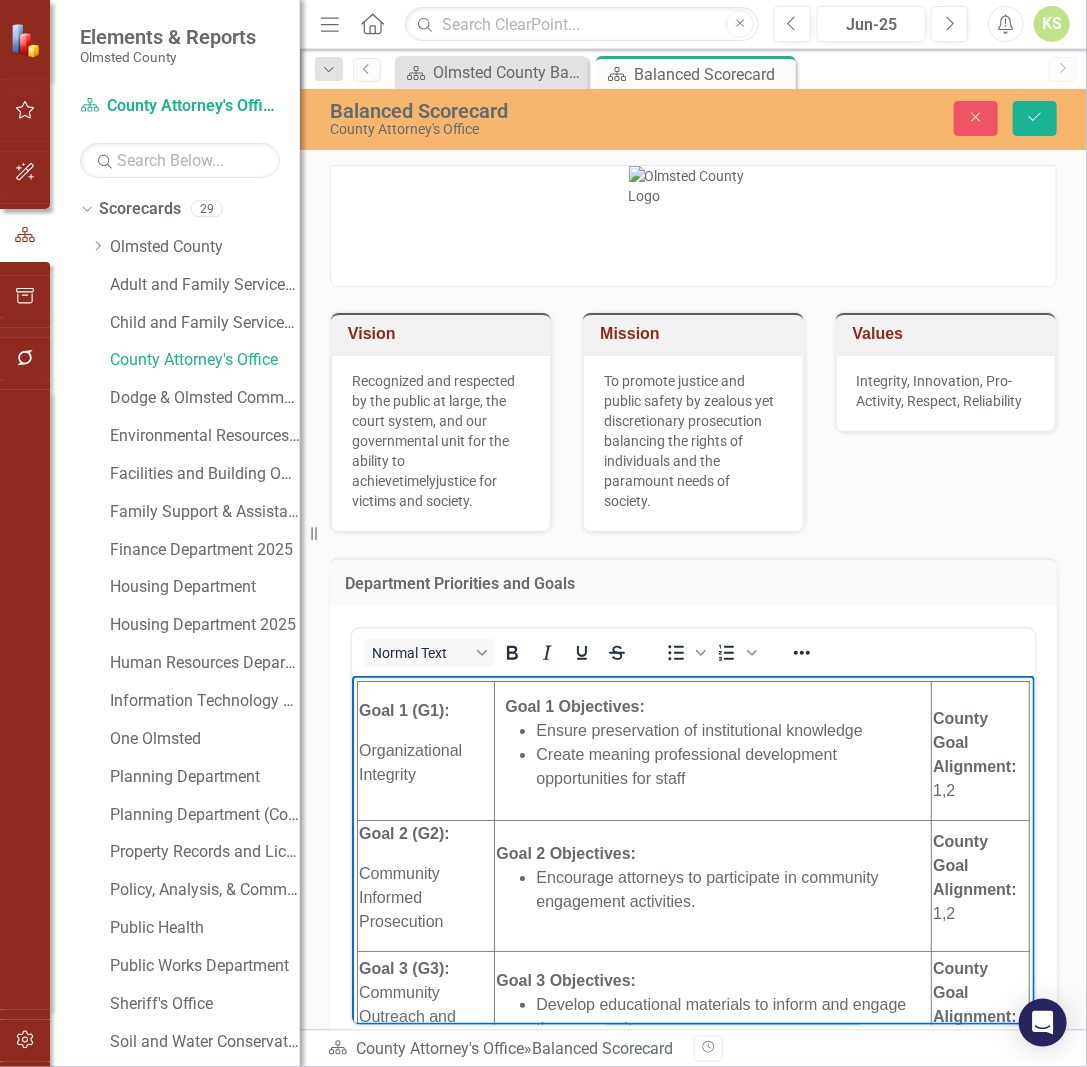 click on "Organizational Integrity" at bounding box center [409, 761] 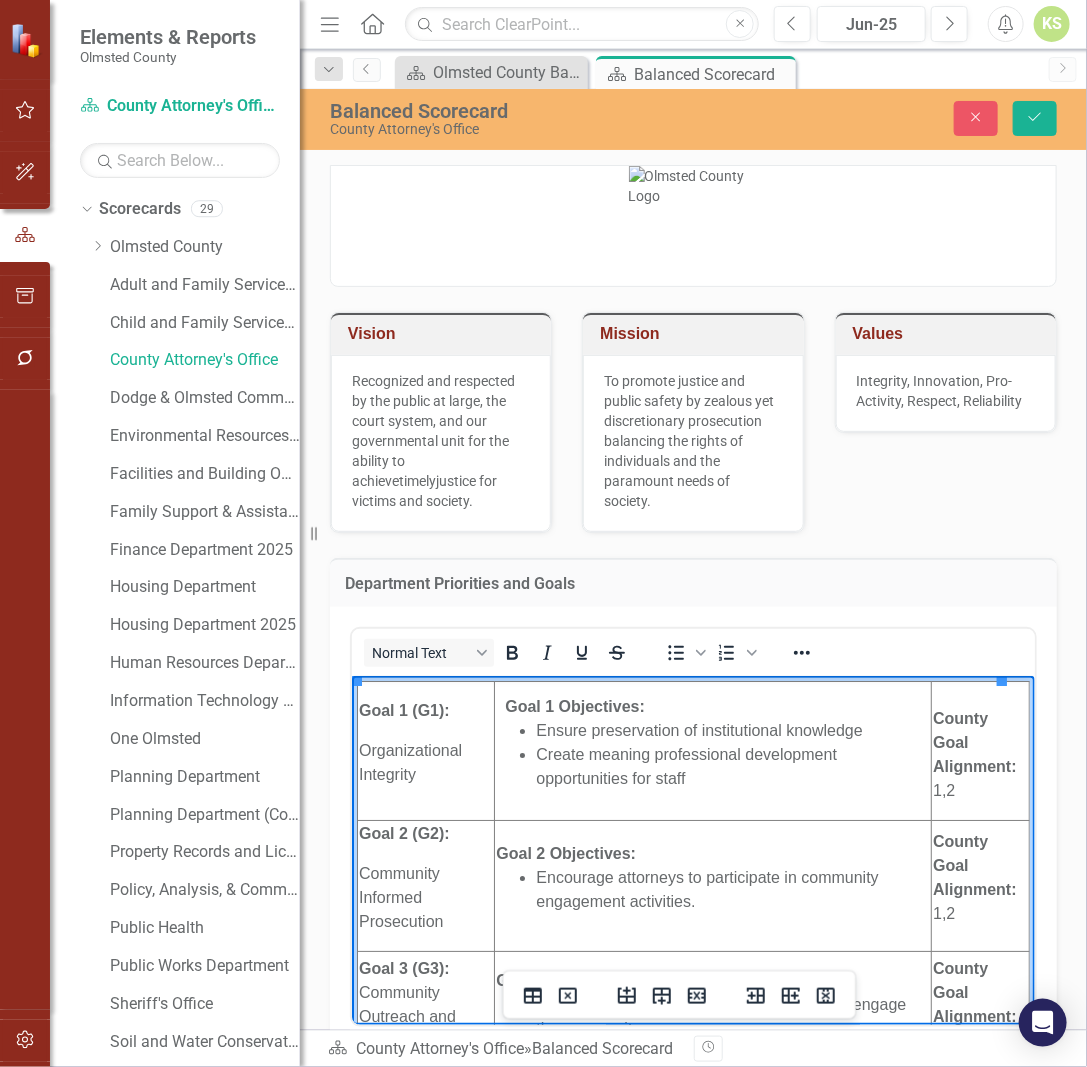 type 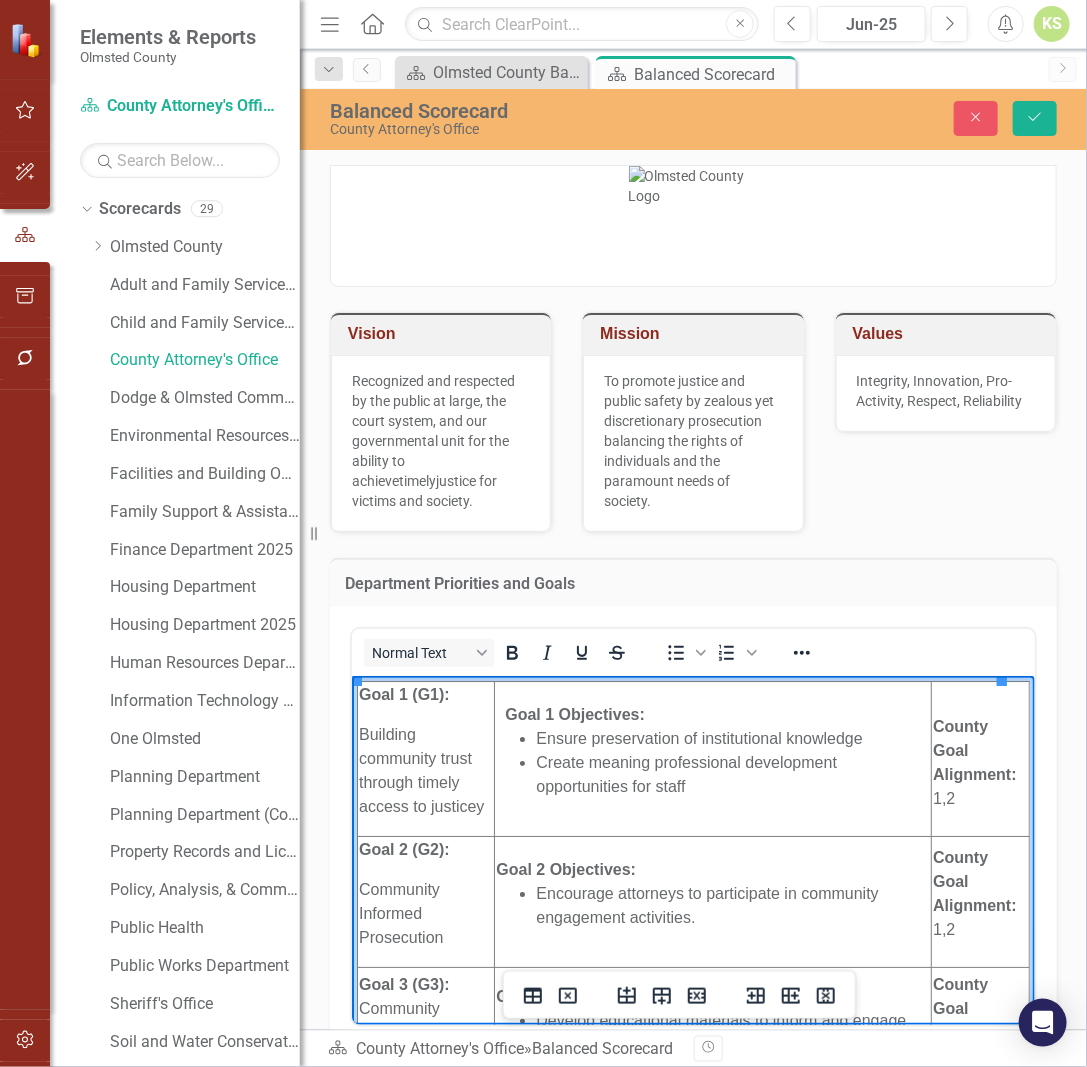 click on "Building community trust through timely access to justicey" at bounding box center [425, 770] 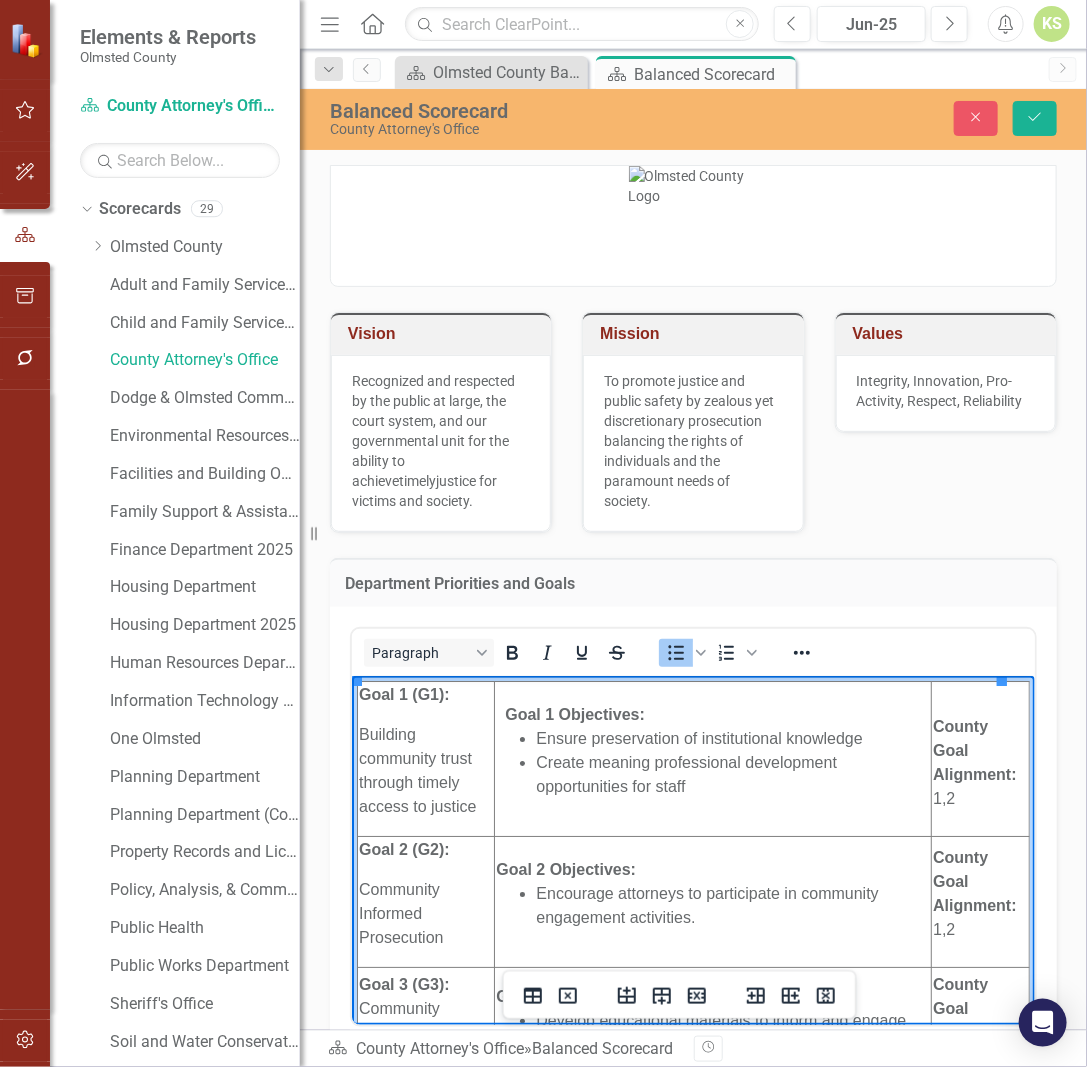 drag, startPoint x: 533, startPoint y: 743, endPoint x: 577, endPoint y: 738, distance: 44.28318 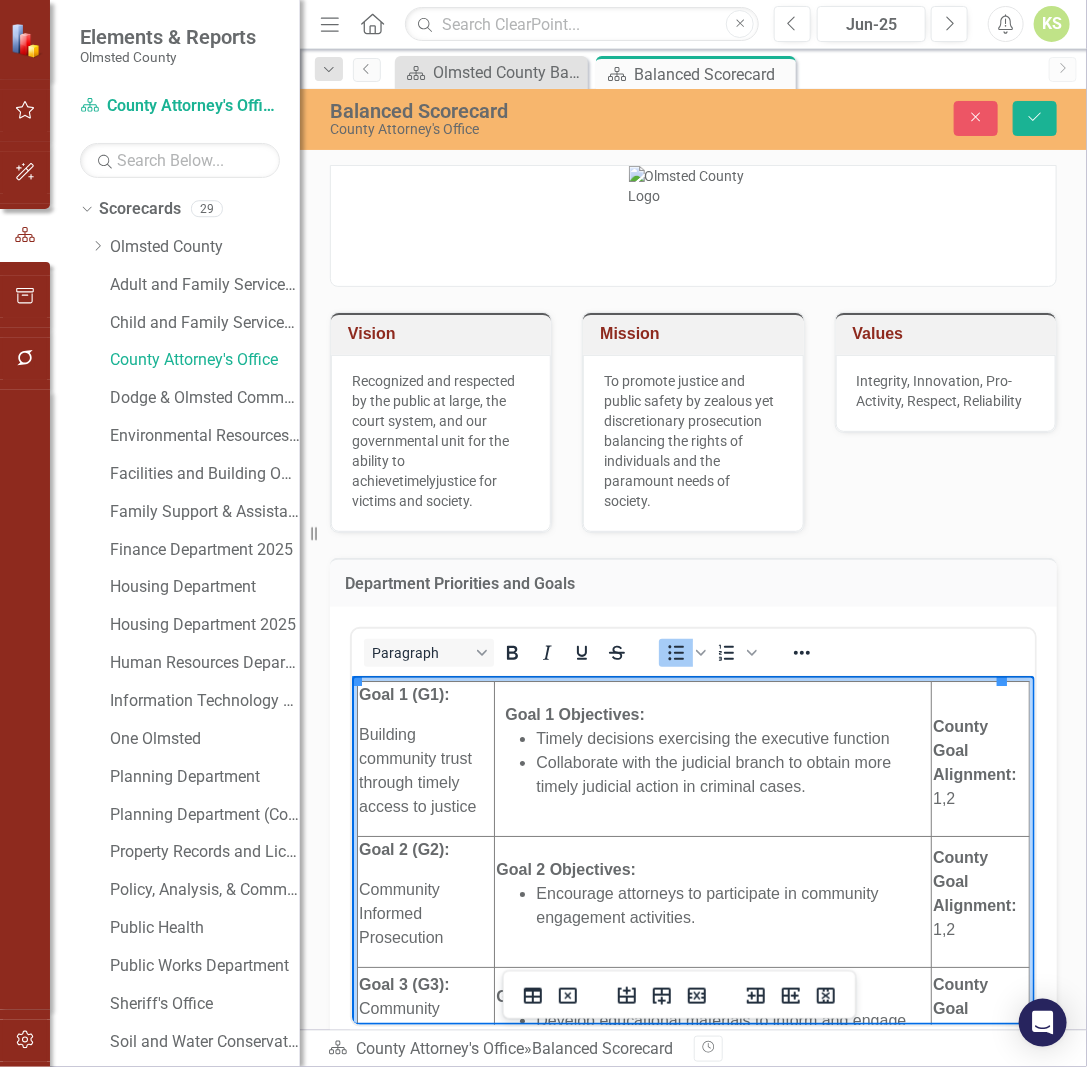 click on "Timely decisions exercising the executive function" at bounding box center (711, 737) 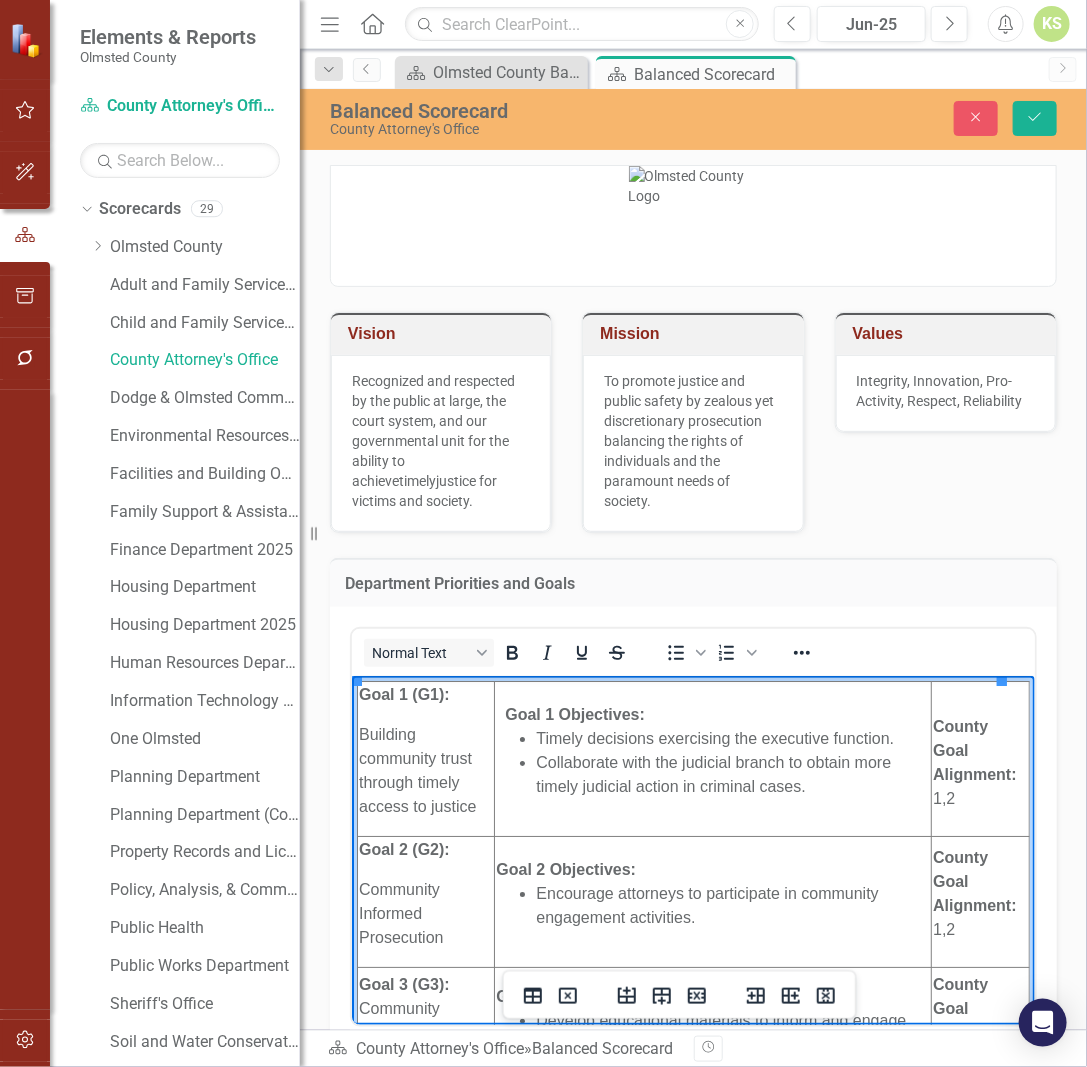 click on "Community Informed Prosecution" at bounding box center (400, 912) 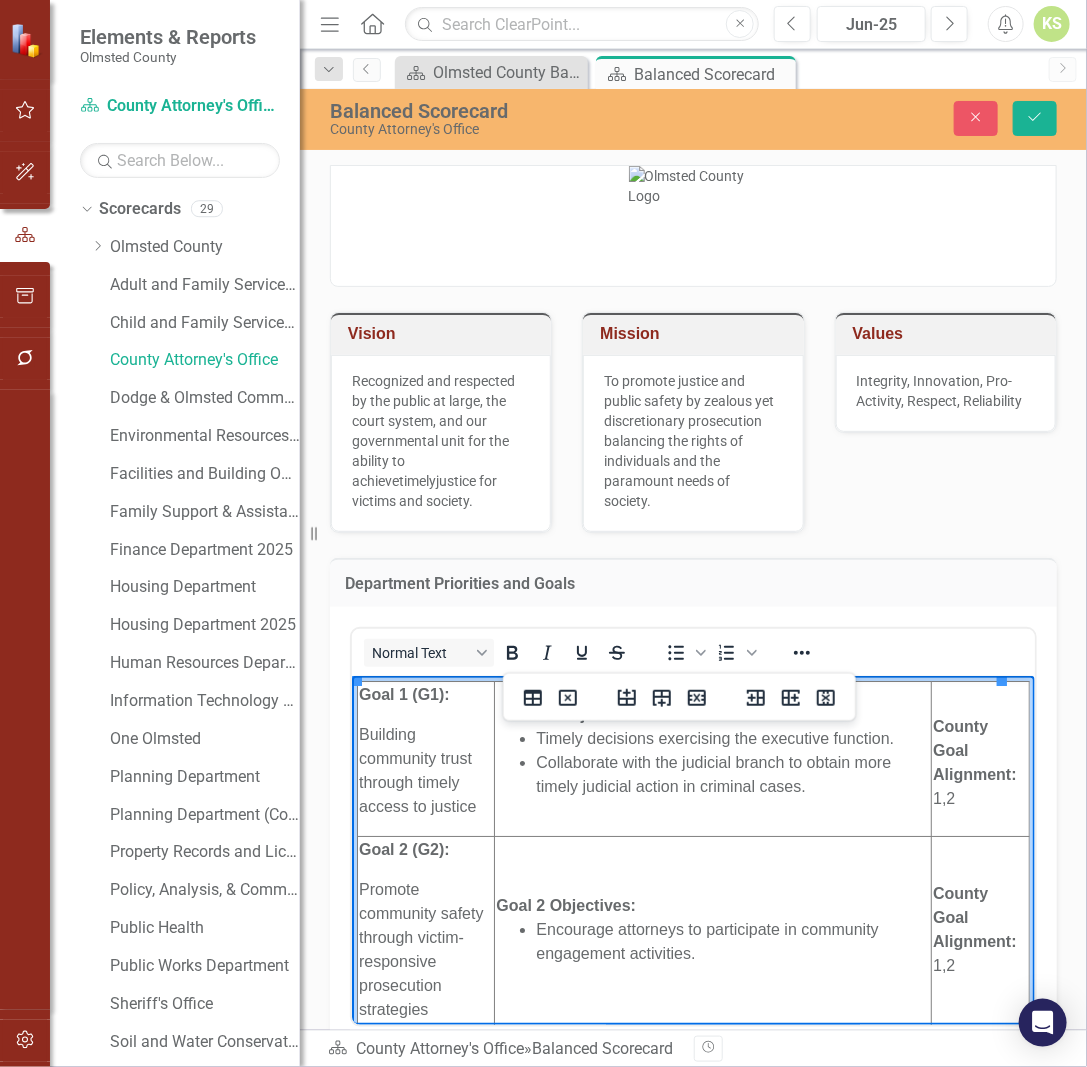 drag, startPoint x: 538, startPoint y: 928, endPoint x: 587, endPoint y: 936, distance: 49.648766 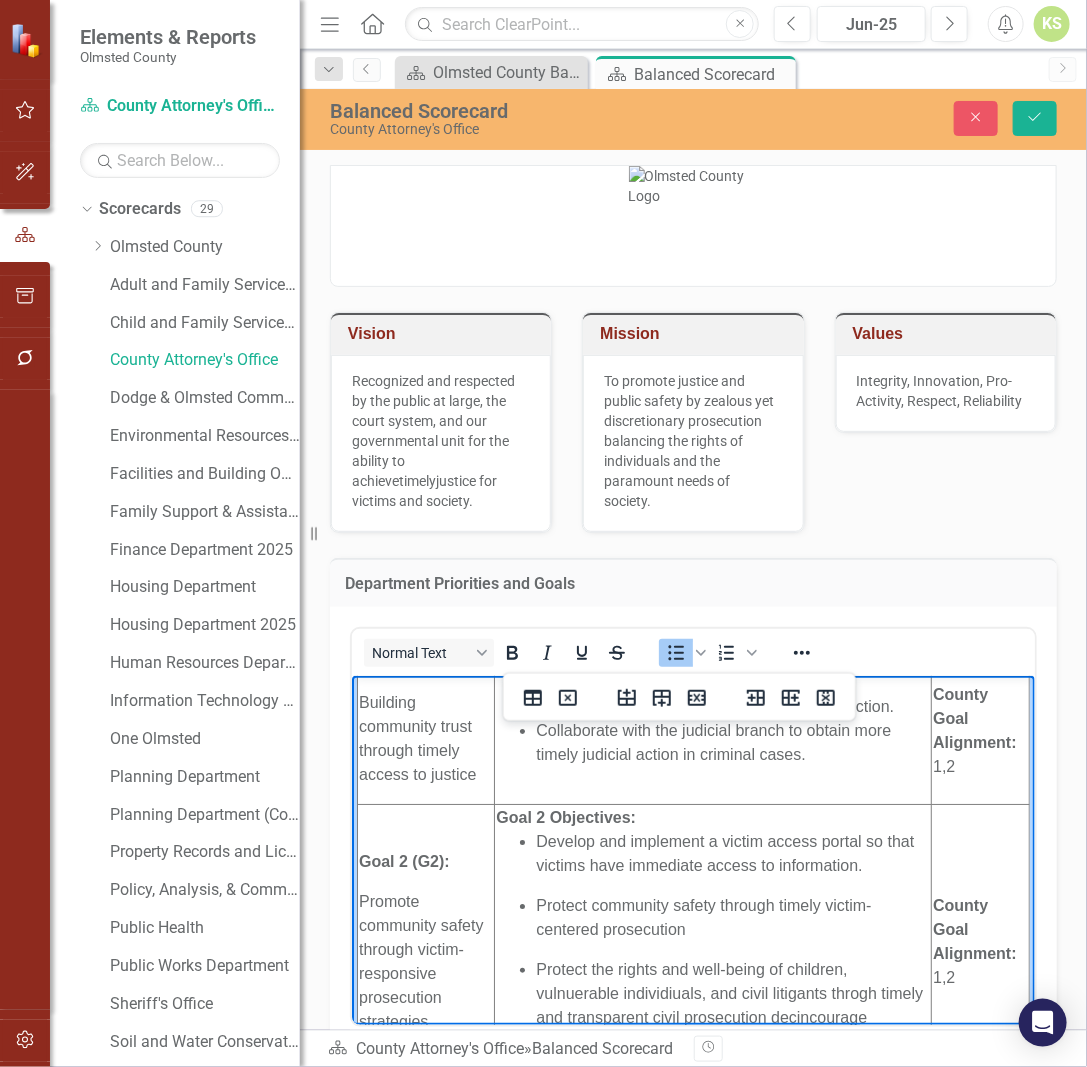 scroll, scrollTop: 56, scrollLeft: 0, axis: vertical 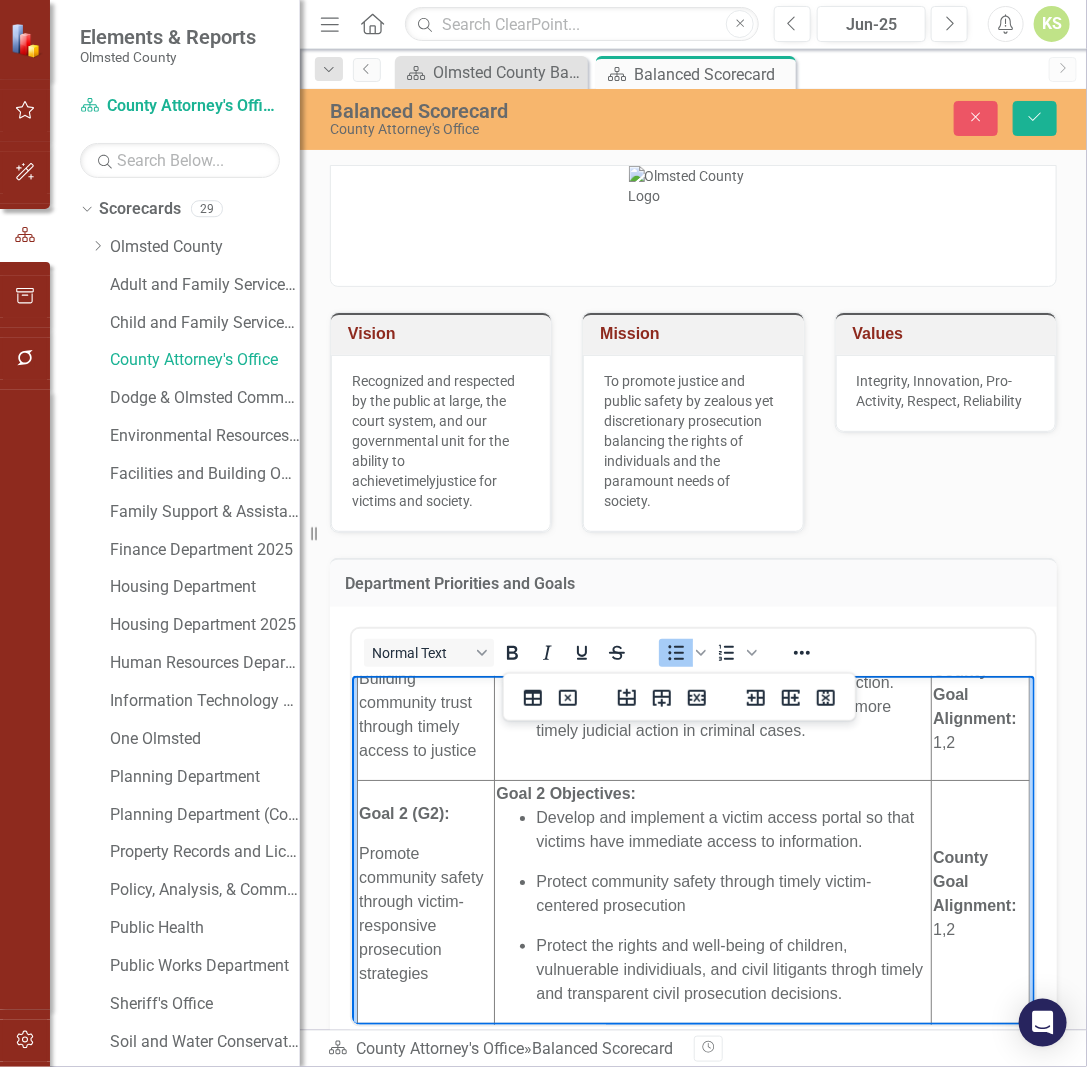drag, startPoint x: 837, startPoint y: 962, endPoint x: 809, endPoint y: 979, distance: 32.75668 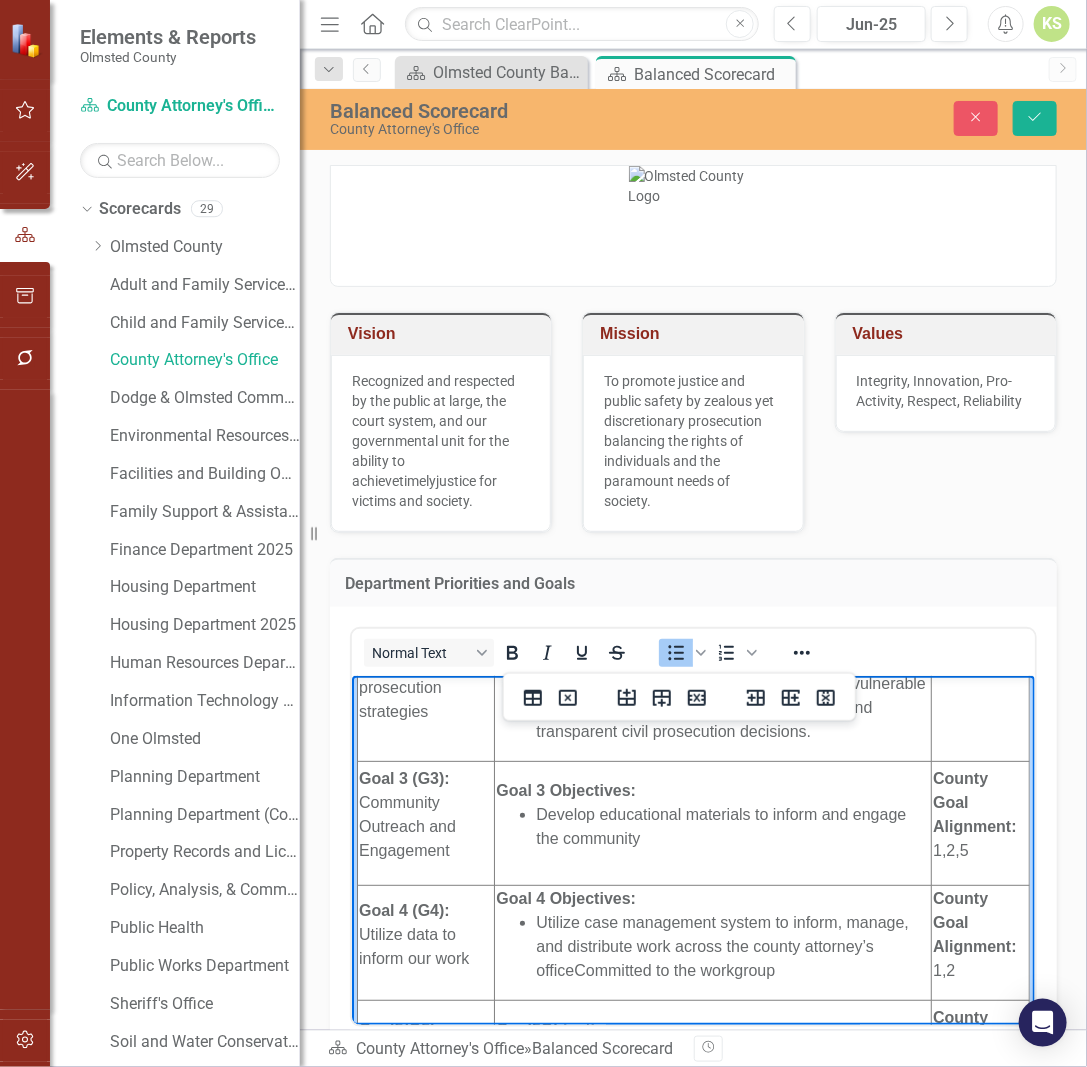 scroll, scrollTop: 356, scrollLeft: 0, axis: vertical 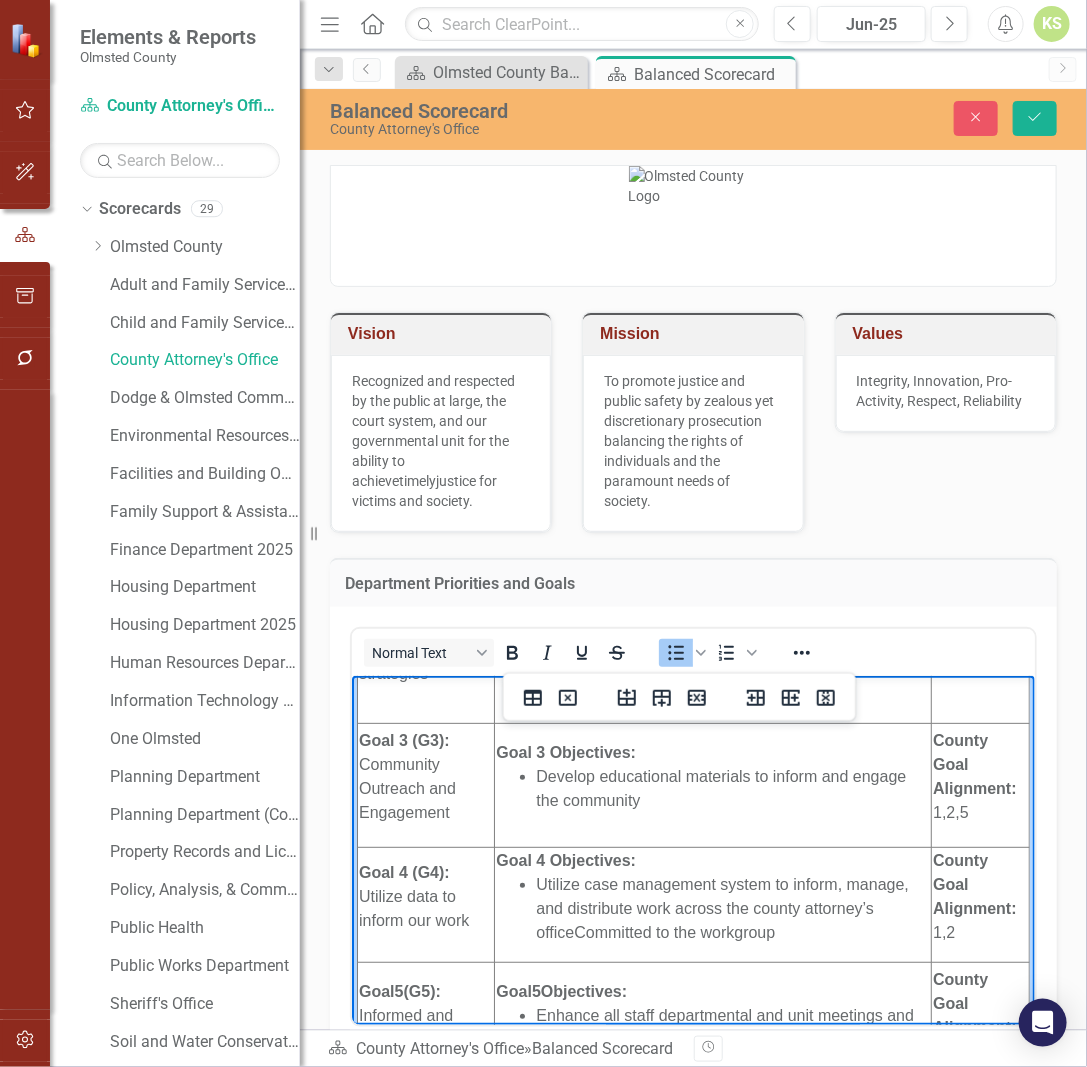 click on "Utilize data to inform our work" at bounding box center [413, 907] 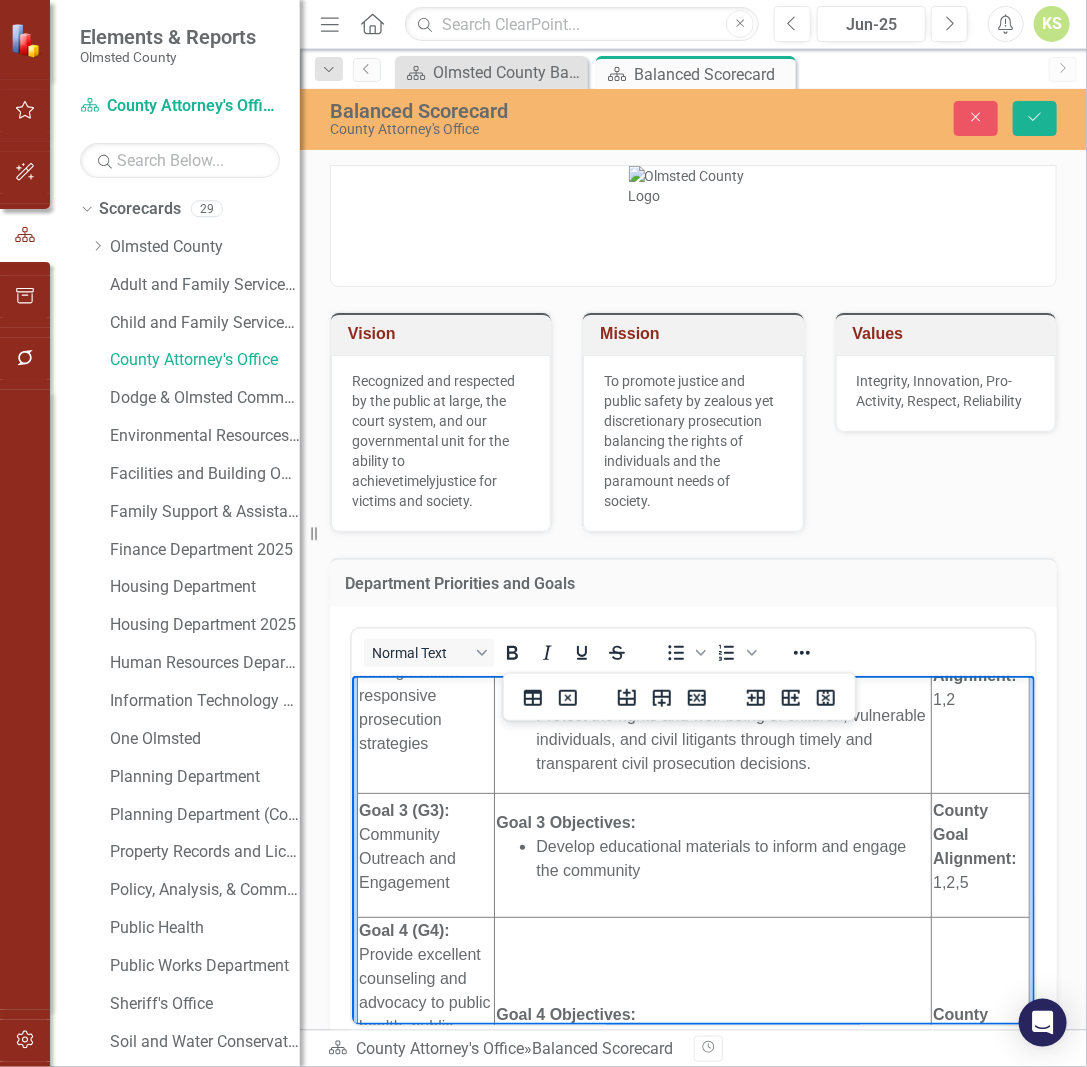 scroll, scrollTop: 300, scrollLeft: 0, axis: vertical 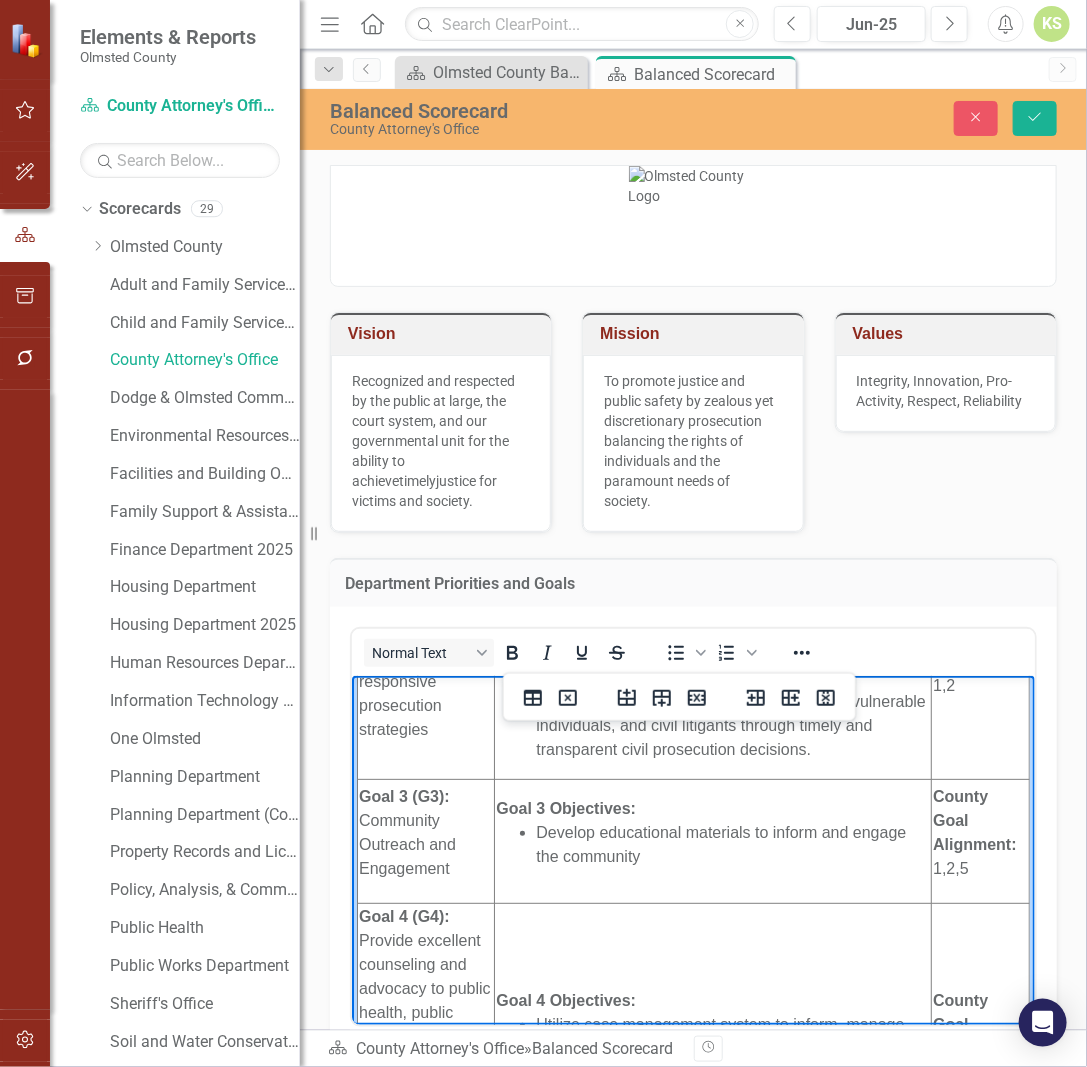 click on "Community Outreach and Engagement" at bounding box center (425, 844) 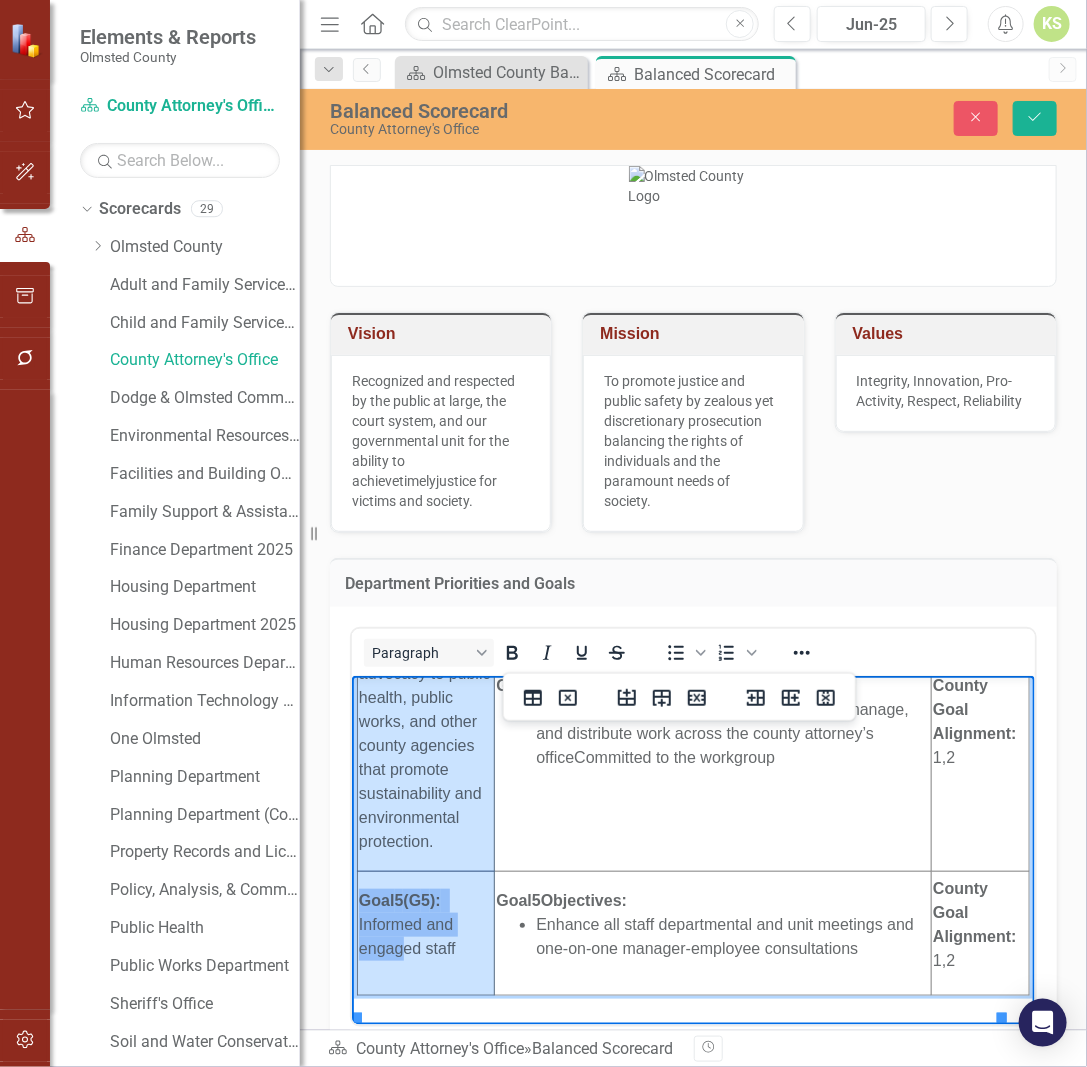 scroll, scrollTop: 619, scrollLeft: 0, axis: vertical 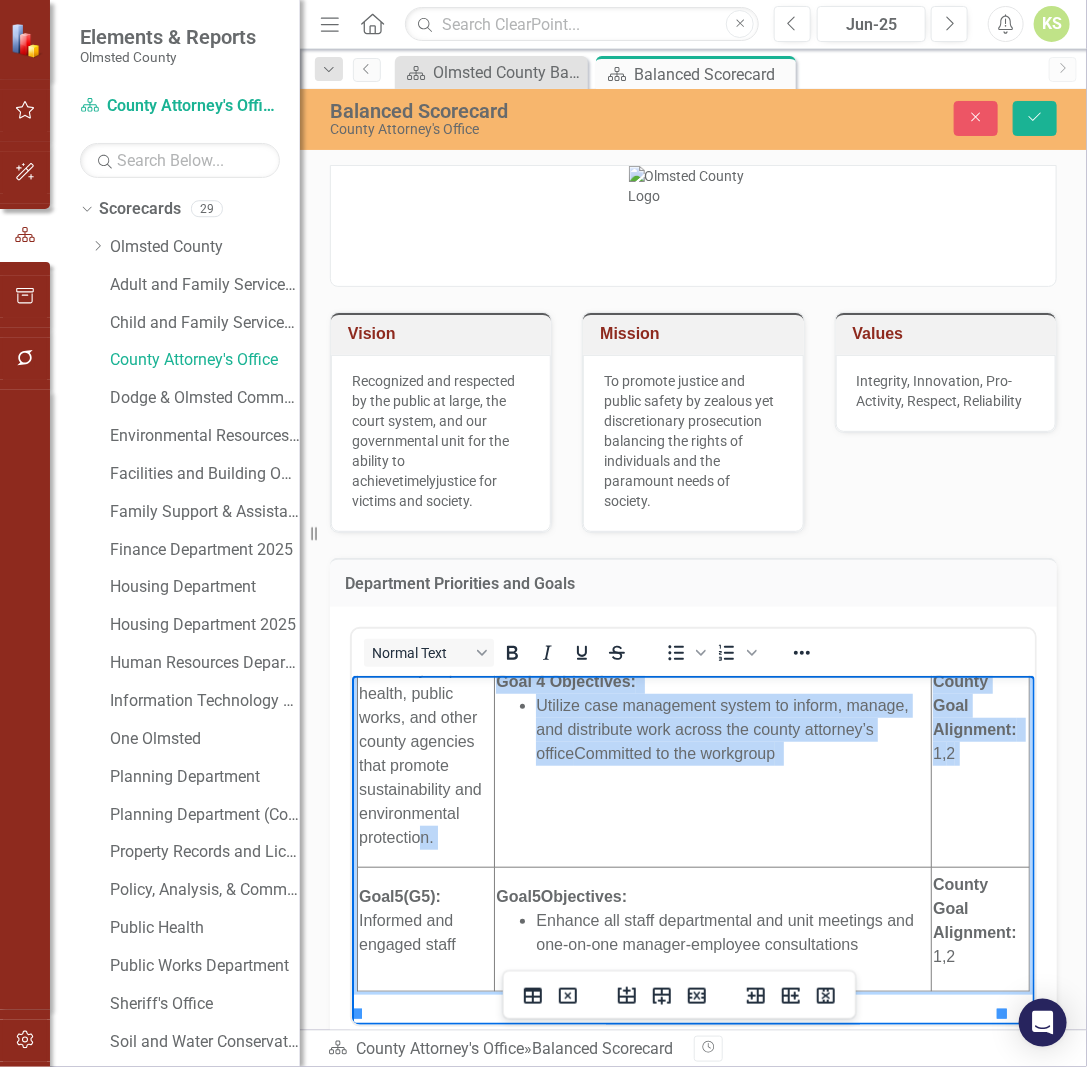 drag, startPoint x: 357, startPoint y: 940, endPoint x: 420, endPoint y: 843, distance: 115.66331 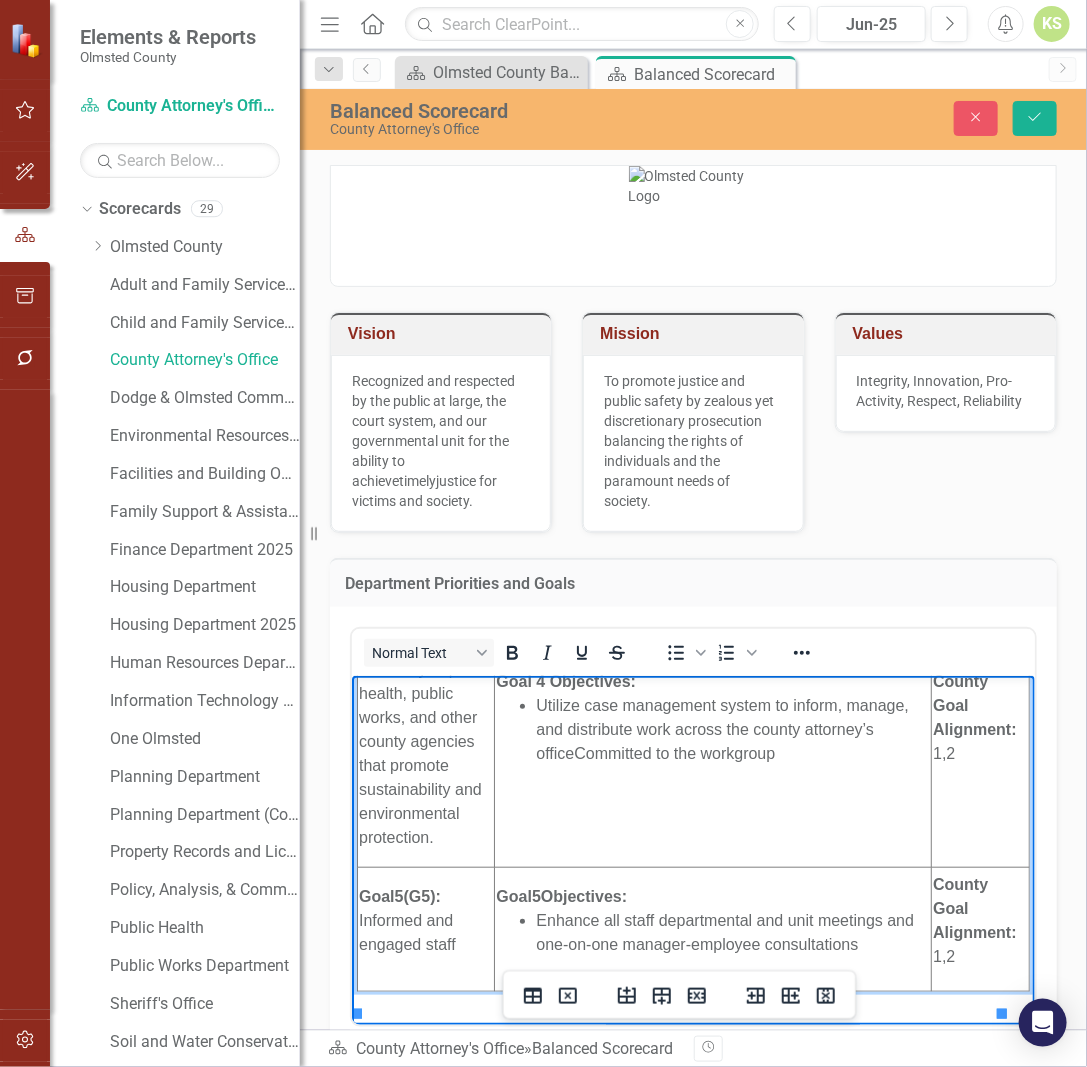 click on "Provide excellent counseling and advocacy to public health, public works, and other county agencies that promote sustainability and environmental protection." at bounding box center (424, 728) 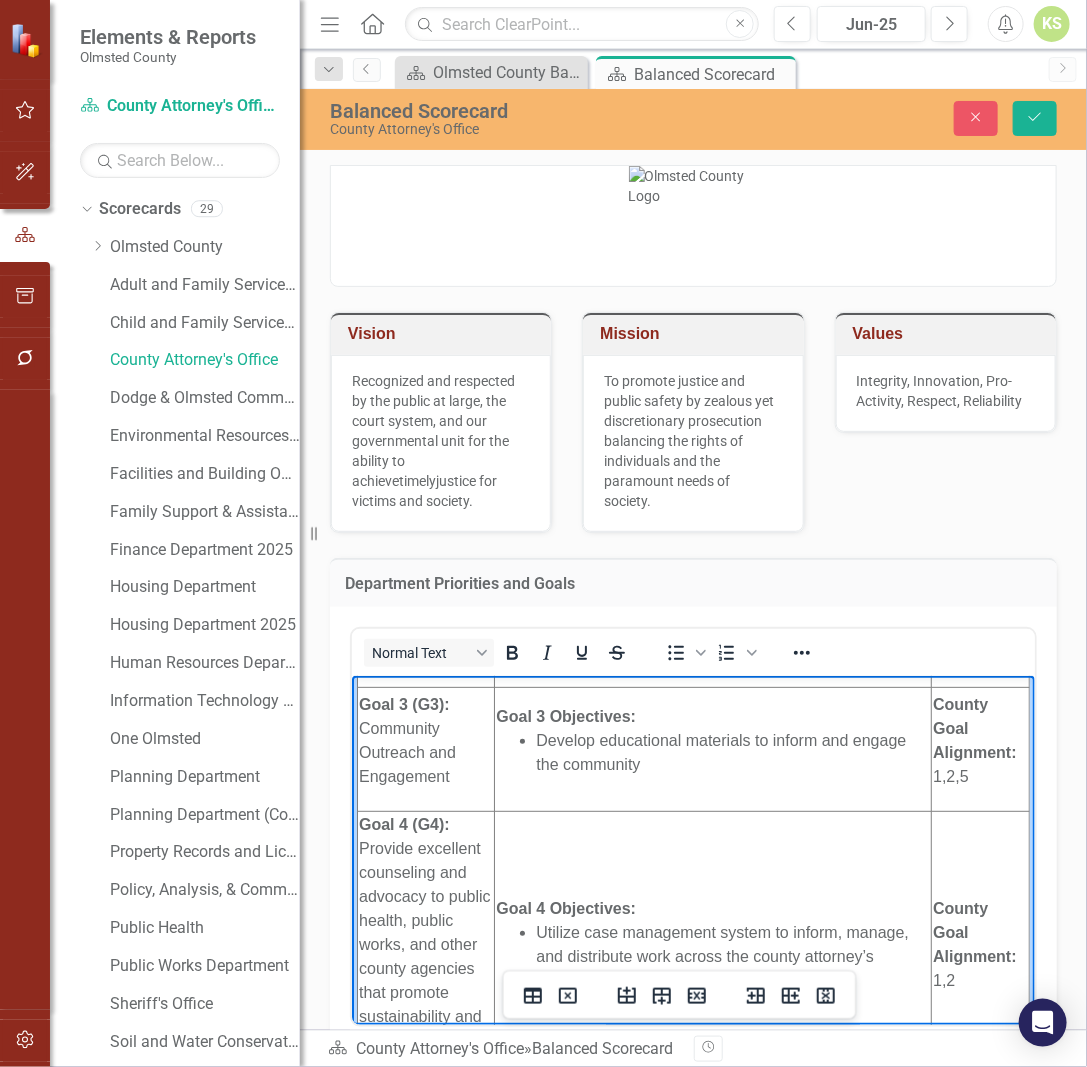 scroll, scrollTop: 419, scrollLeft: 0, axis: vertical 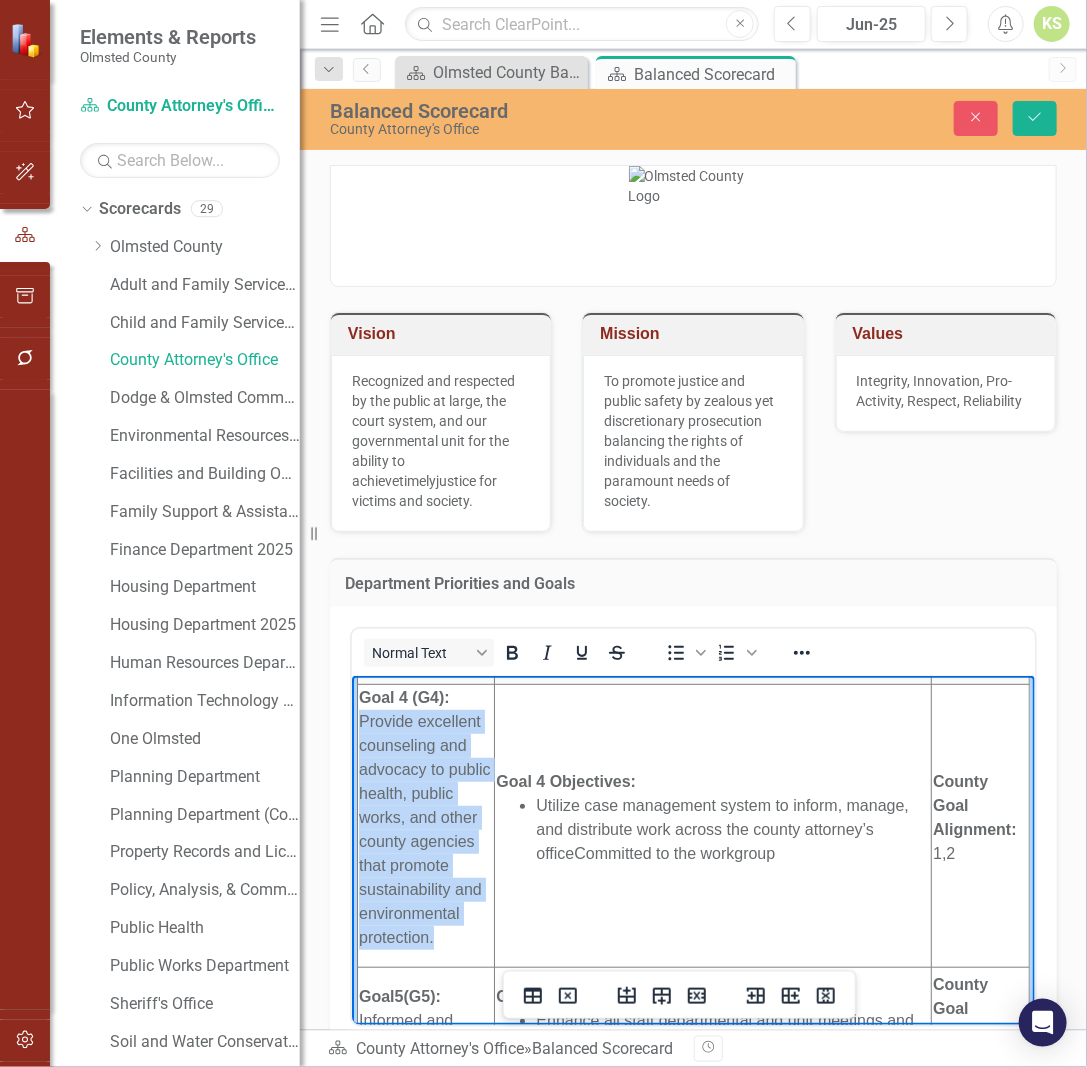 drag, startPoint x: 359, startPoint y: 820, endPoint x: 432, endPoint y: 954, distance: 152.59424 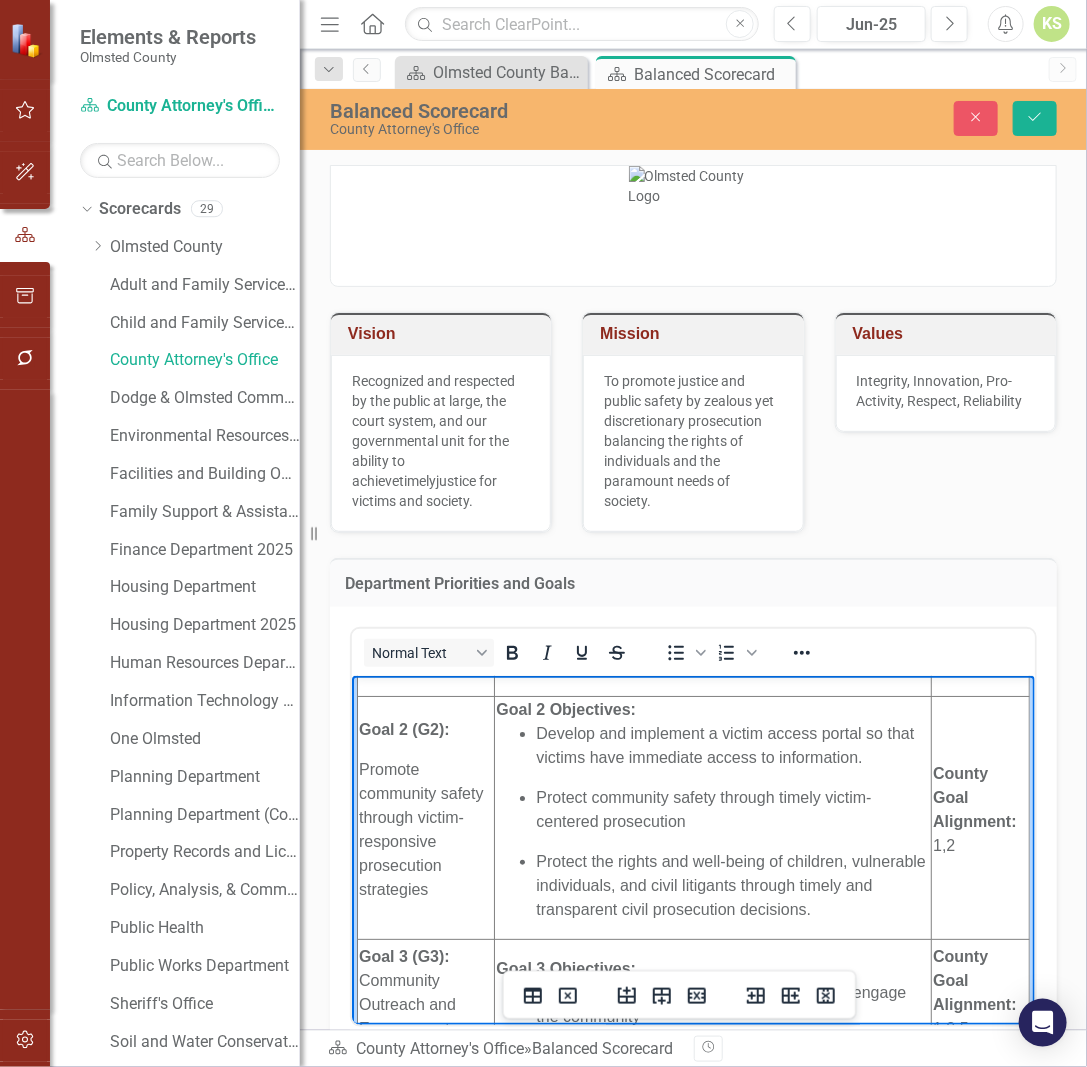 scroll, scrollTop: 260, scrollLeft: 0, axis: vertical 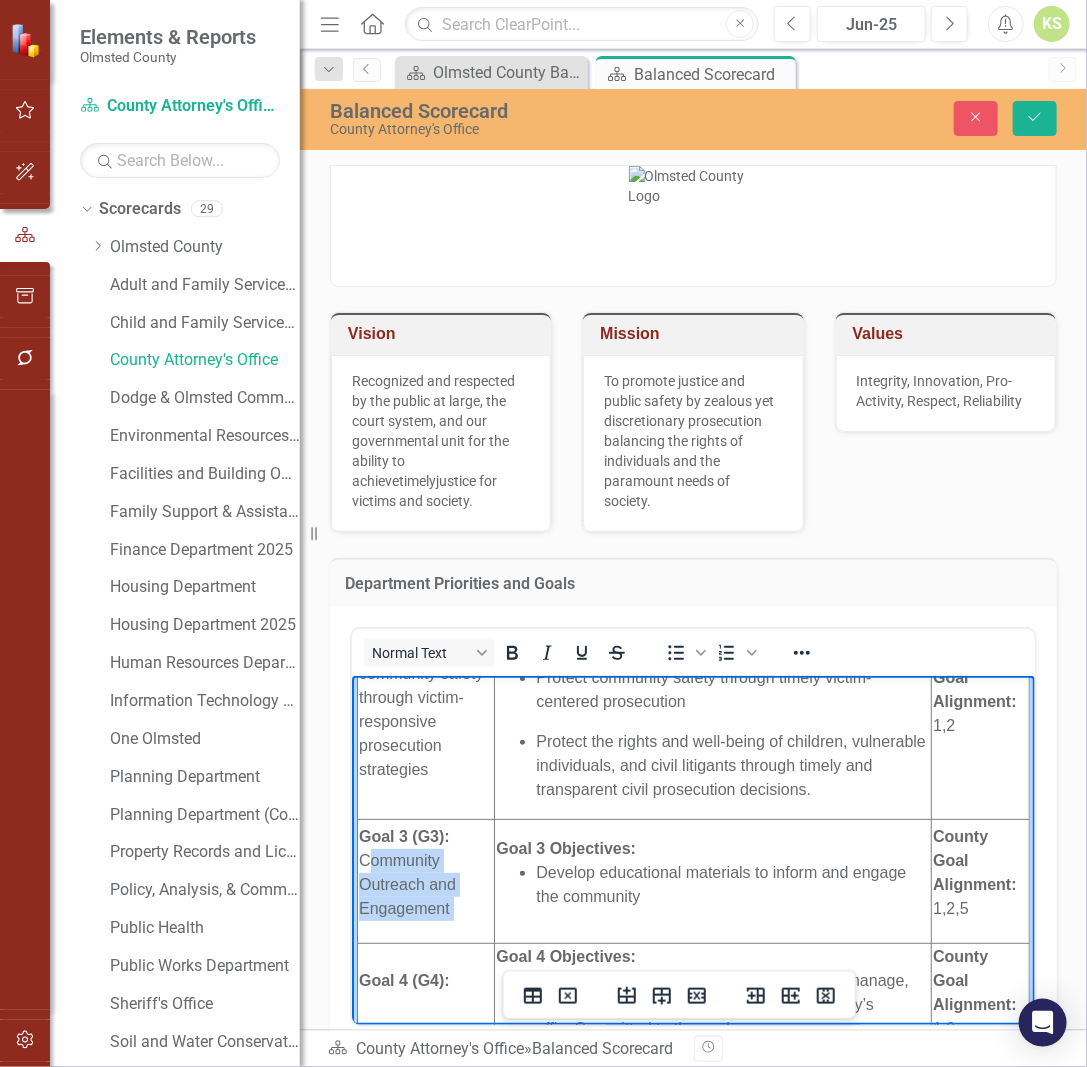 drag, startPoint x: 363, startPoint y: 859, endPoint x: 457, endPoint y: 910, distance: 106.94391 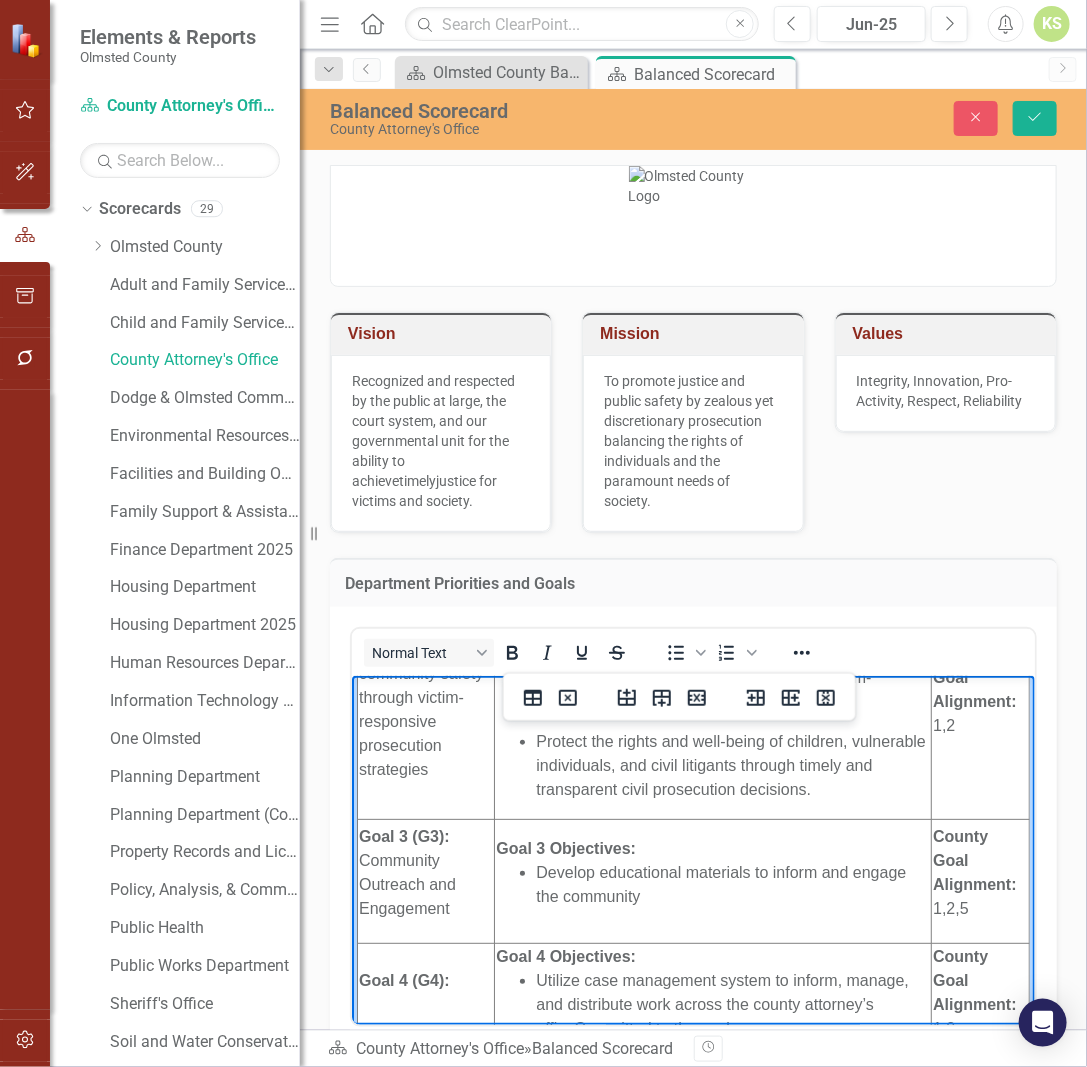 click on "Community Outreach and Engagement" at bounding box center (406, 883) 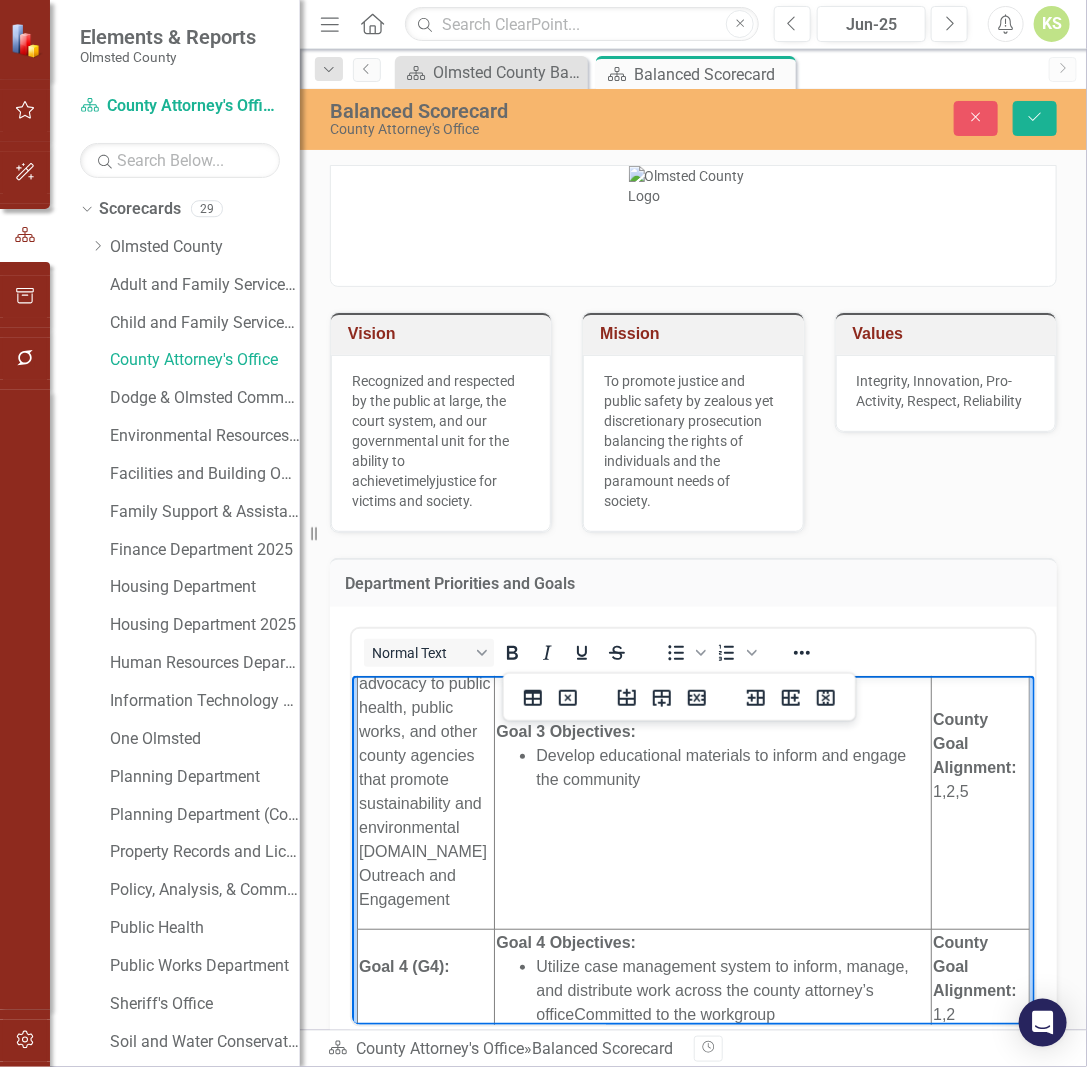 scroll, scrollTop: 341, scrollLeft: 0, axis: vertical 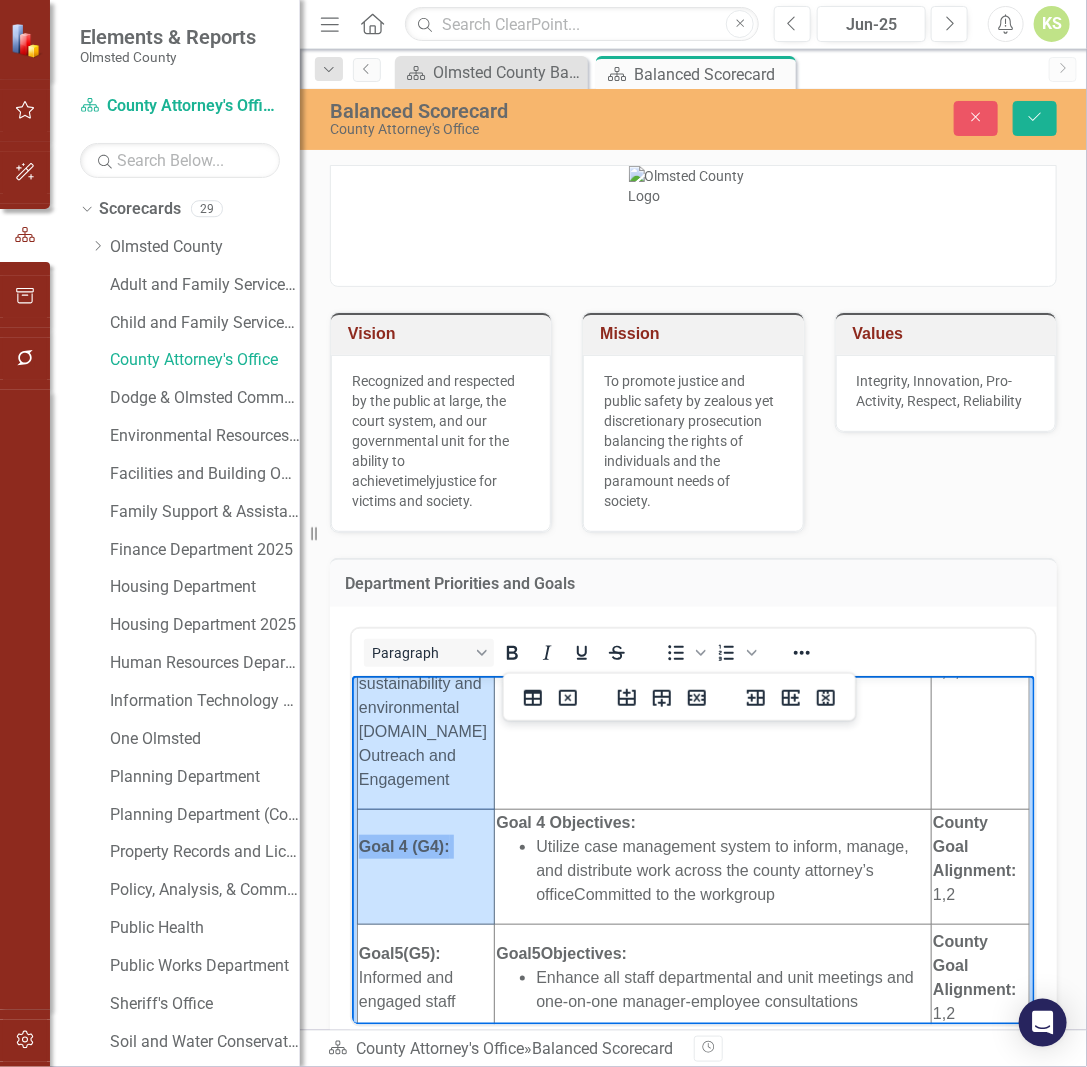 drag, startPoint x: 439, startPoint y: 1003, endPoint x: 456, endPoint y: 860, distance: 144.00694 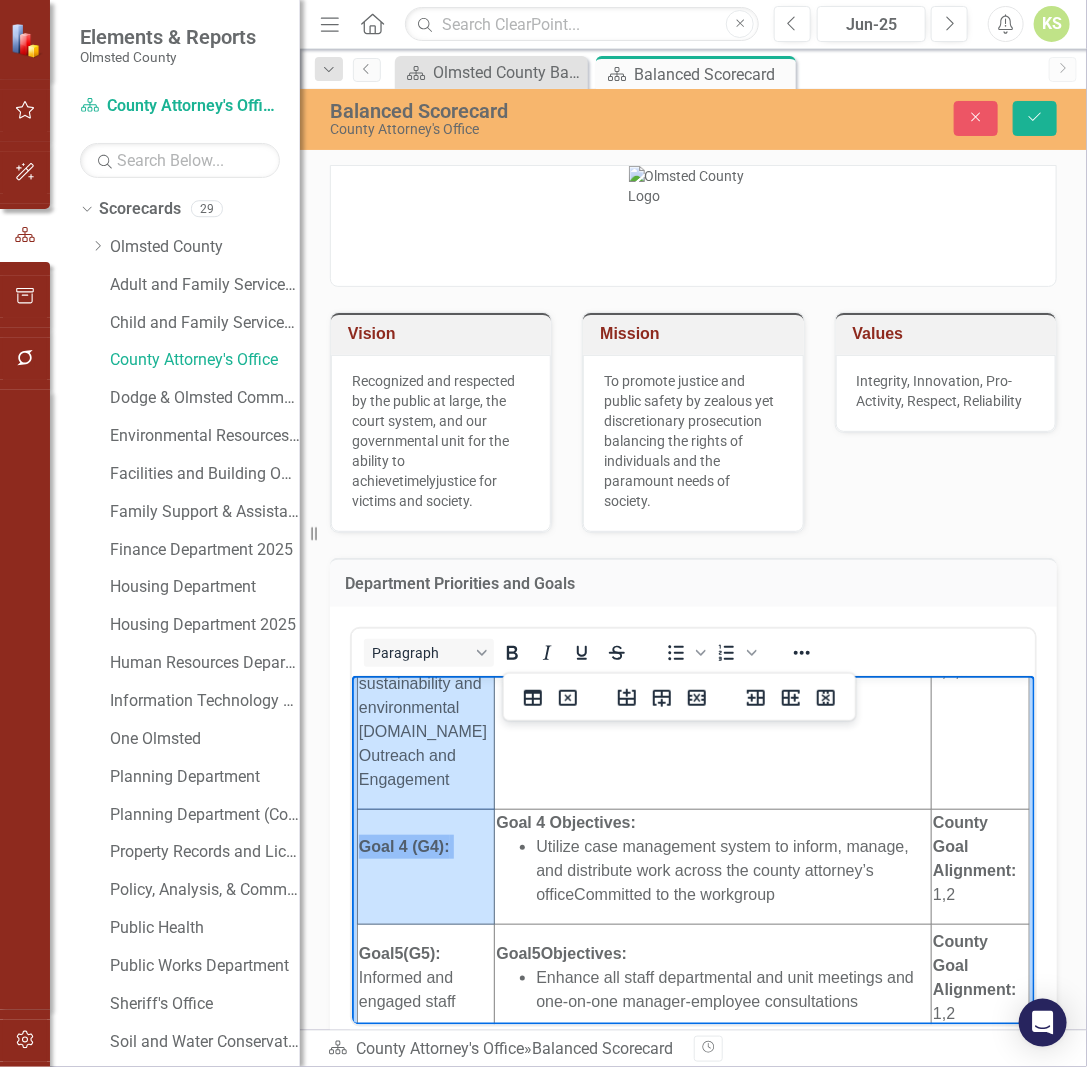 click on "Goal 1 (G1):   Building community trust through timely access to justice    G oal 1 Objectives:   Timely decisions exercising the executive function. Collaborate with the judicial branch to obtain more timely judicial action in criminal cases.   County Goal Alignment:   1, 2   Goal 2 (G2):   Promote community safety through victim-responsive prosecution strategies   Goal 2 Objectives:   Develop and implement a victim access portal so that victims have immediate access to information. Protect community safety through timely victim-centered prosecution Protect the rights and well-being of children, vulnerable individuals, and civil litigants through timely and transparent civil prosecution decisions.  County Goal Alignment:   1 ,2   Goal 3 (G3):   Provide excellent counseling and advocacy to public health, public works, and other county agencies that promote sustainability and environmental protection.Community Outreach and Engagement   Goal 3 Objectives:     County Goal Alignment:   1,2,5   2" at bounding box center [693, 564] 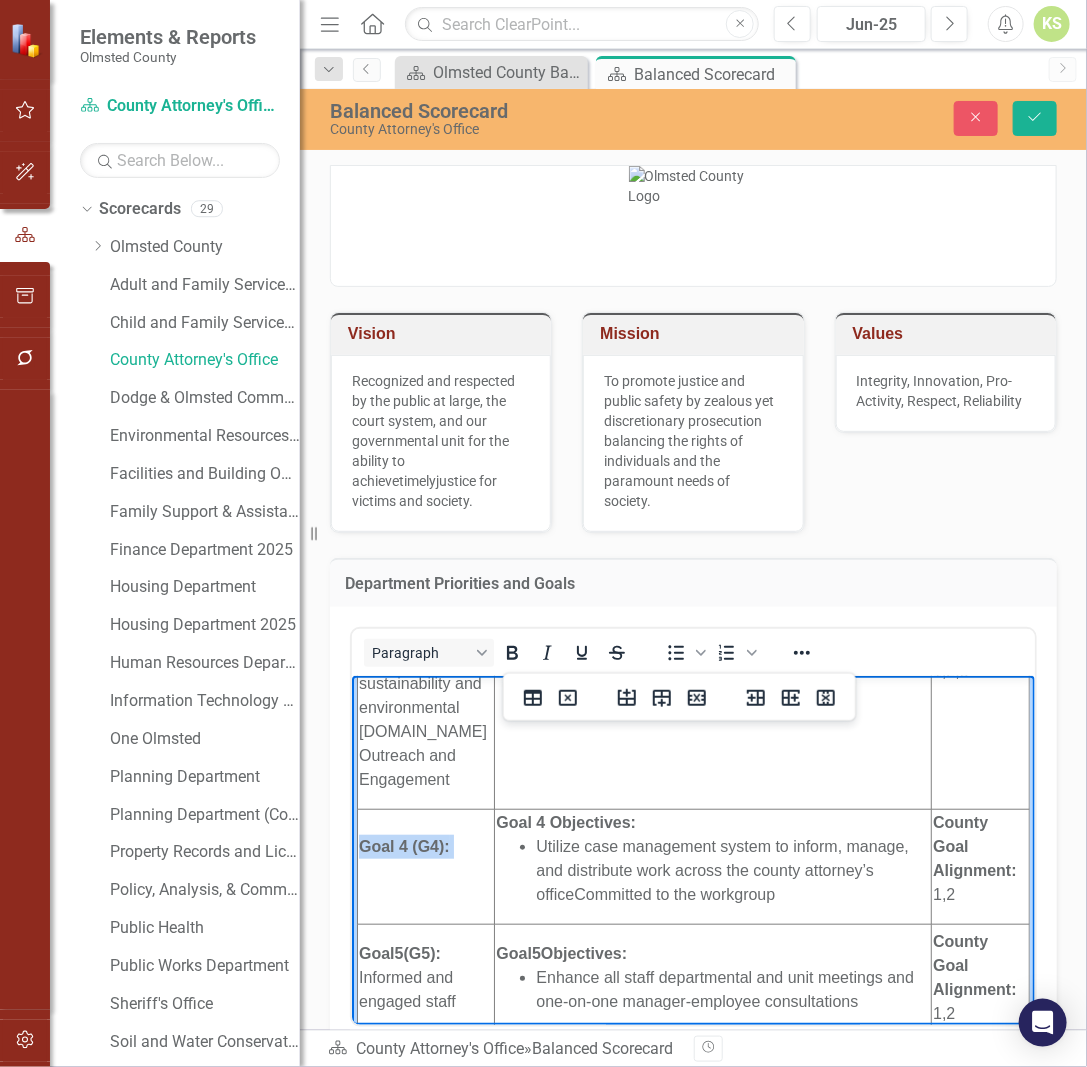 scroll, scrollTop: 501, scrollLeft: 0, axis: vertical 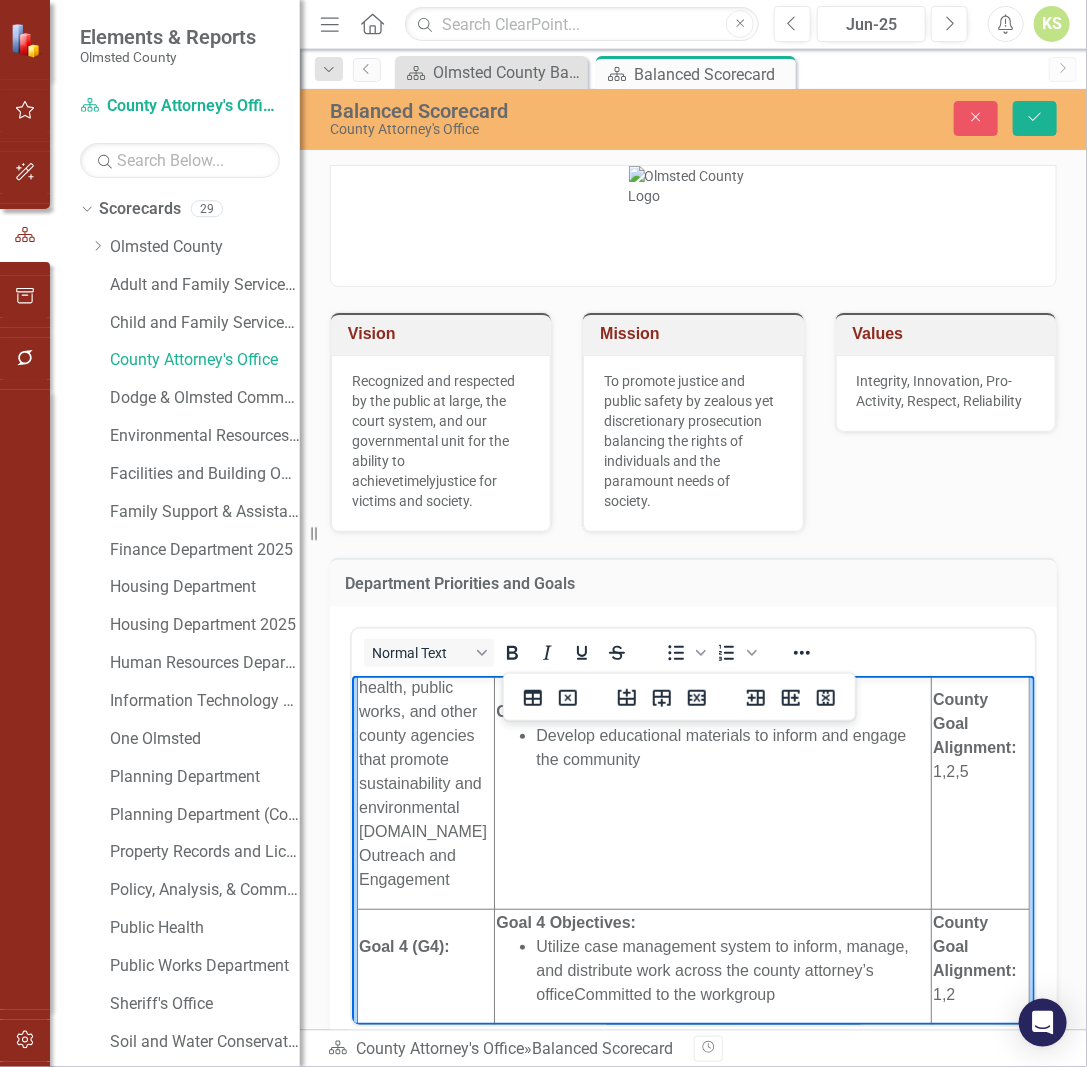 click on "Provide excellent counseling and advocacy to public health, public works, and other county agencies that promote sustainability and environmental protection.Community Outreach and Engagement" at bounding box center (425, 747) 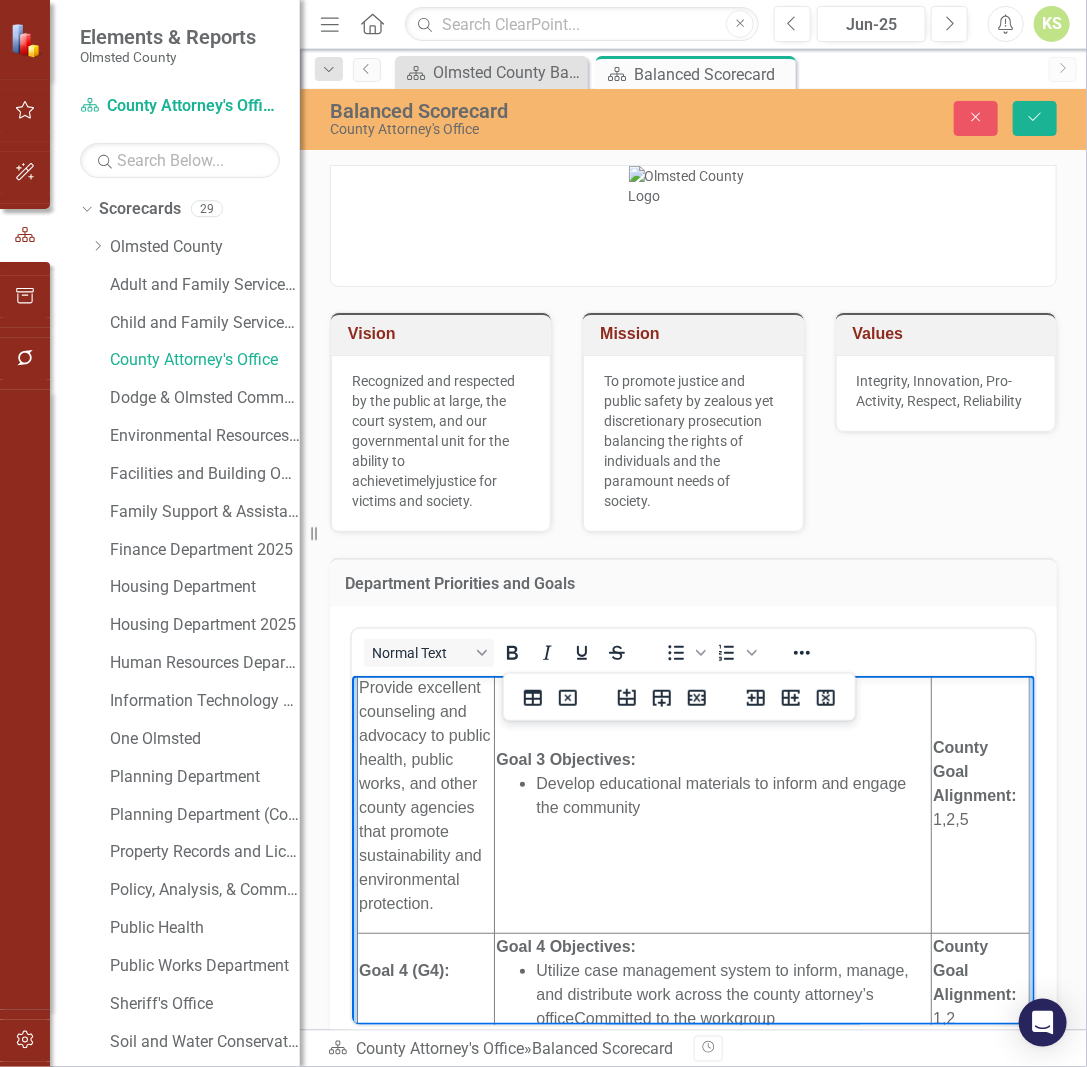 scroll, scrollTop: 401, scrollLeft: 0, axis: vertical 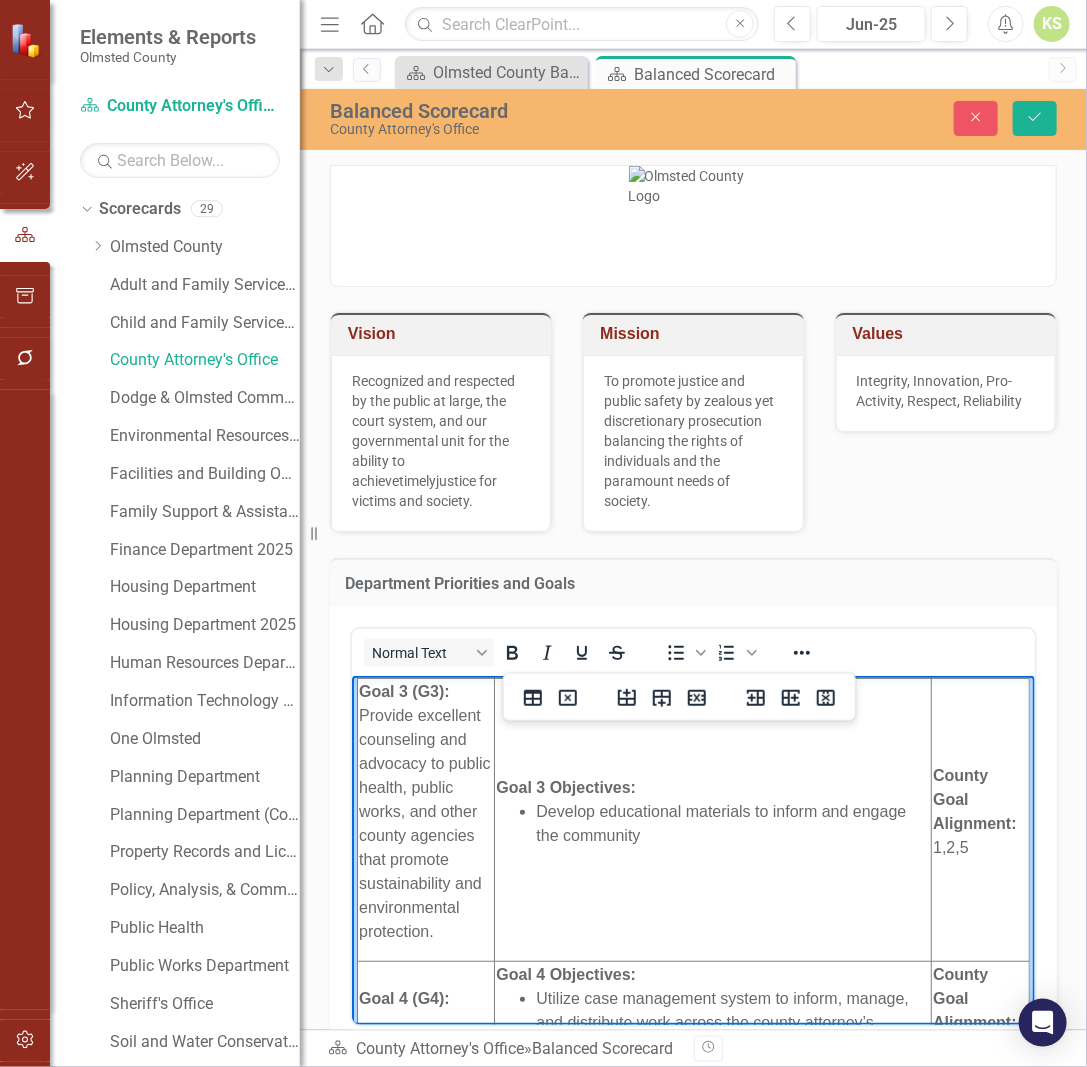 click on "Develop educational materials to inform and engage the community" at bounding box center [720, 822] 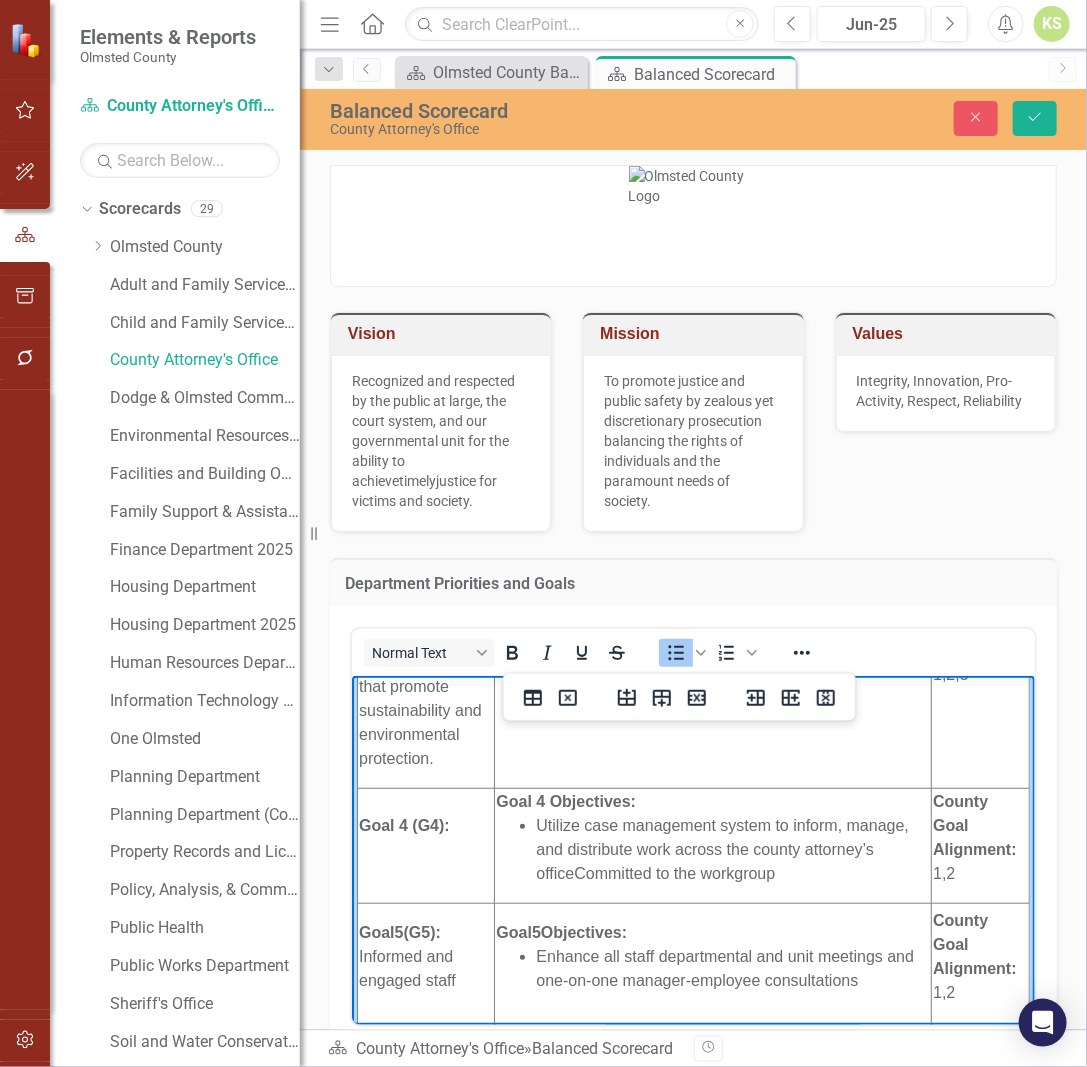 scroll, scrollTop: 601, scrollLeft: 0, axis: vertical 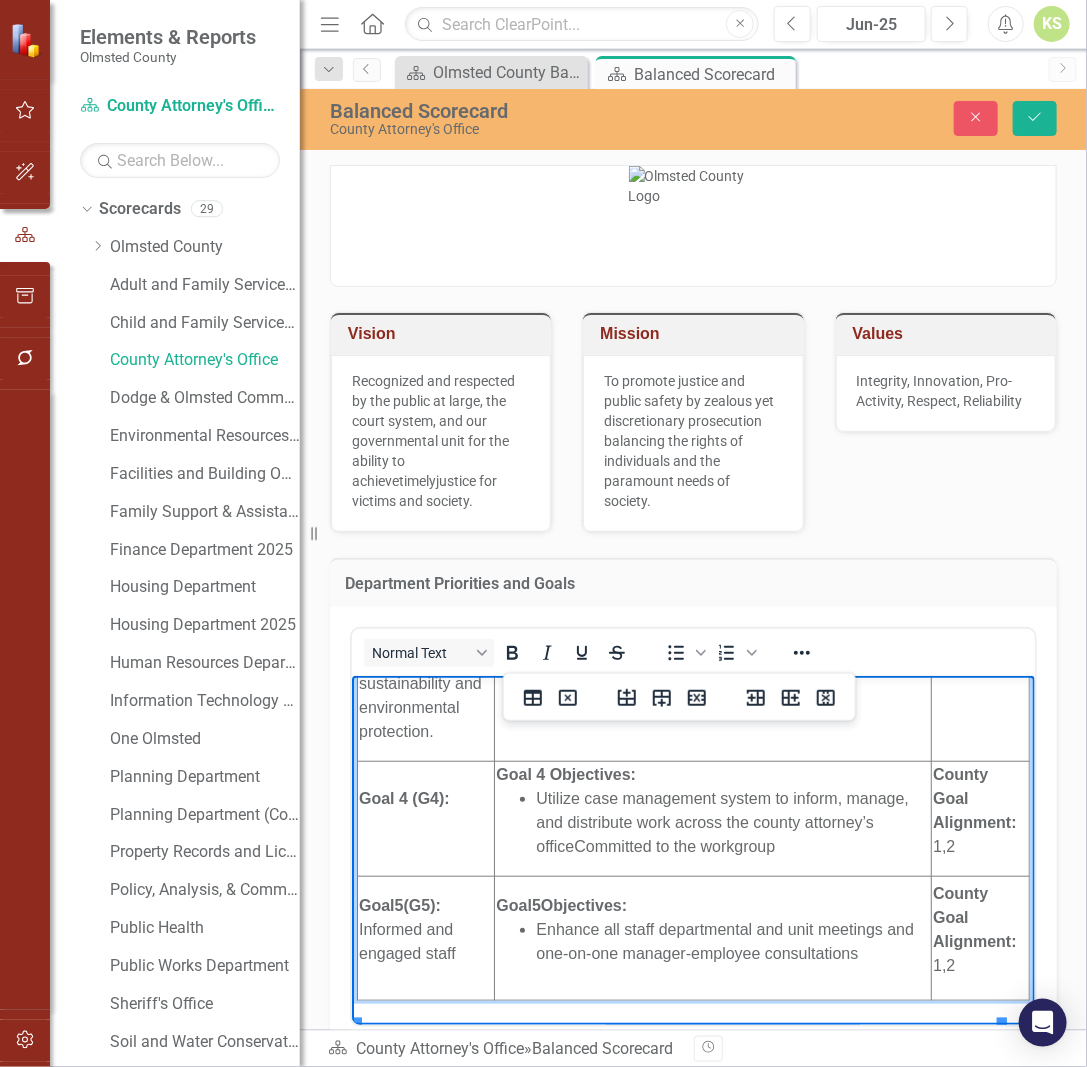 click at bounding box center (425, 822) 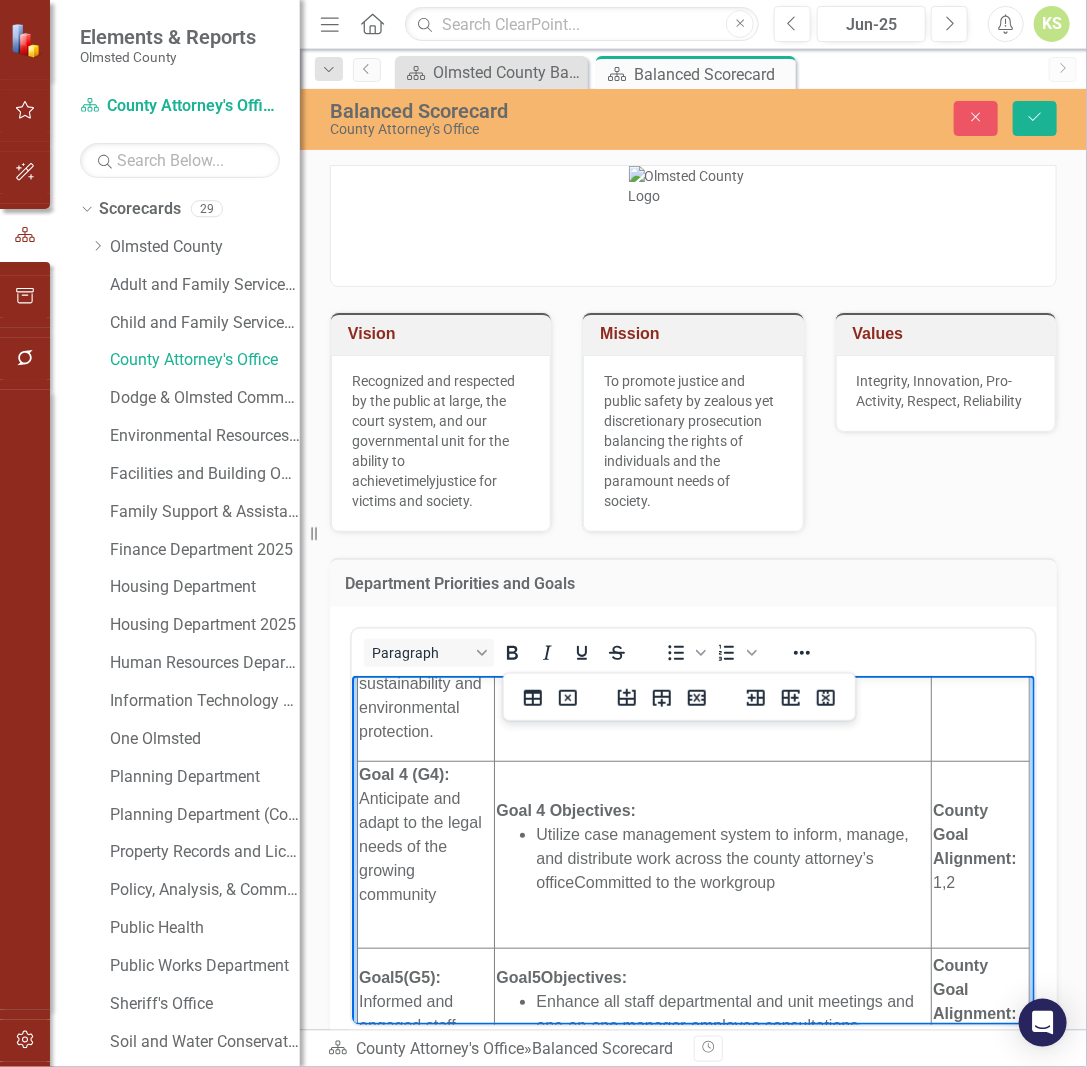 click on "Utilize case management system to inform, manage, and distribute work across the county attorney’s office" at bounding box center [721, 857] 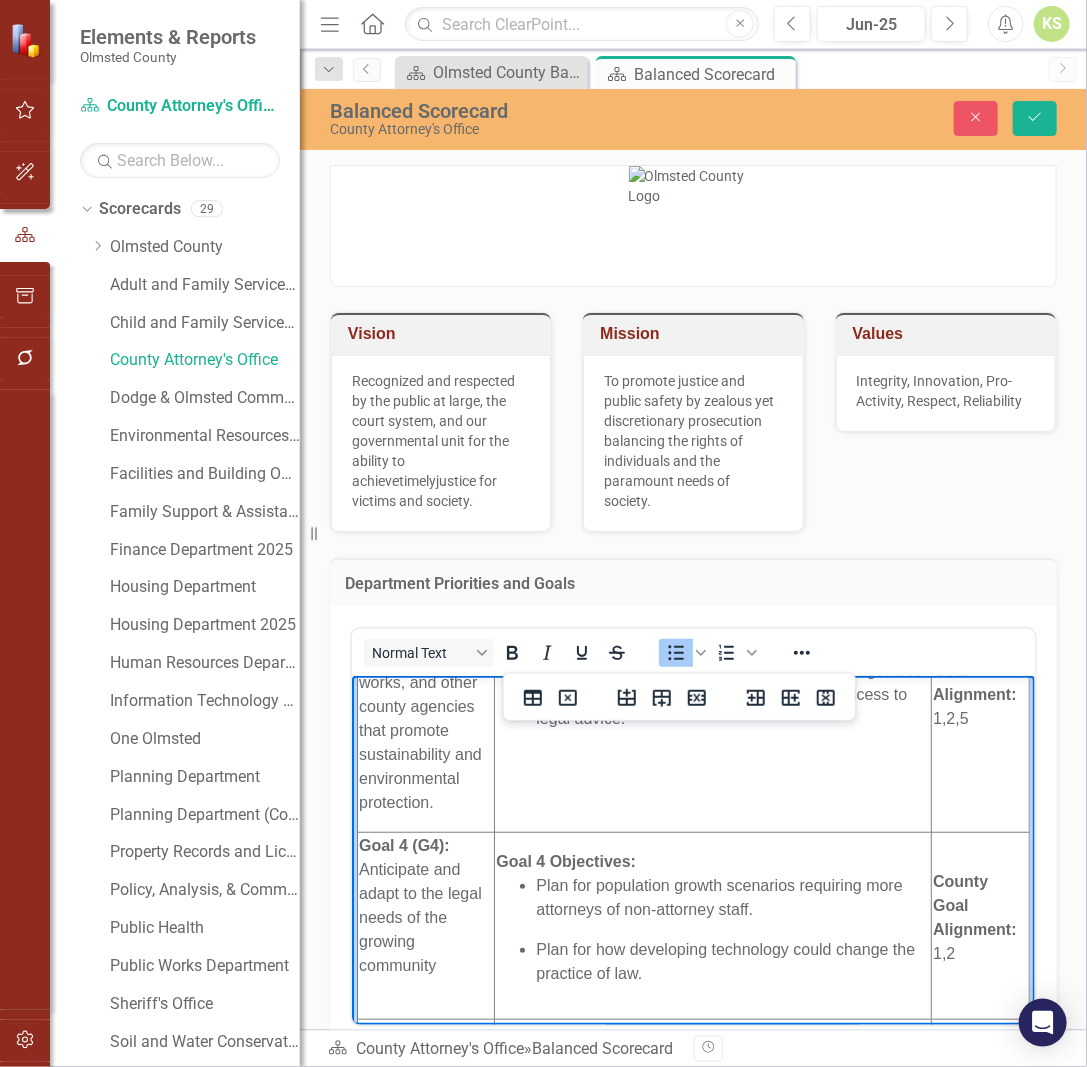 scroll, scrollTop: 514, scrollLeft: 0, axis: vertical 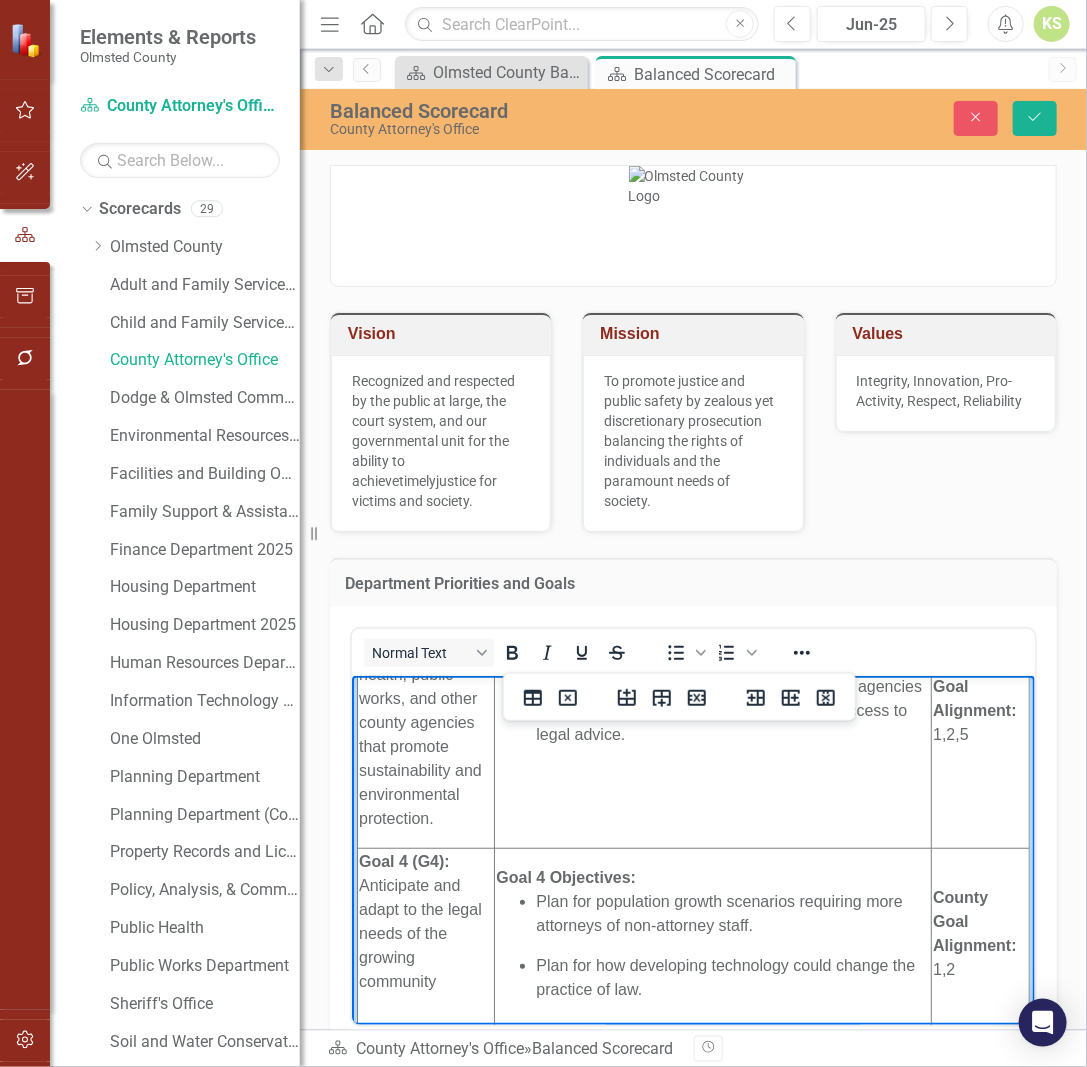 click on "1, 2" at bounding box center (979, 969) 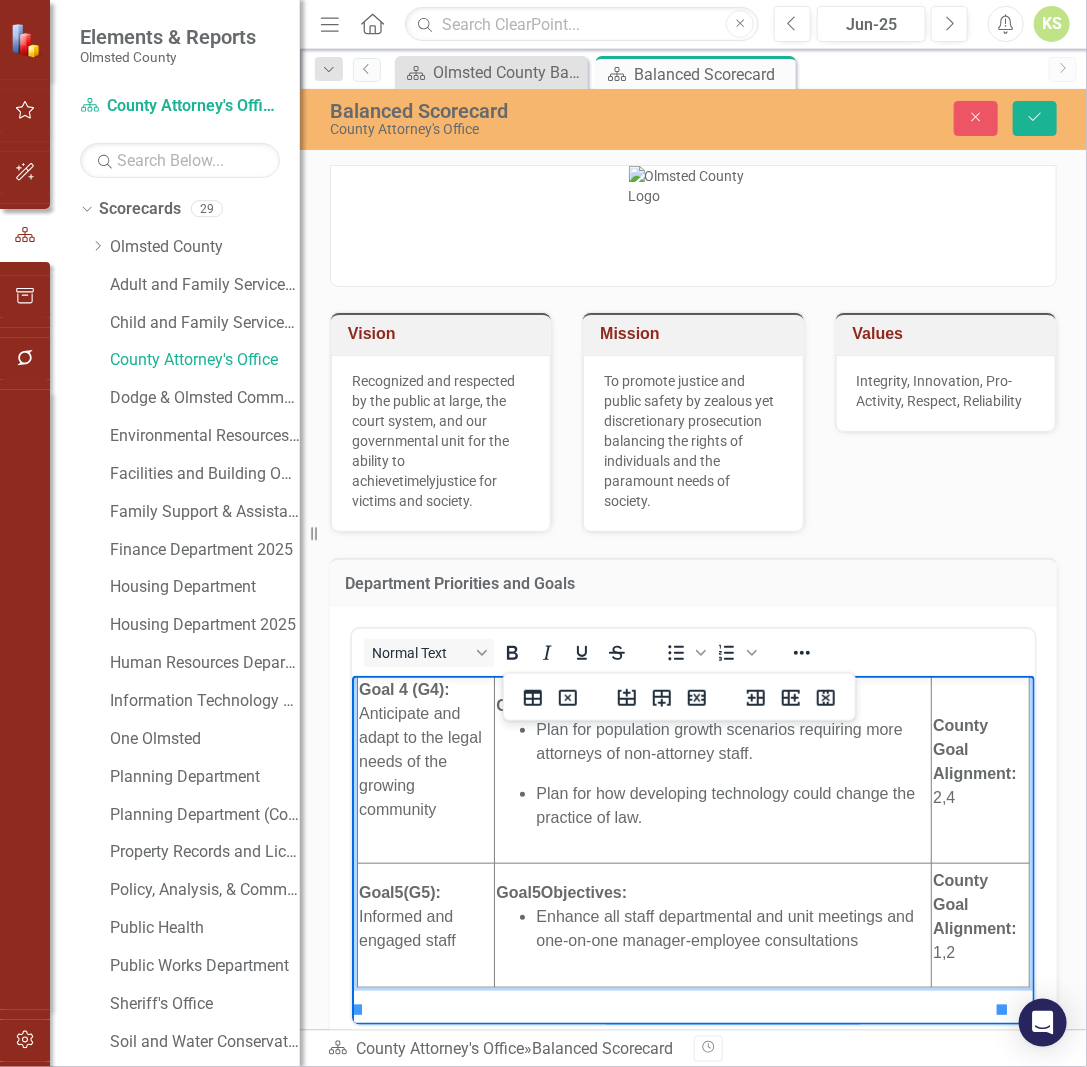 scroll, scrollTop: 714, scrollLeft: 0, axis: vertical 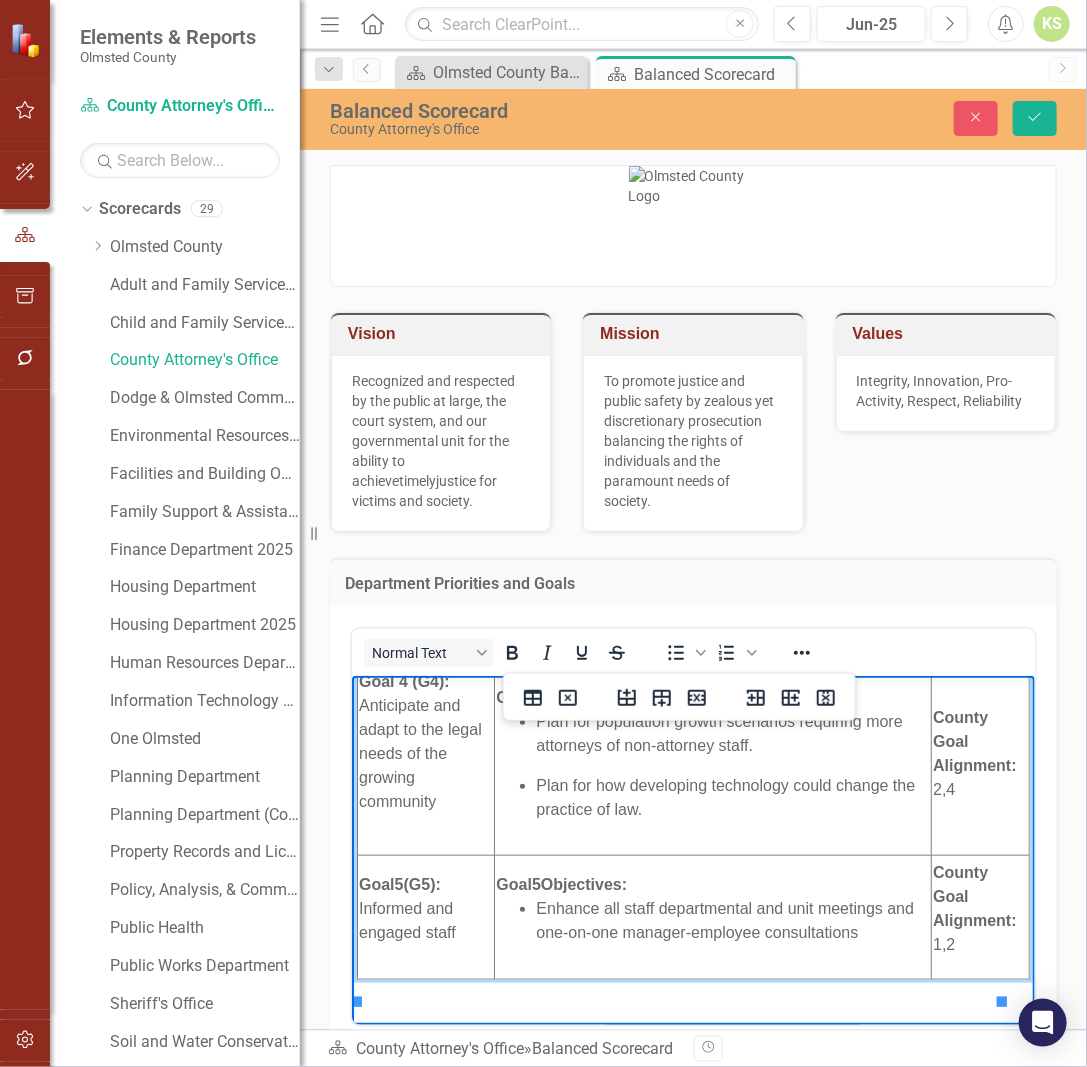 click on "Informed and engaged staff" at bounding box center [406, 919] 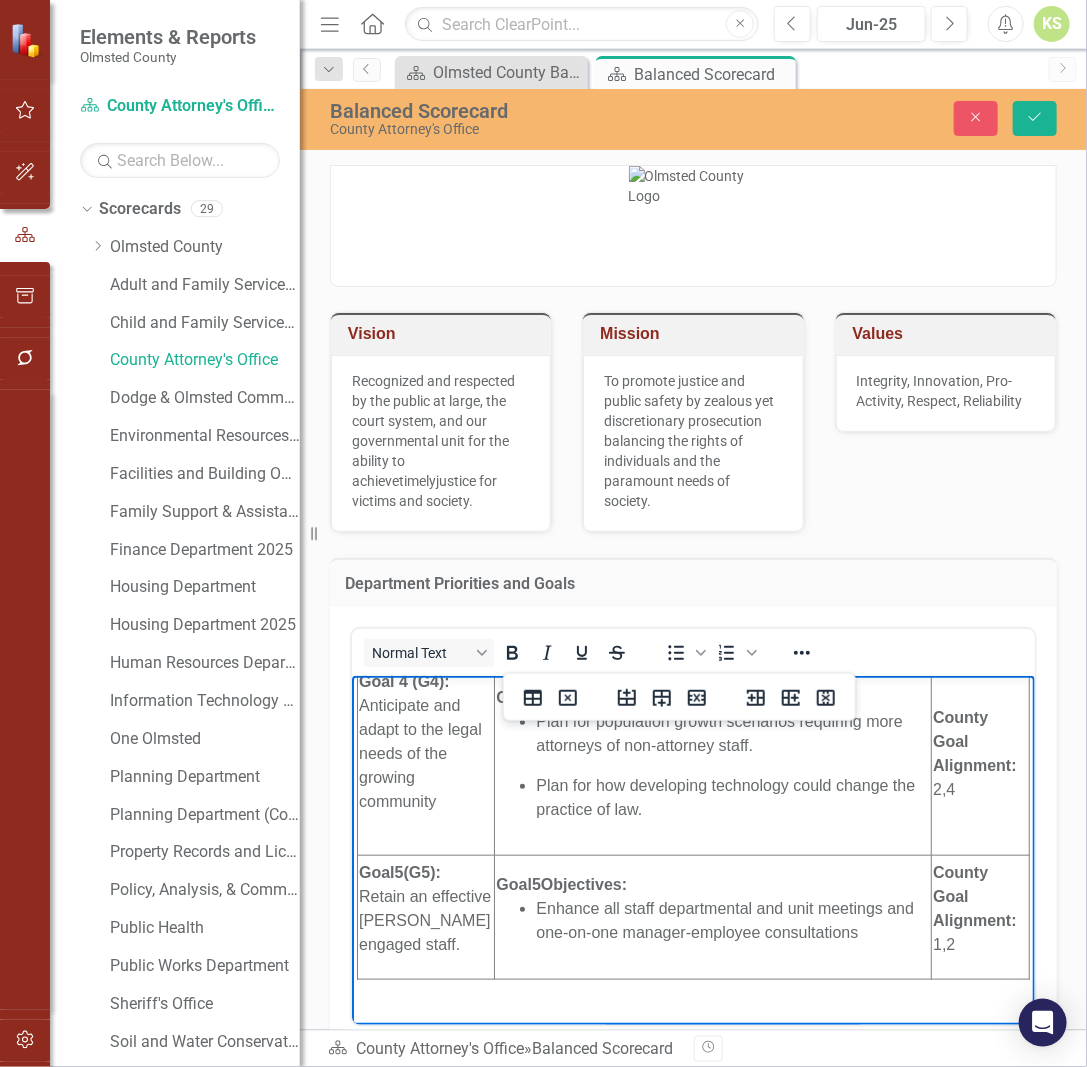 drag, startPoint x: 437, startPoint y: 916, endPoint x: 503, endPoint y: 980, distance: 91.93476 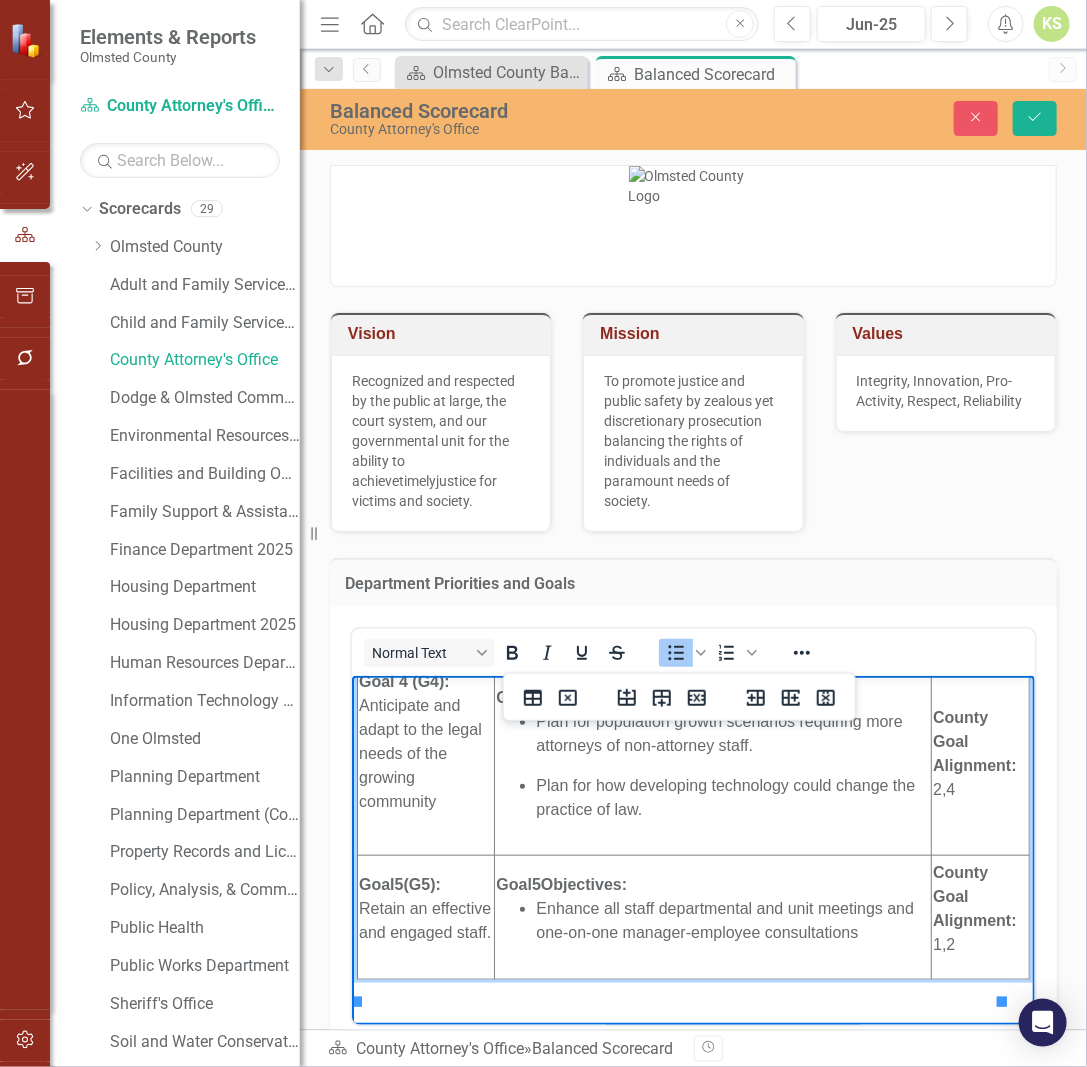drag, startPoint x: 534, startPoint y: 915, endPoint x: 577, endPoint y: 920, distance: 43.289722 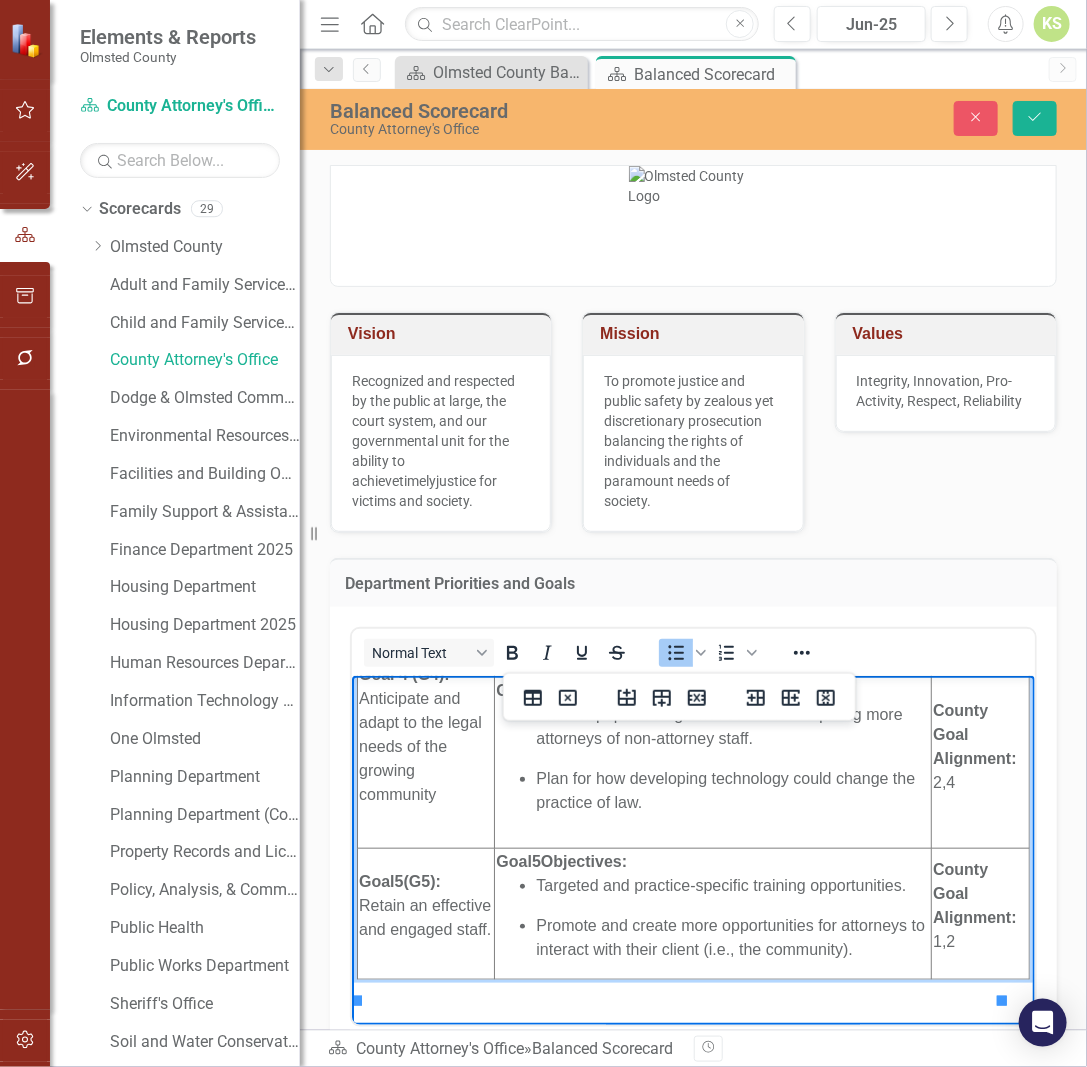 click on "1, 2" at bounding box center (979, 941) 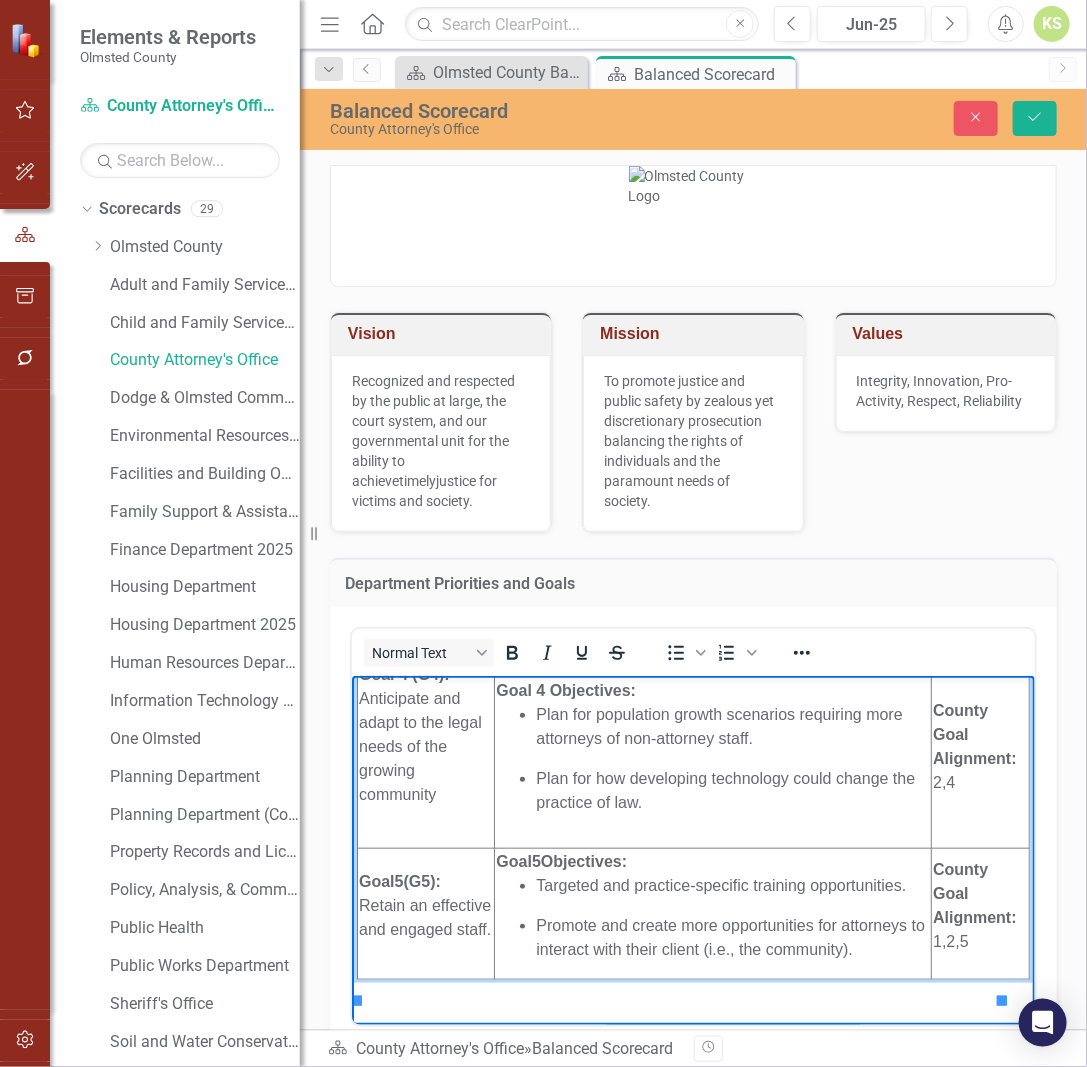 scroll, scrollTop: 721, scrollLeft: 0, axis: vertical 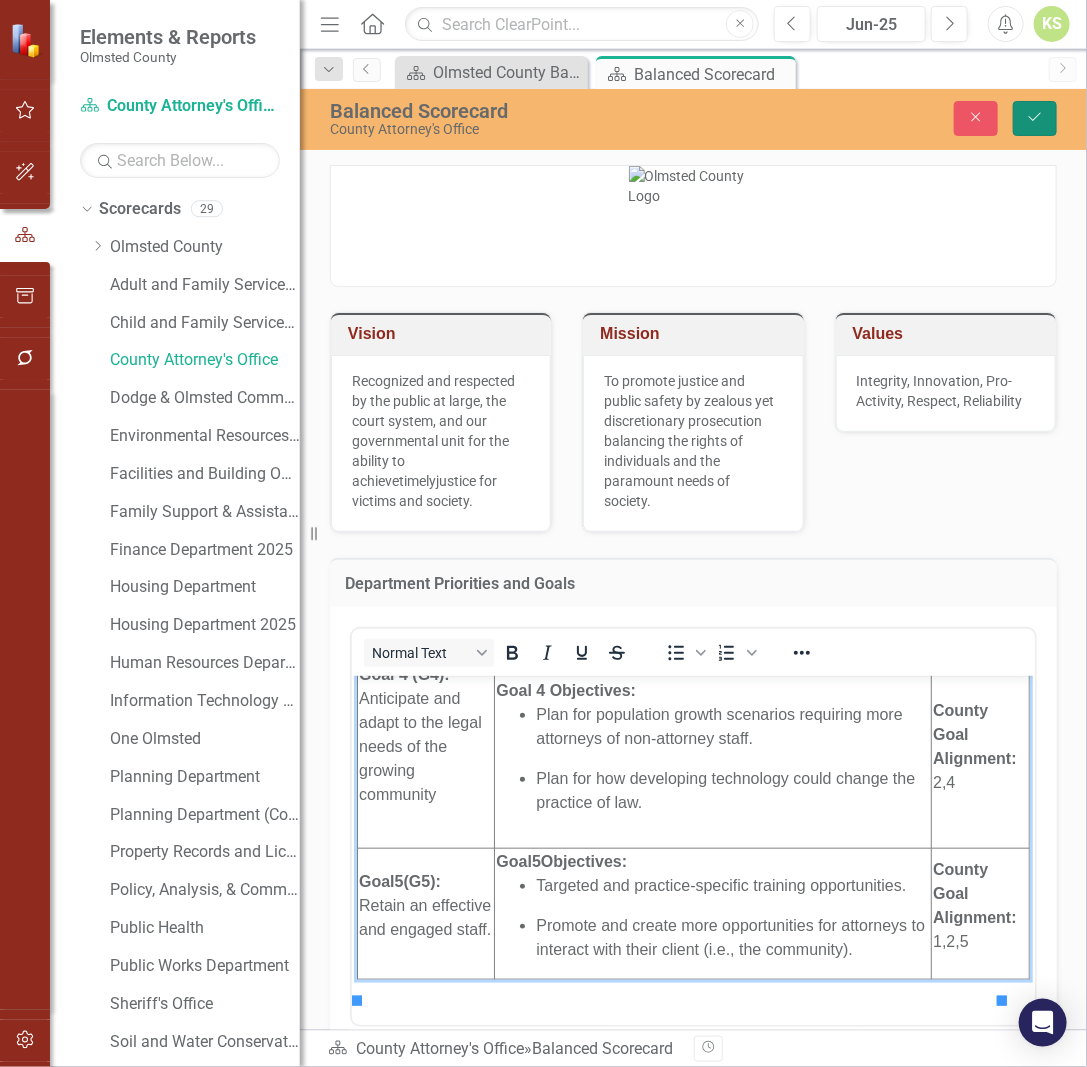 click on "Save" 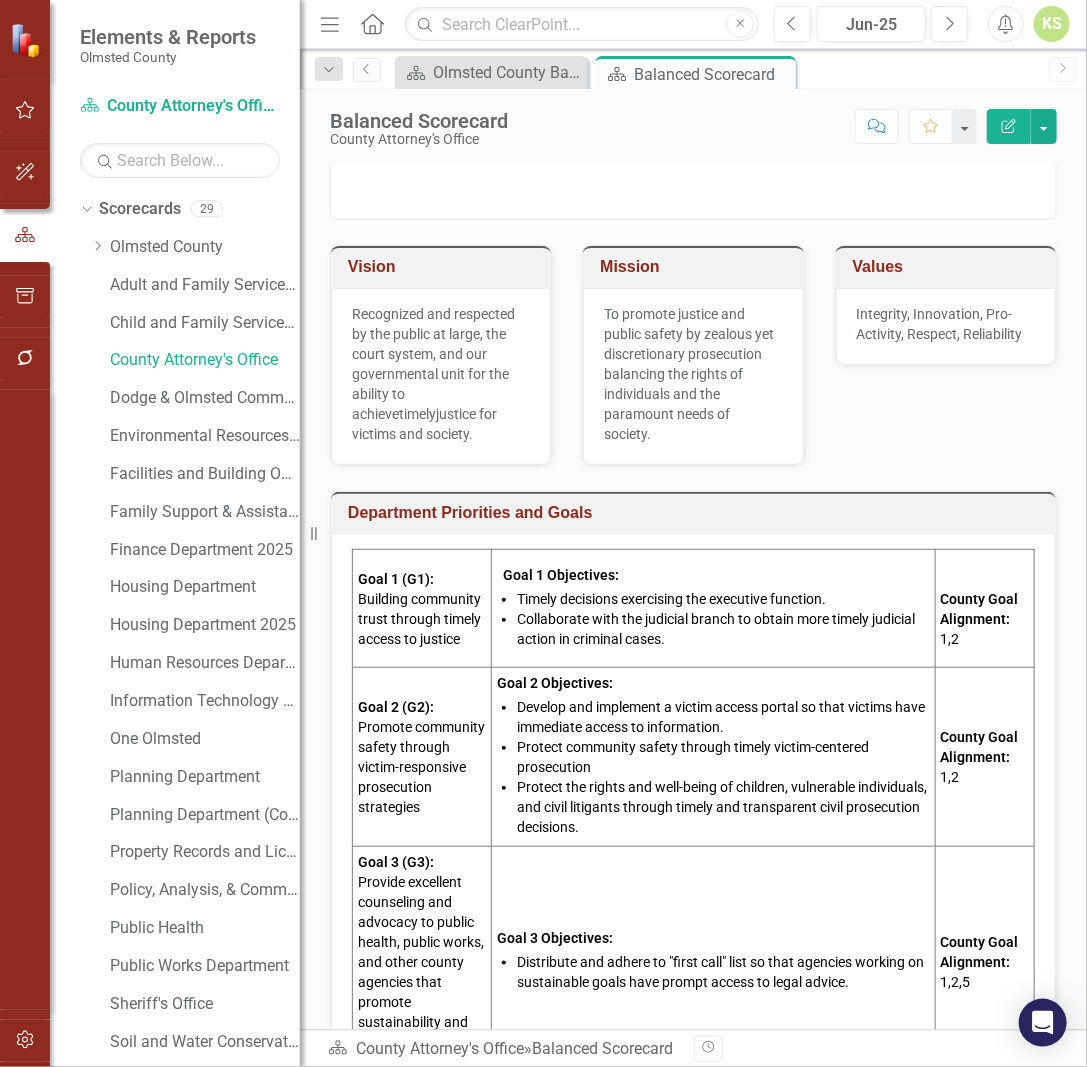 scroll, scrollTop: 200, scrollLeft: 0, axis: vertical 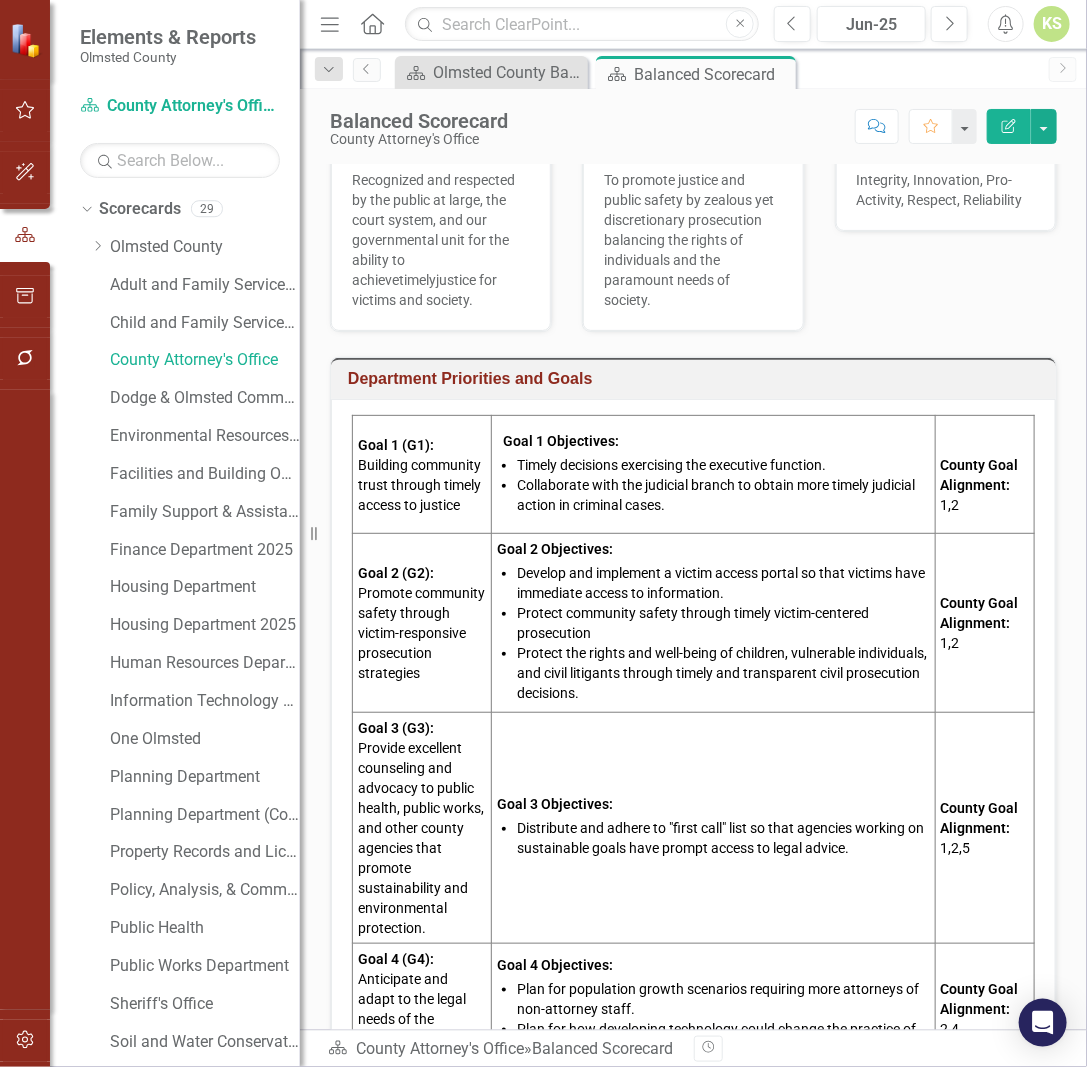 click on "Goal 3 Objectives:
Distribute and adhere to "first call" list so that agencies working on sustainable goals have prompt access to legal advice." at bounding box center [713, 827] 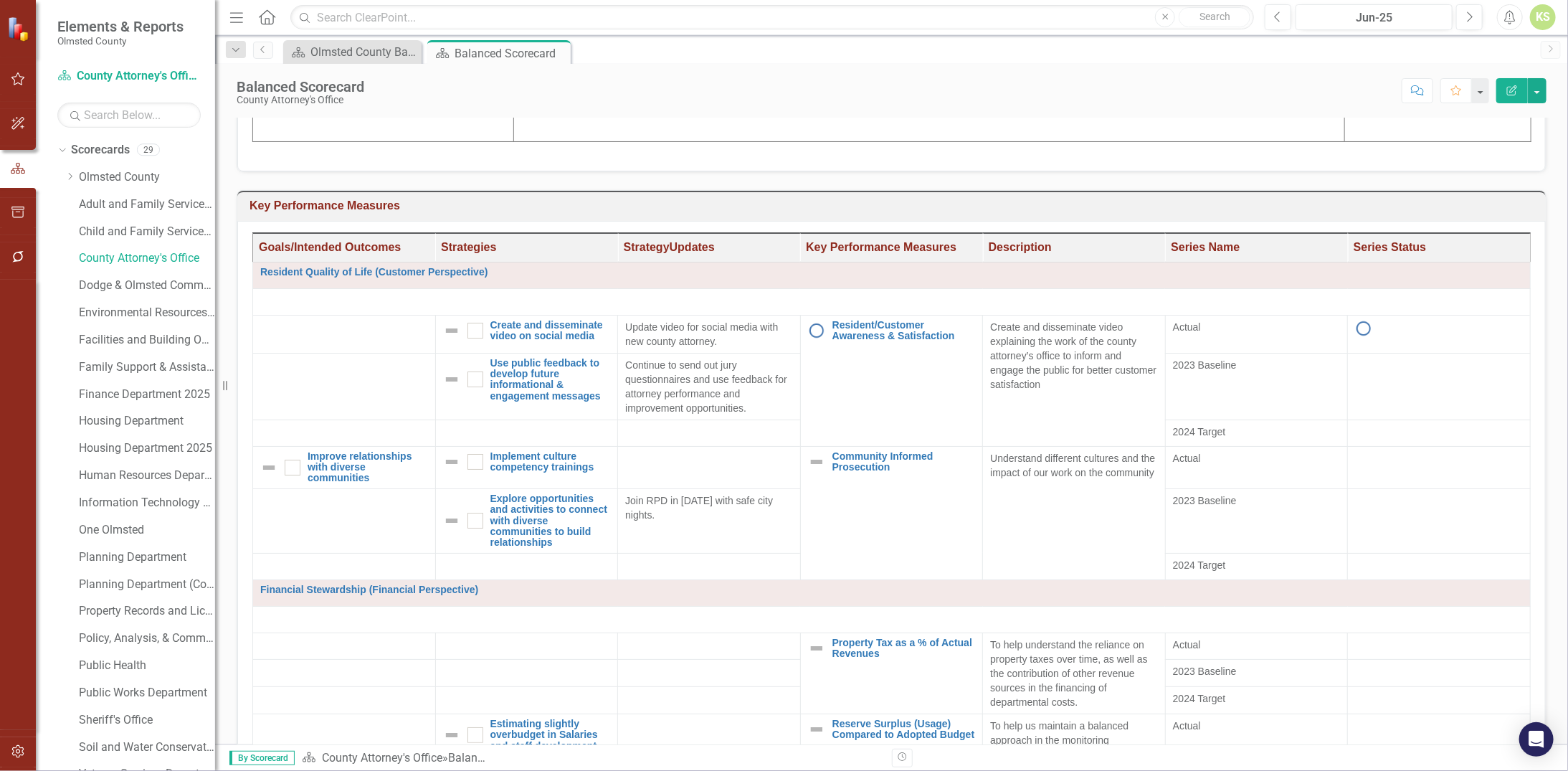 scroll, scrollTop: 534, scrollLeft: 0, axis: vertical 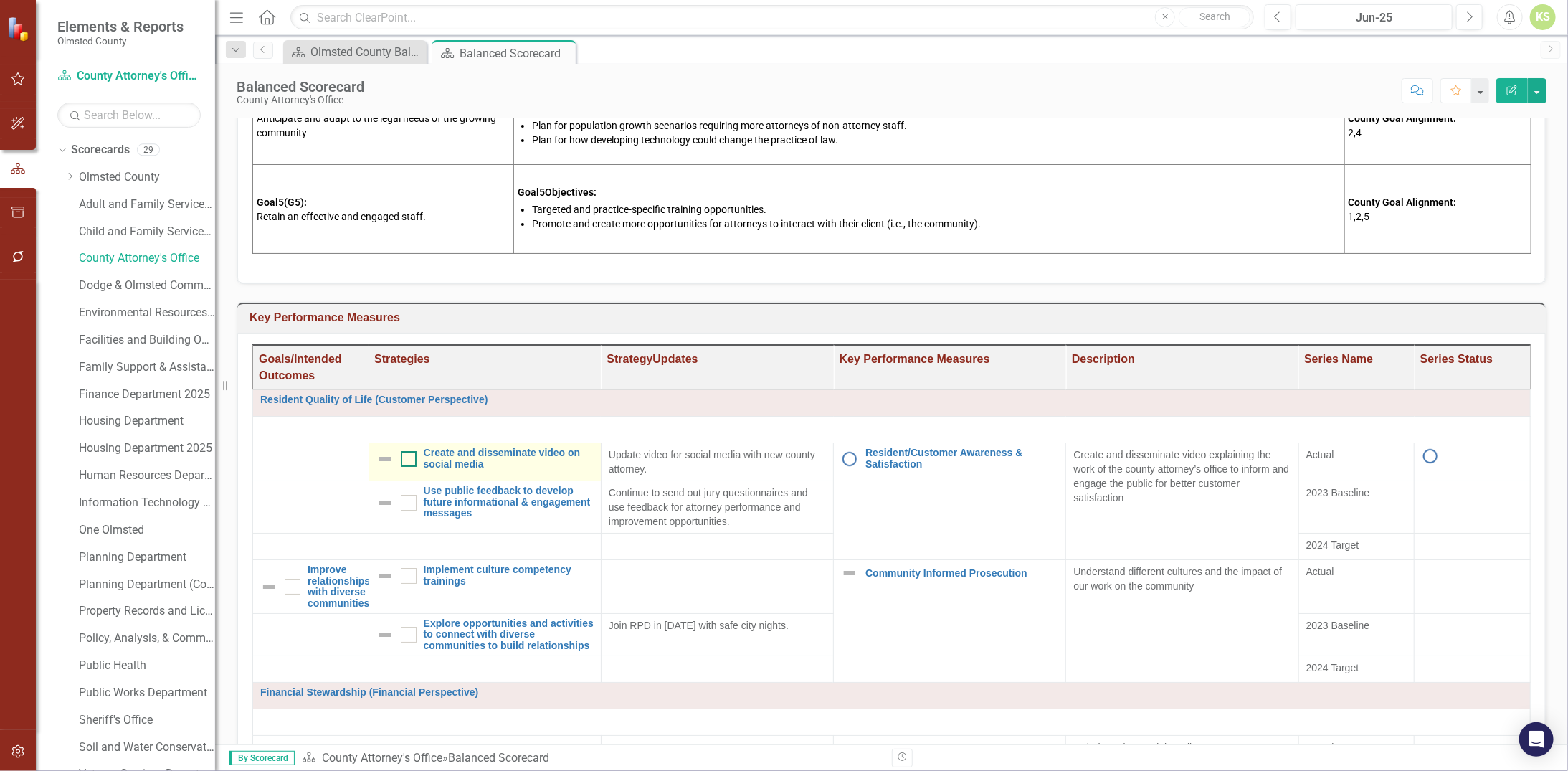 click at bounding box center [409, 459] 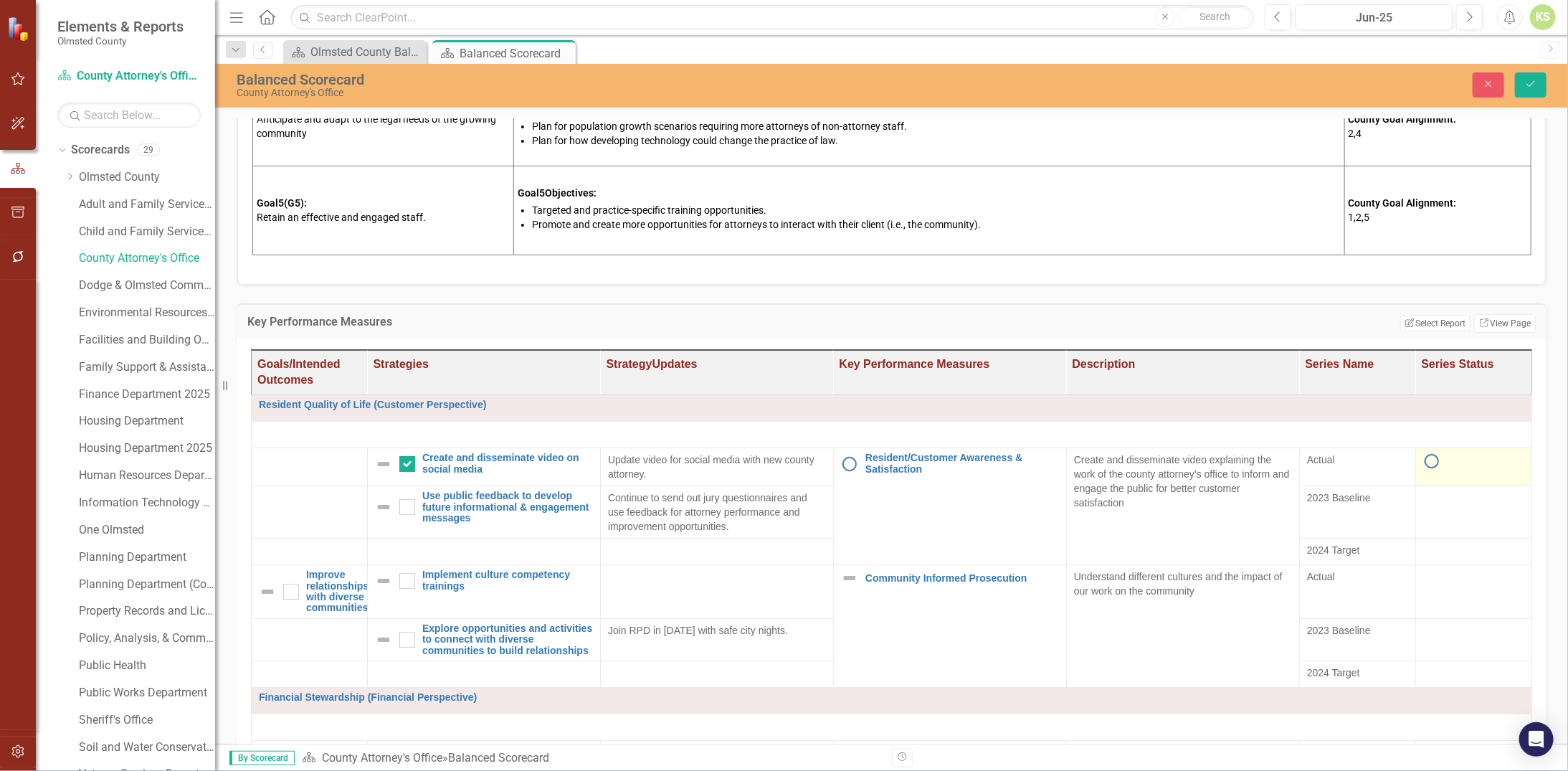 click at bounding box center (1432, 461) 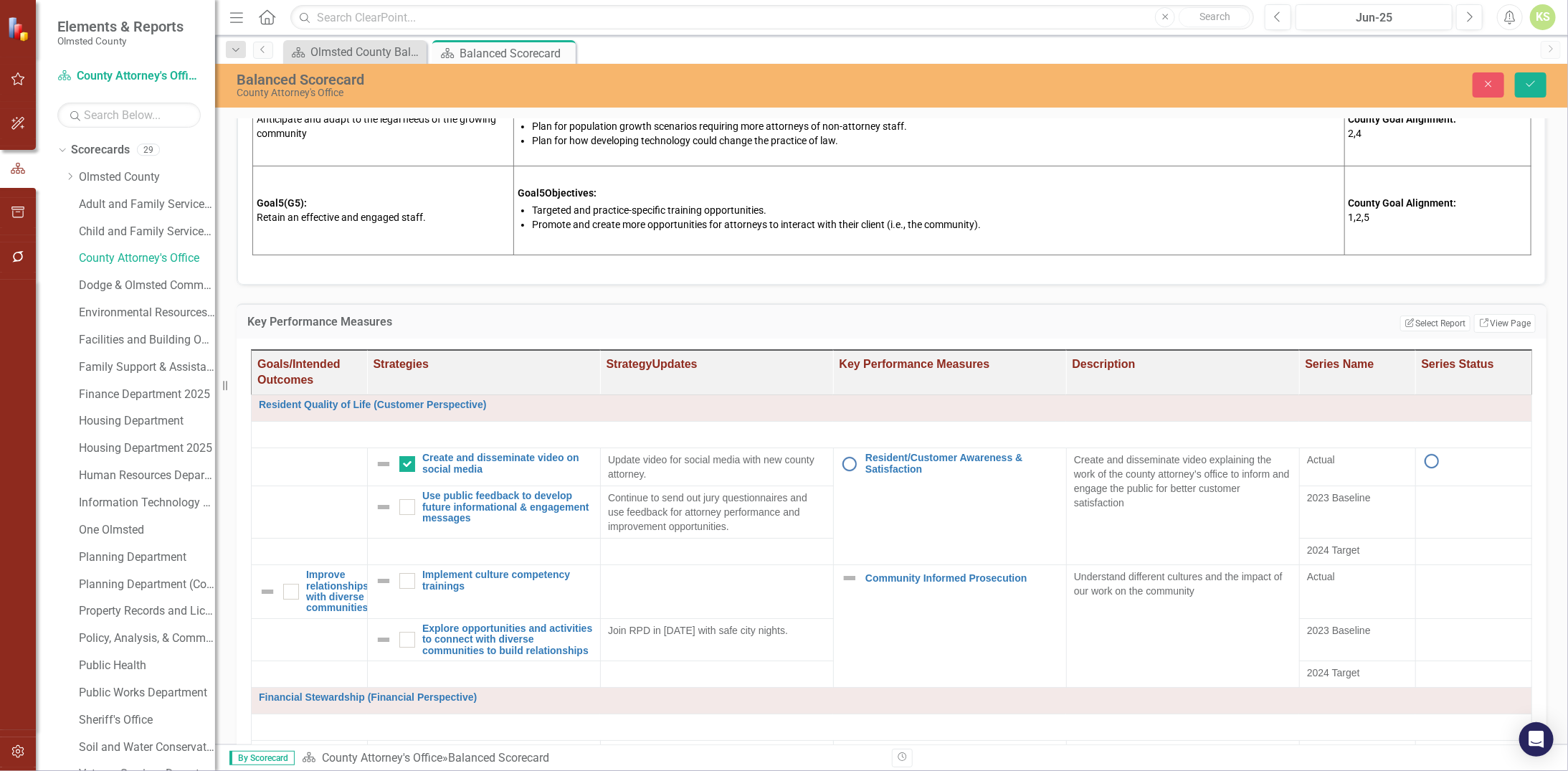 click on "Series Status" at bounding box center [1473, 372] 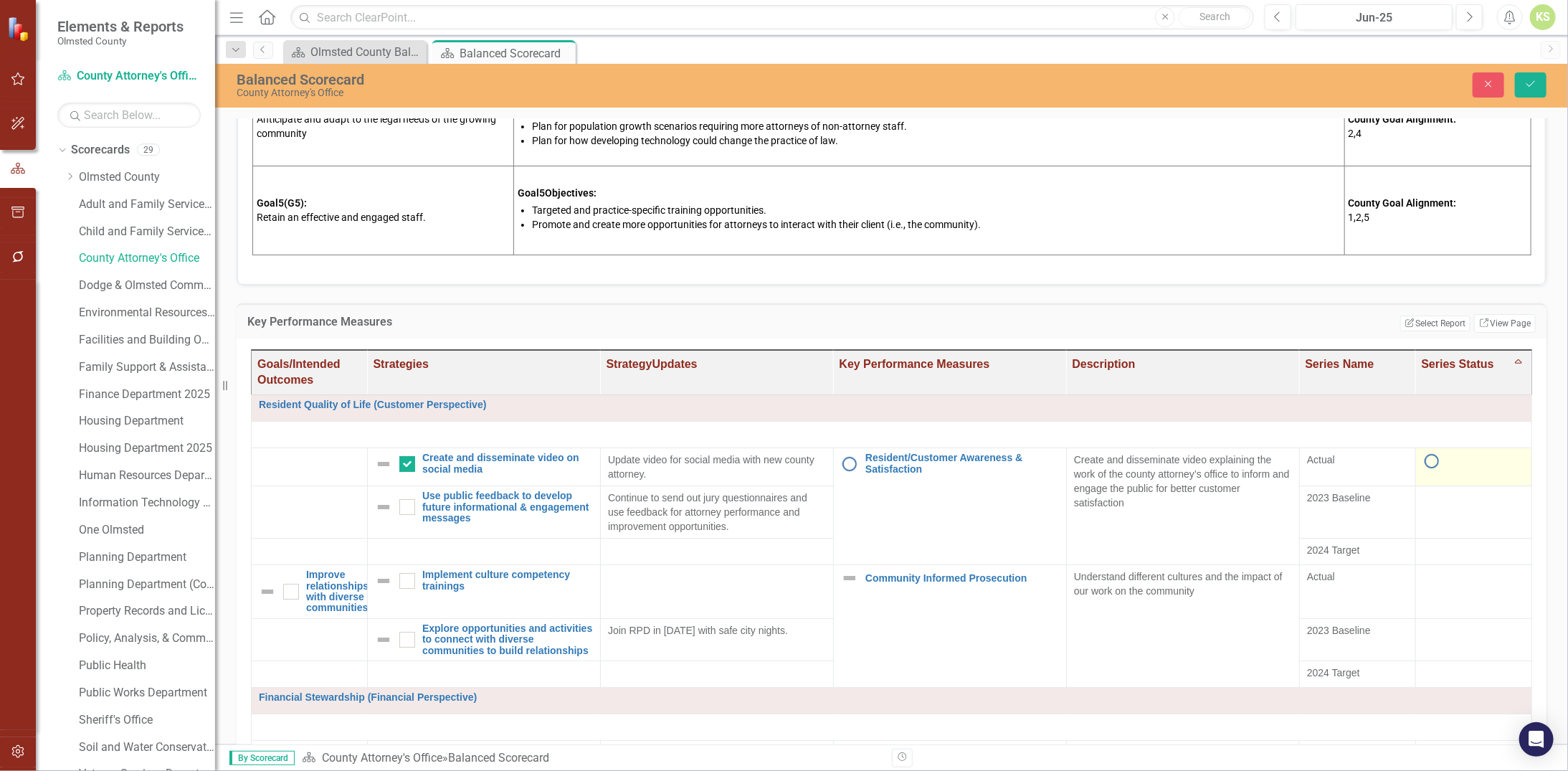 click at bounding box center [1432, 461] 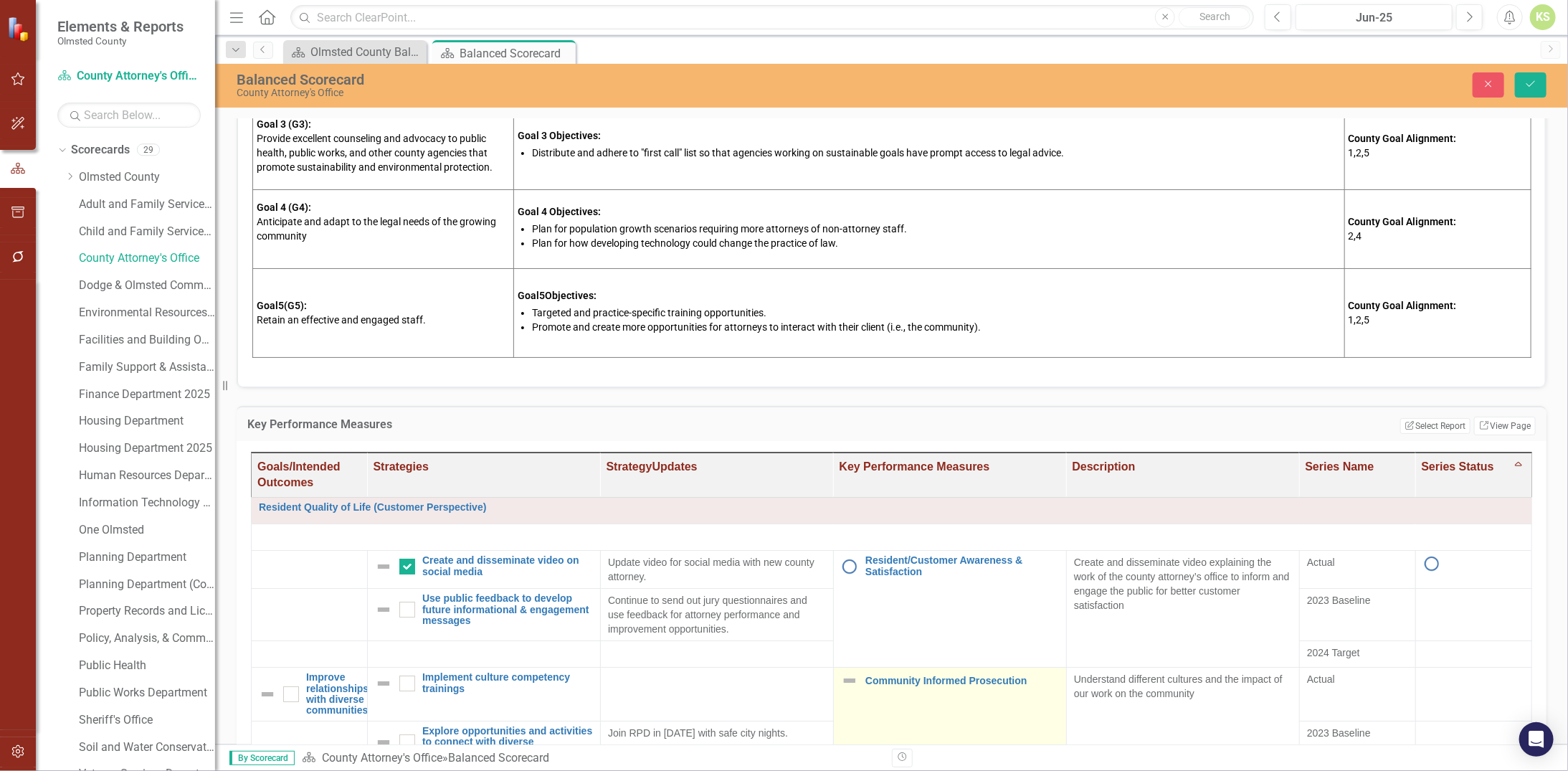 scroll, scrollTop: 390, scrollLeft: 0, axis: vertical 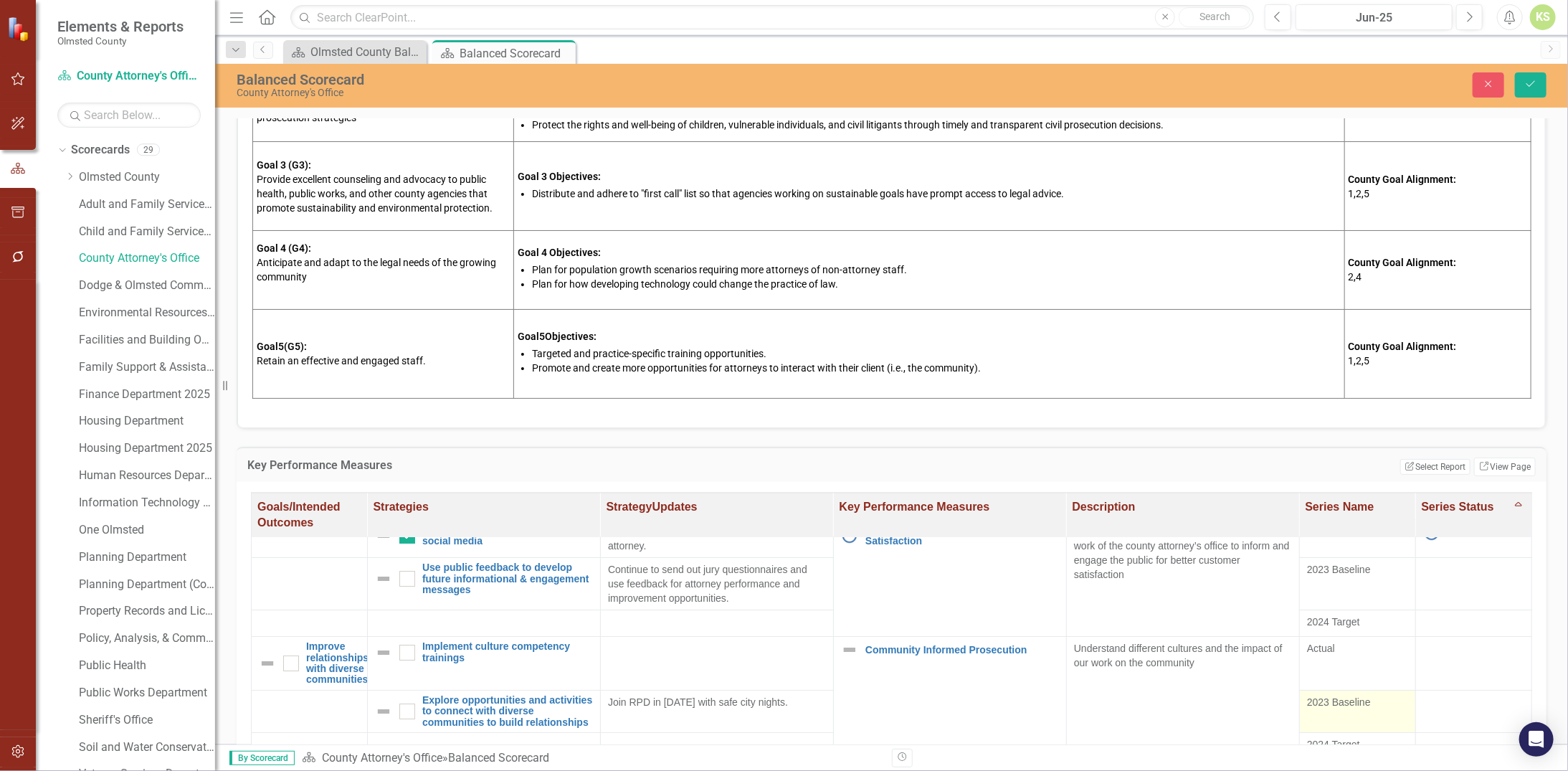 drag, startPoint x: 1372, startPoint y: 693, endPoint x: 1286, endPoint y: 701, distance: 86.371292 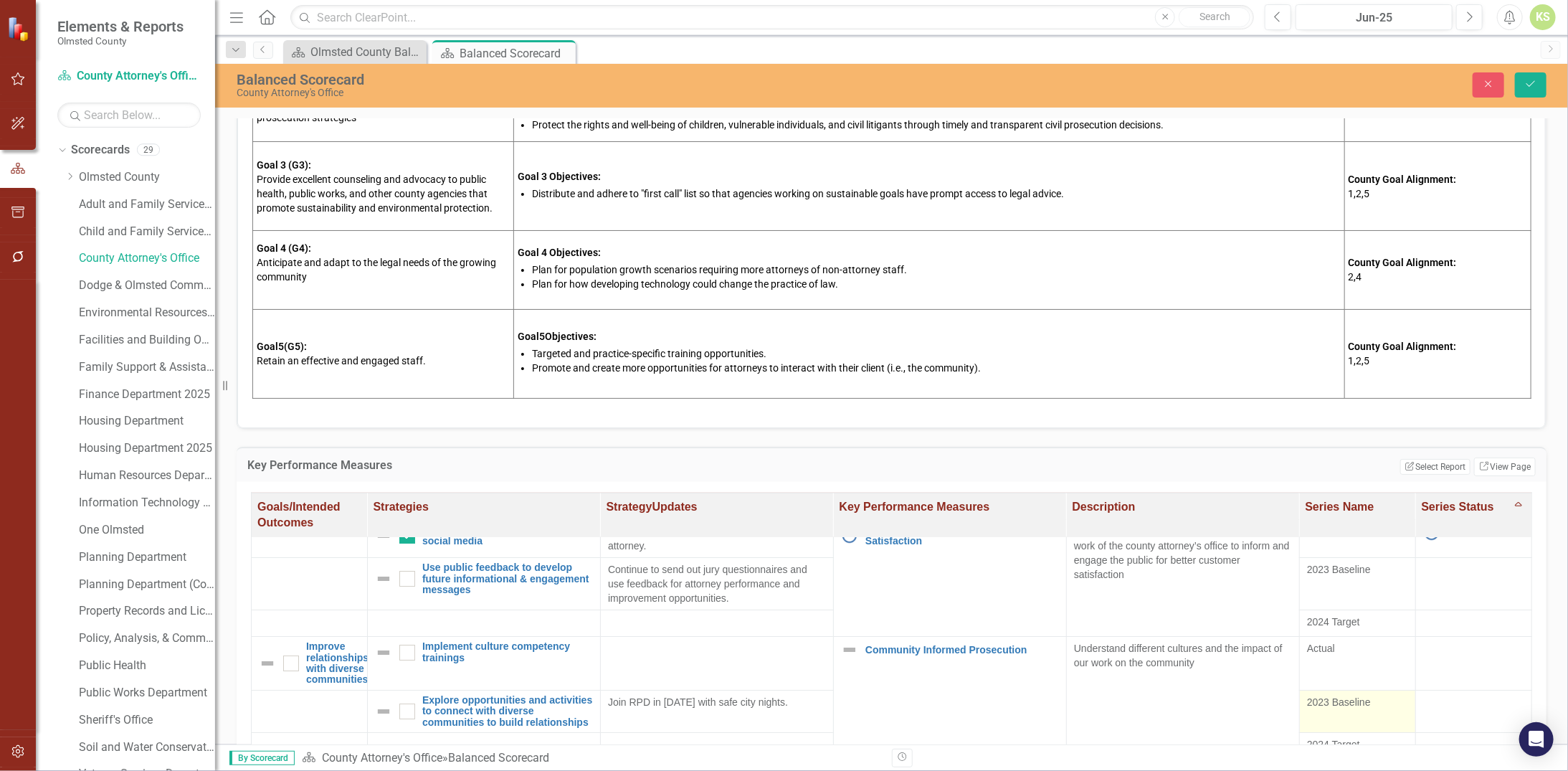 click on "2023 Baseline" at bounding box center [1357, 702] 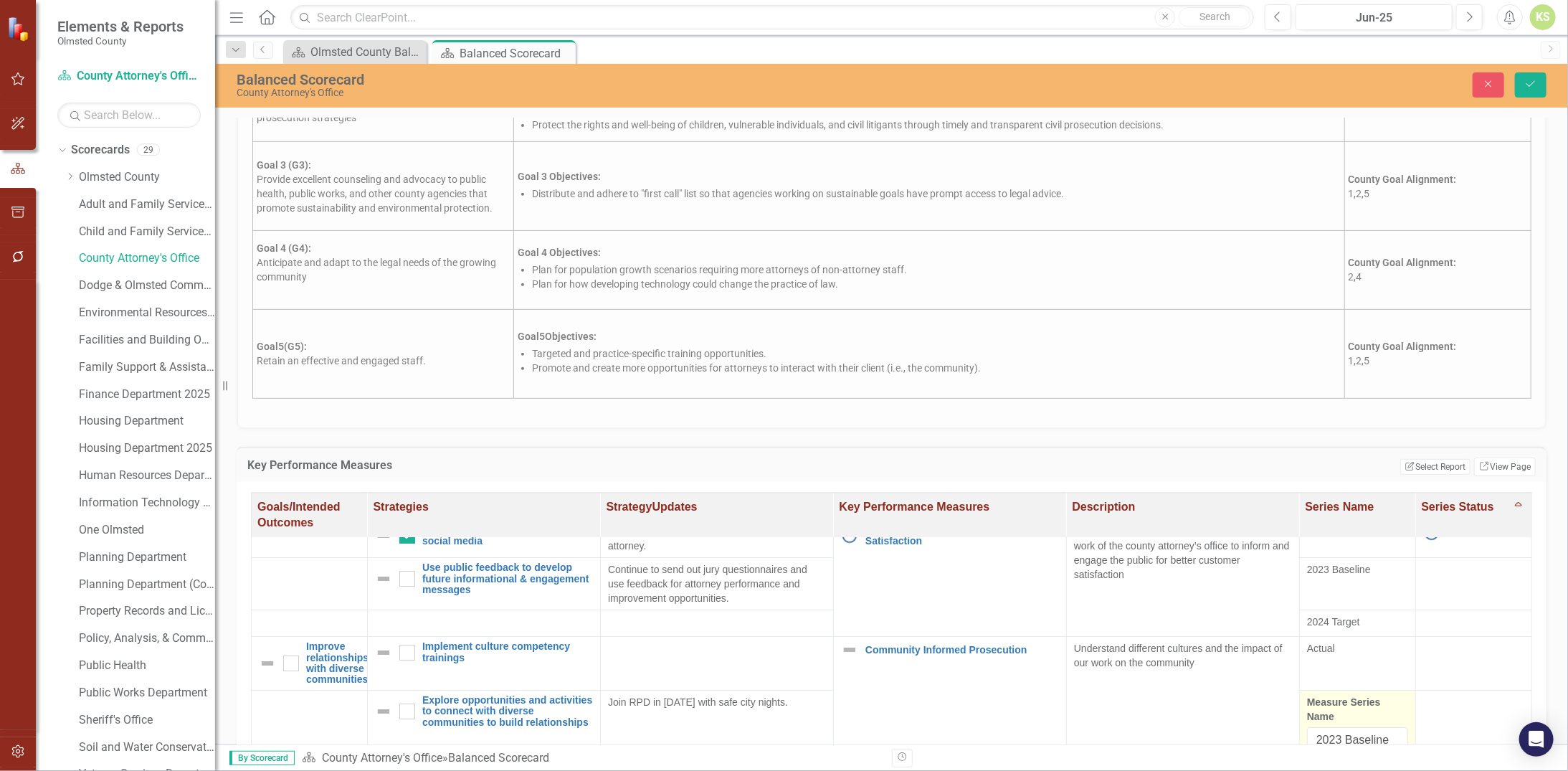 scroll, scrollTop: 143, scrollLeft: 0, axis: vertical 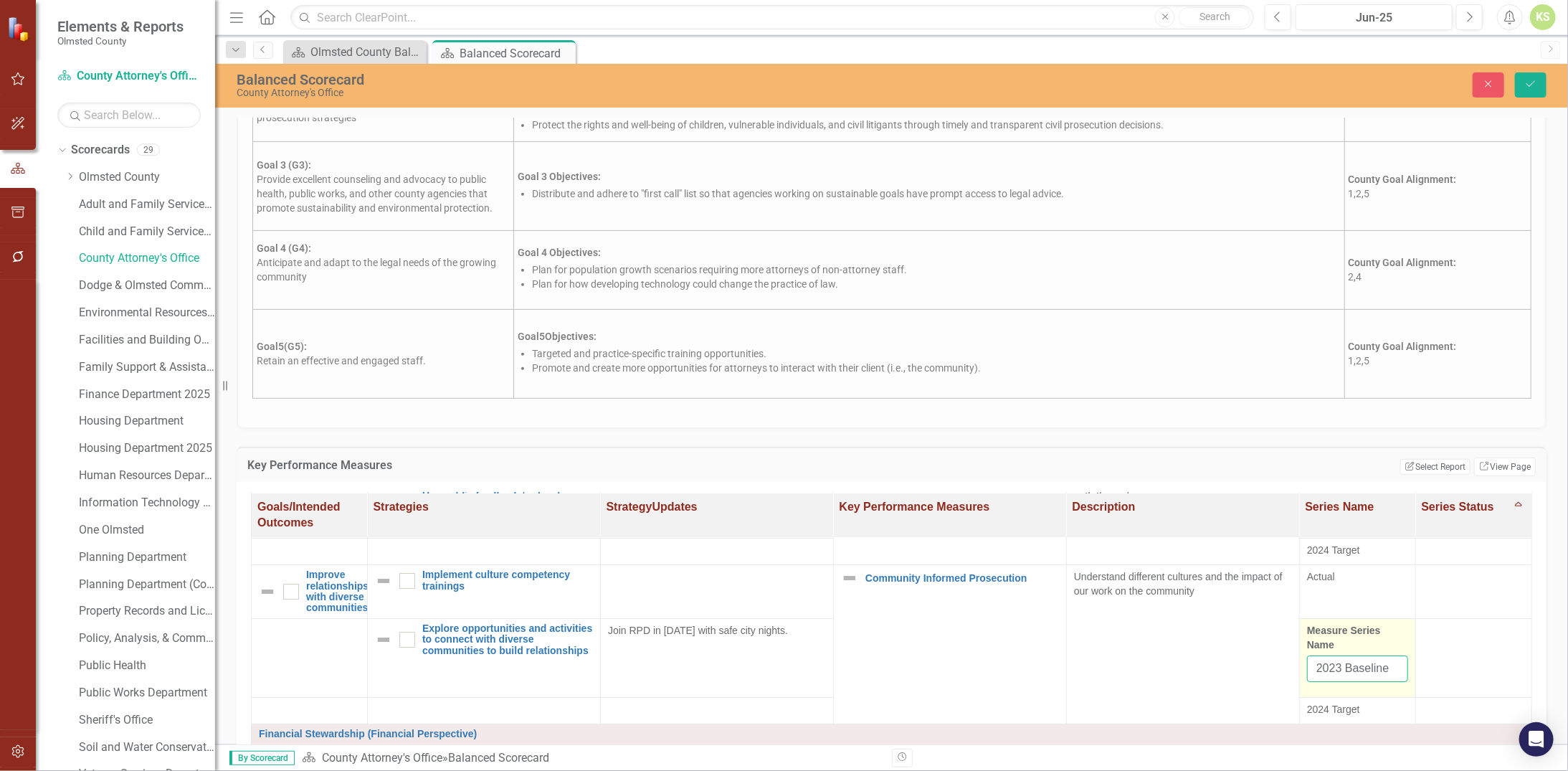 click on "2023 Baseline" at bounding box center (1357, 668) 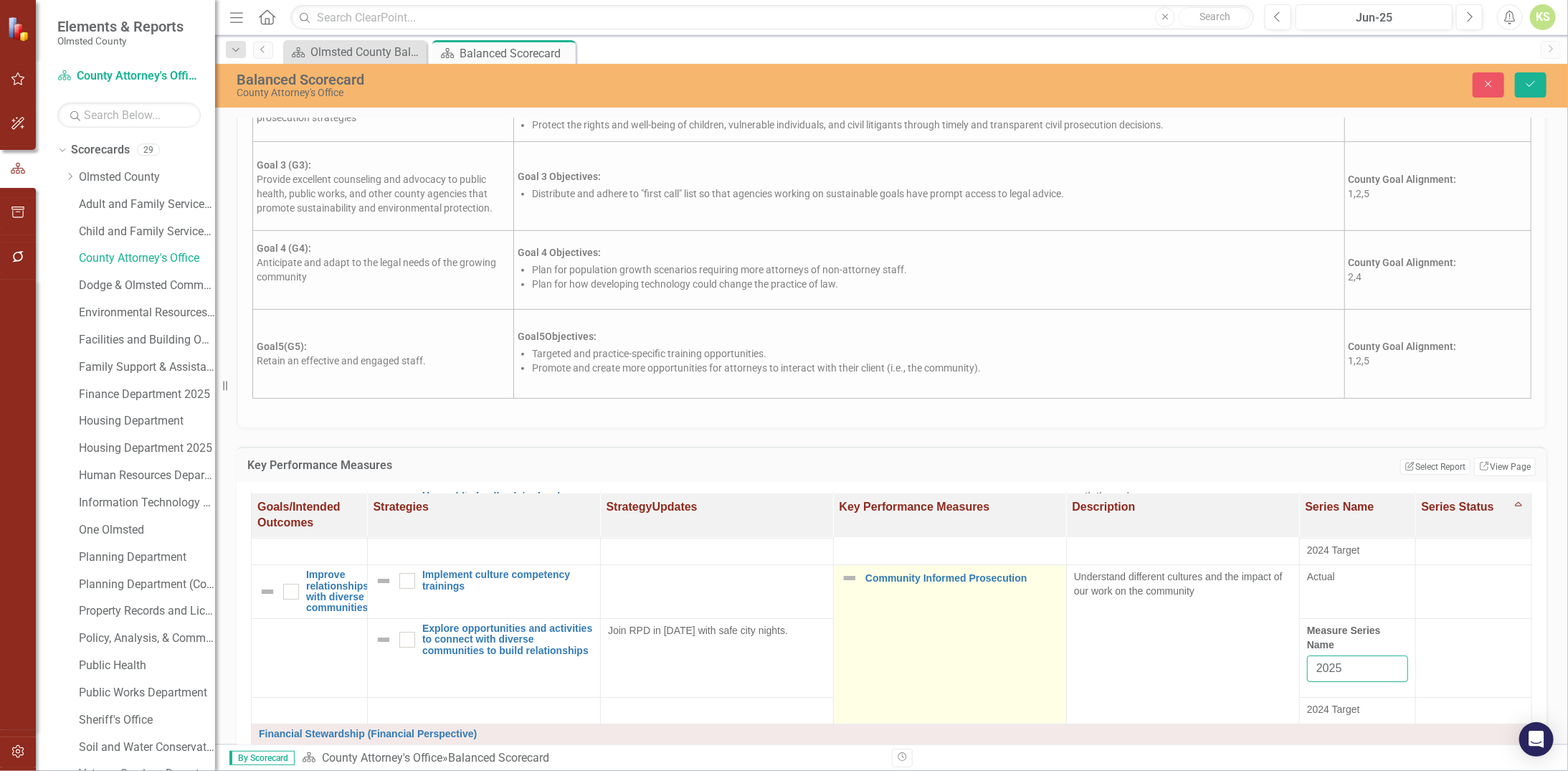 type on "2025" 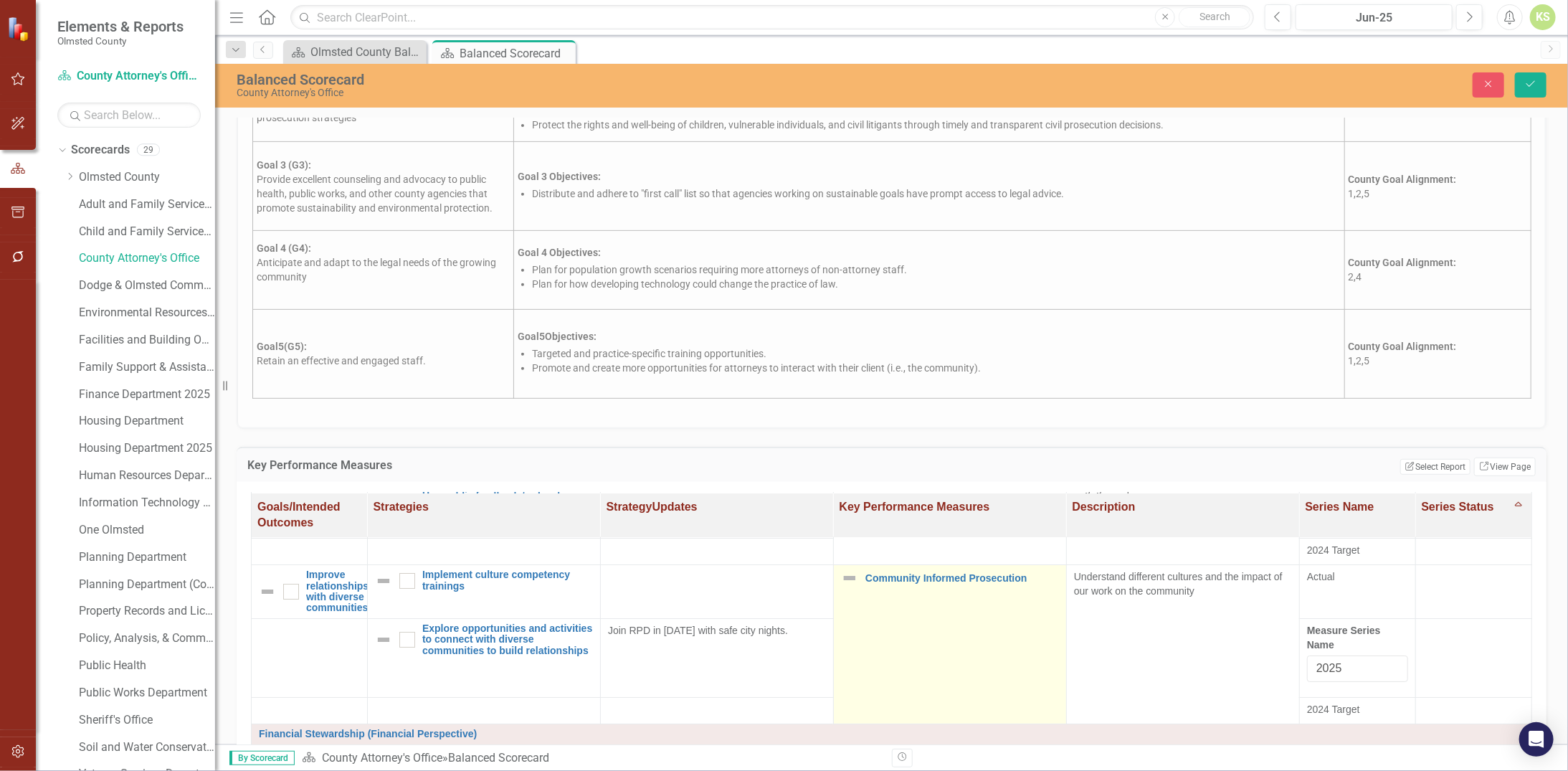 click on "Community Informed Prosecution Edit Edit Key Performance Measure Link Open Element" at bounding box center (949, 644) 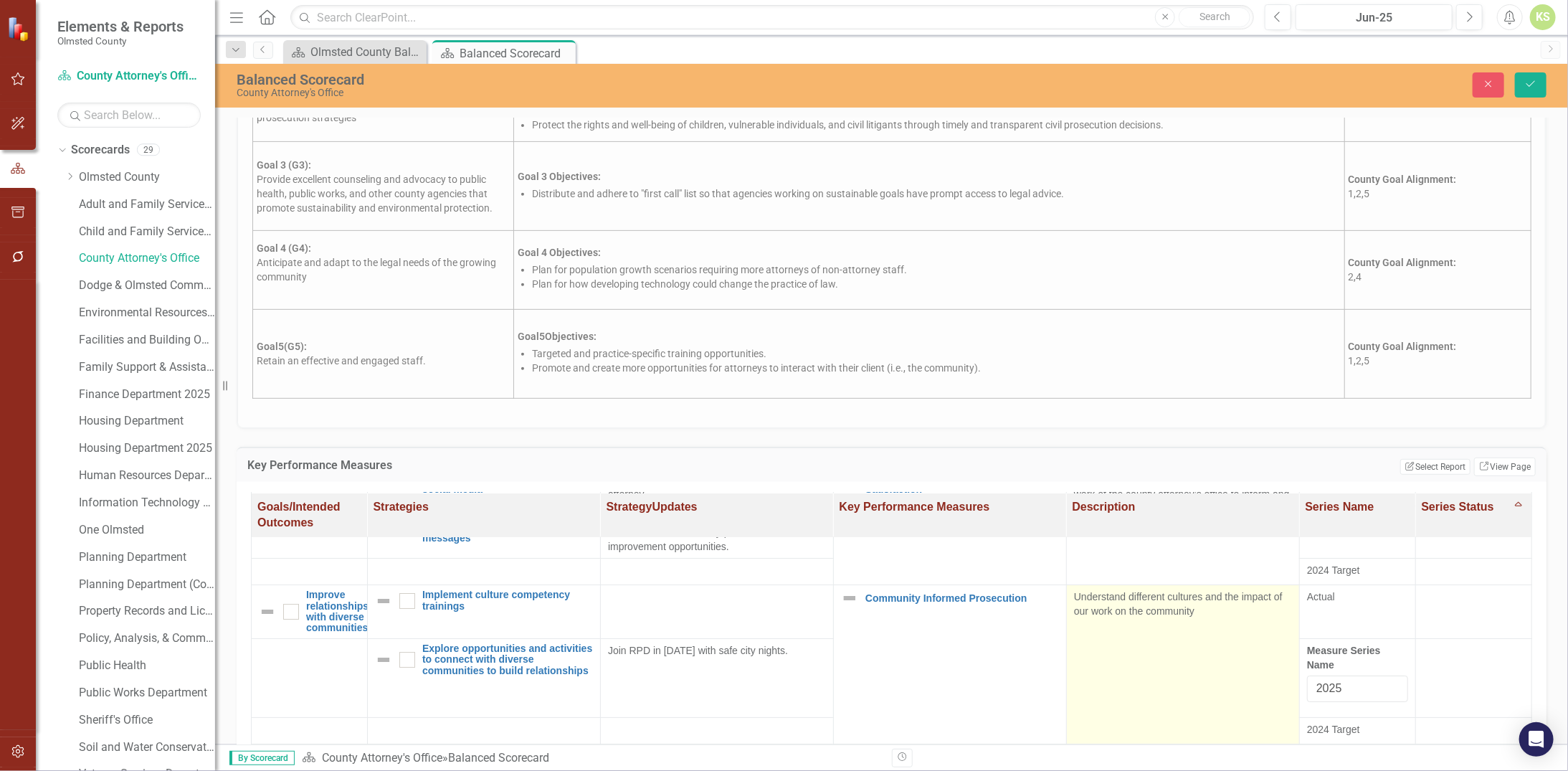 scroll, scrollTop: 143, scrollLeft: 0, axis: vertical 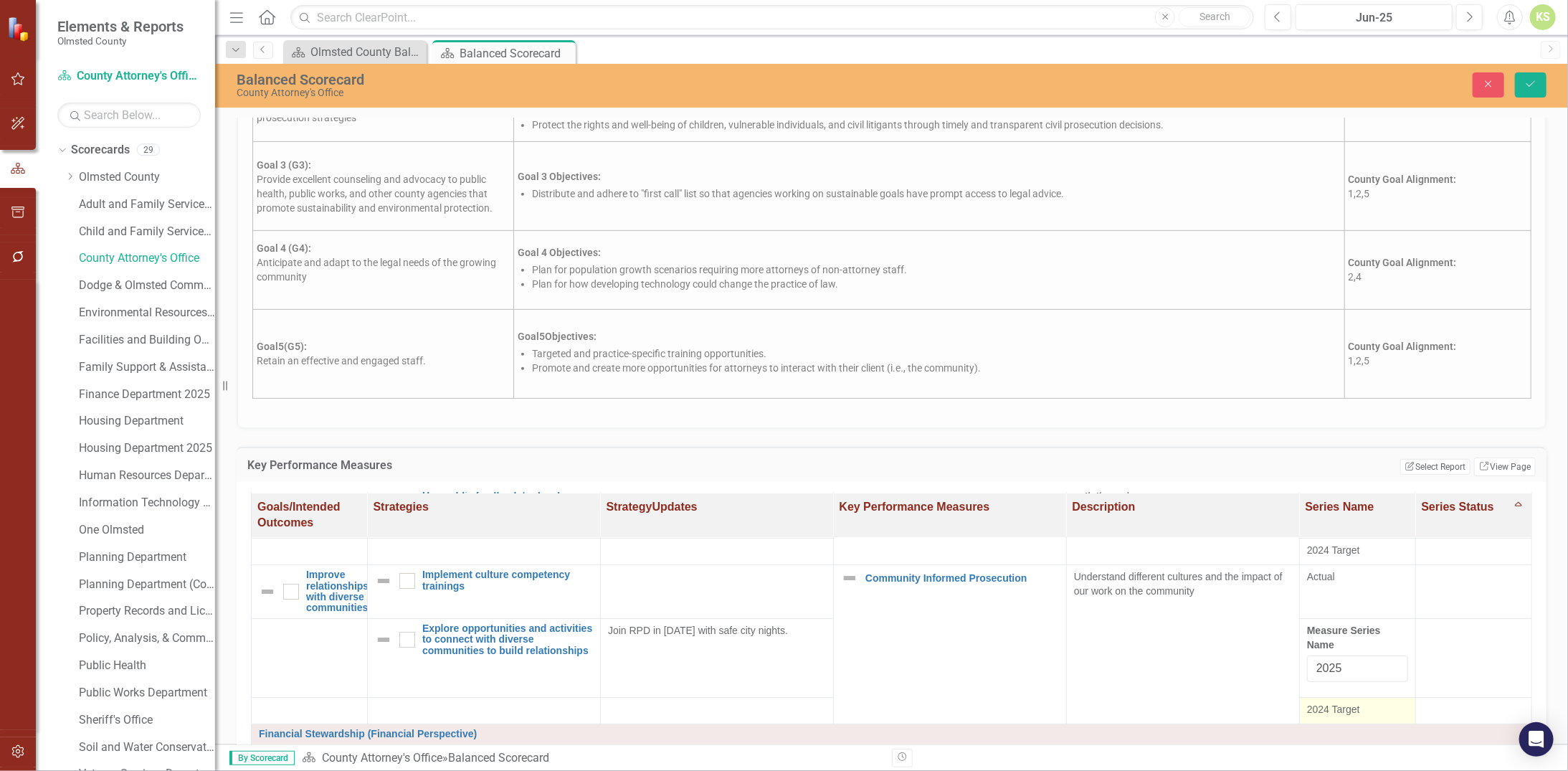 click on "2024 Target" at bounding box center (1357, 709) 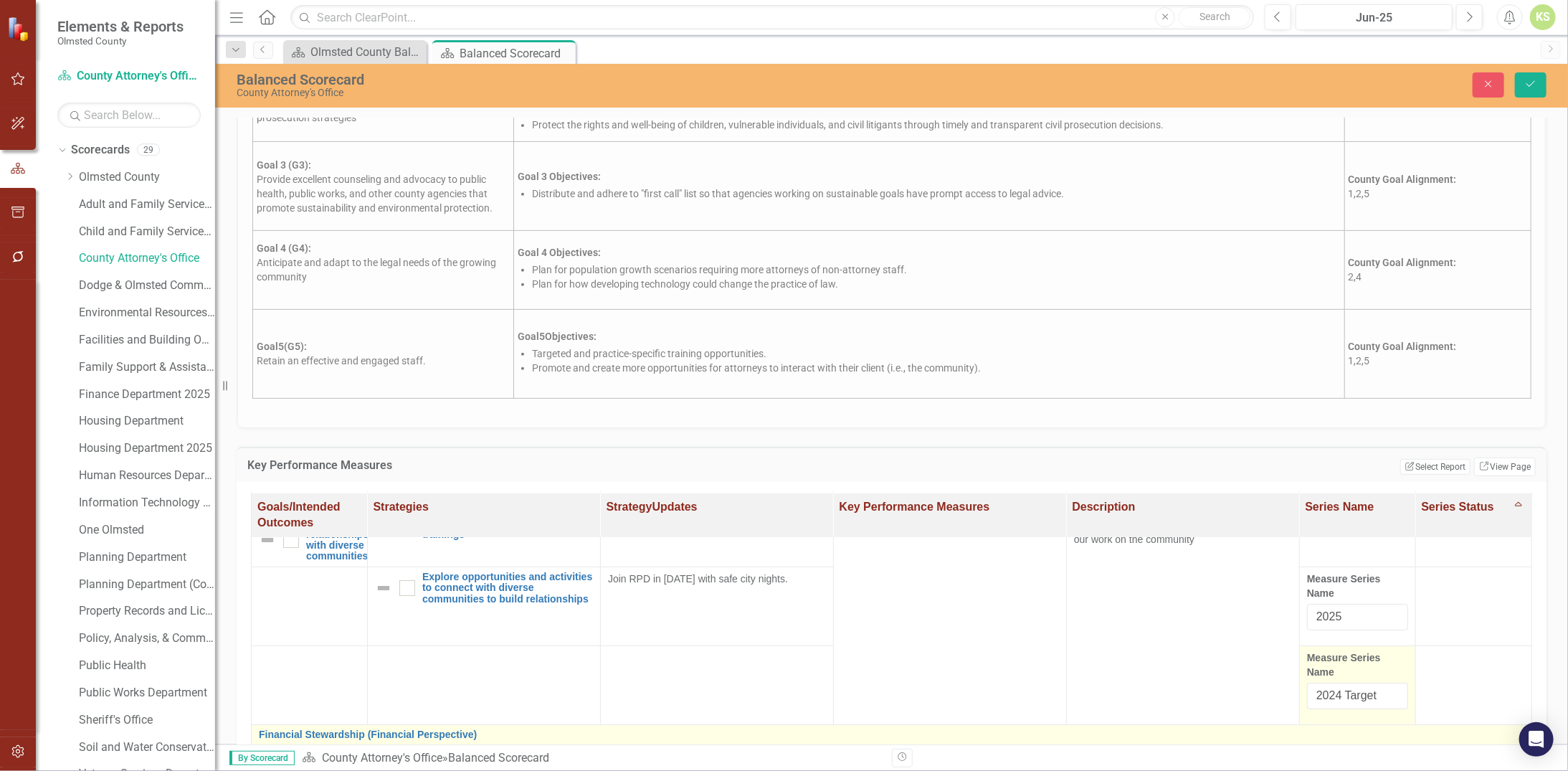 scroll, scrollTop: 215, scrollLeft: 0, axis: vertical 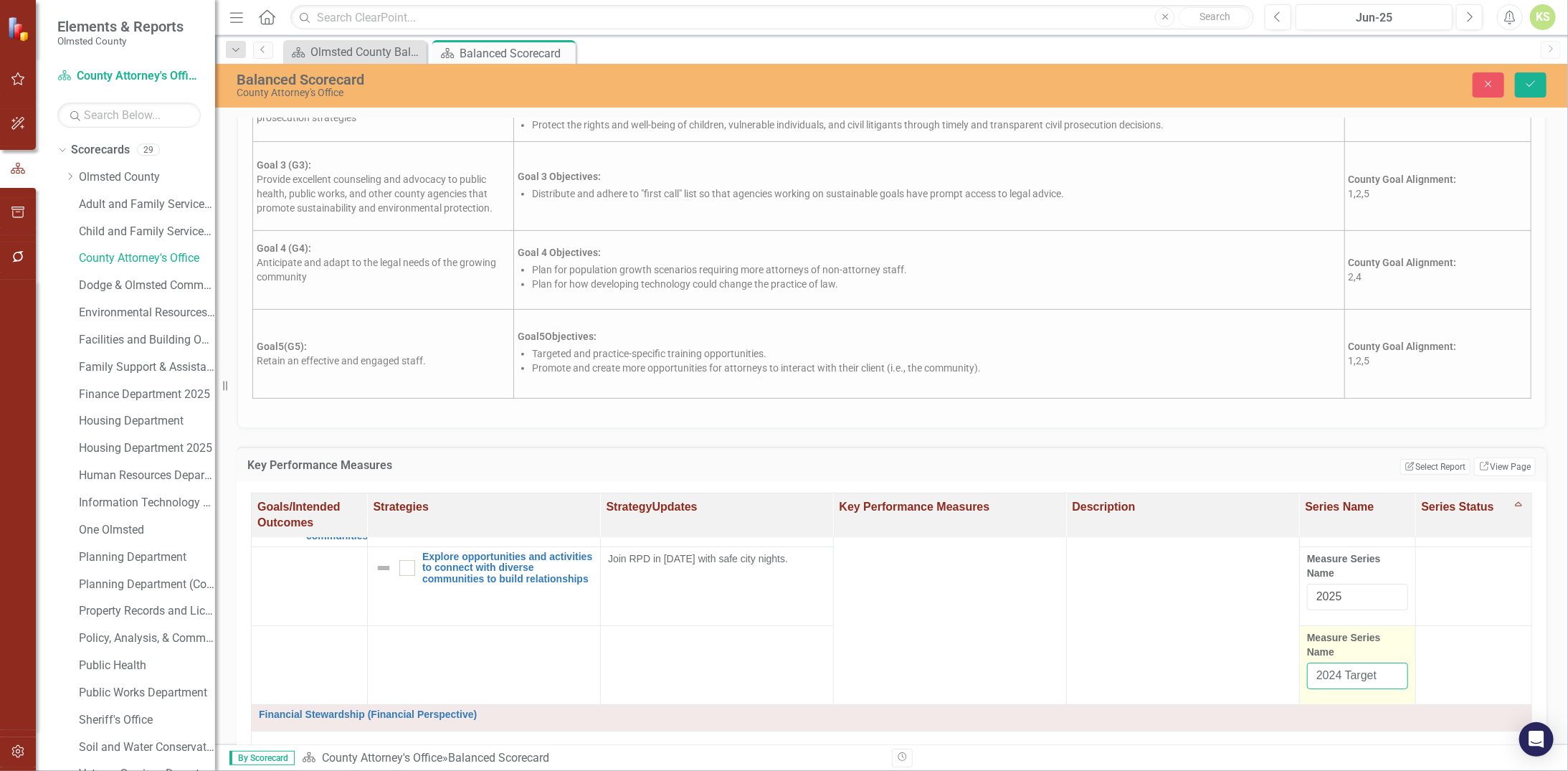 click on "2024 Target" at bounding box center (1357, 676) 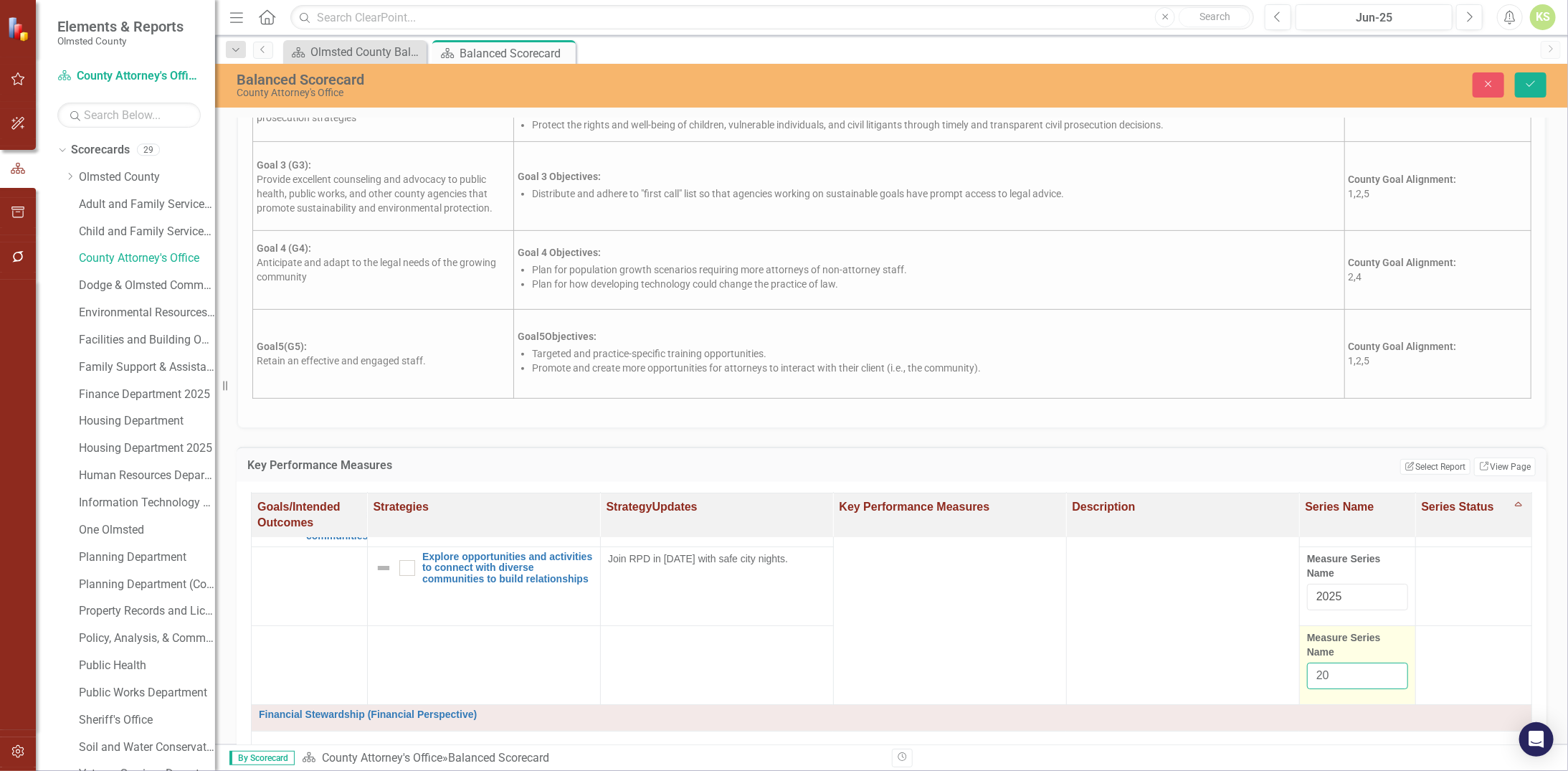 type on "2" 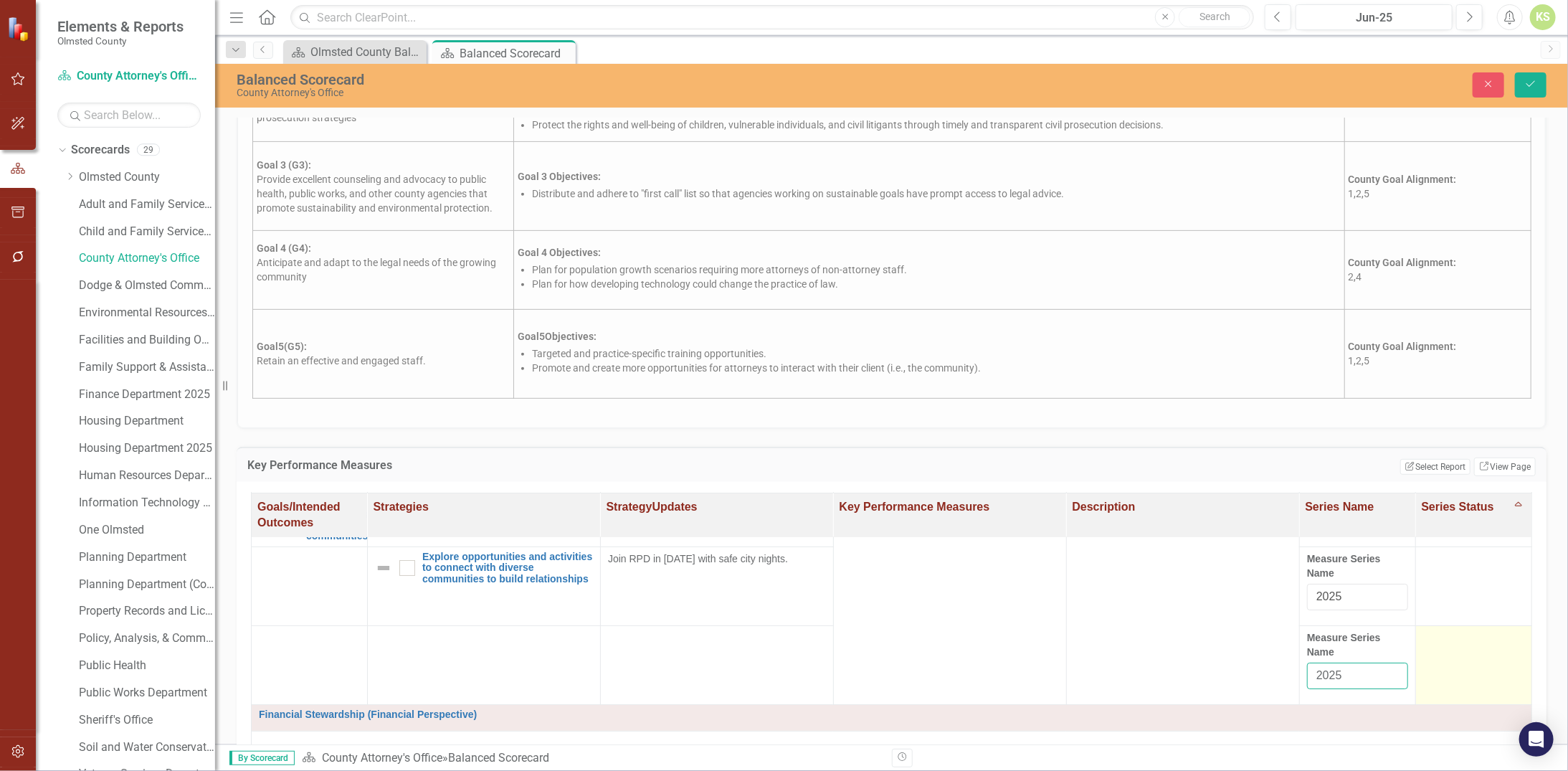 type on "2025" 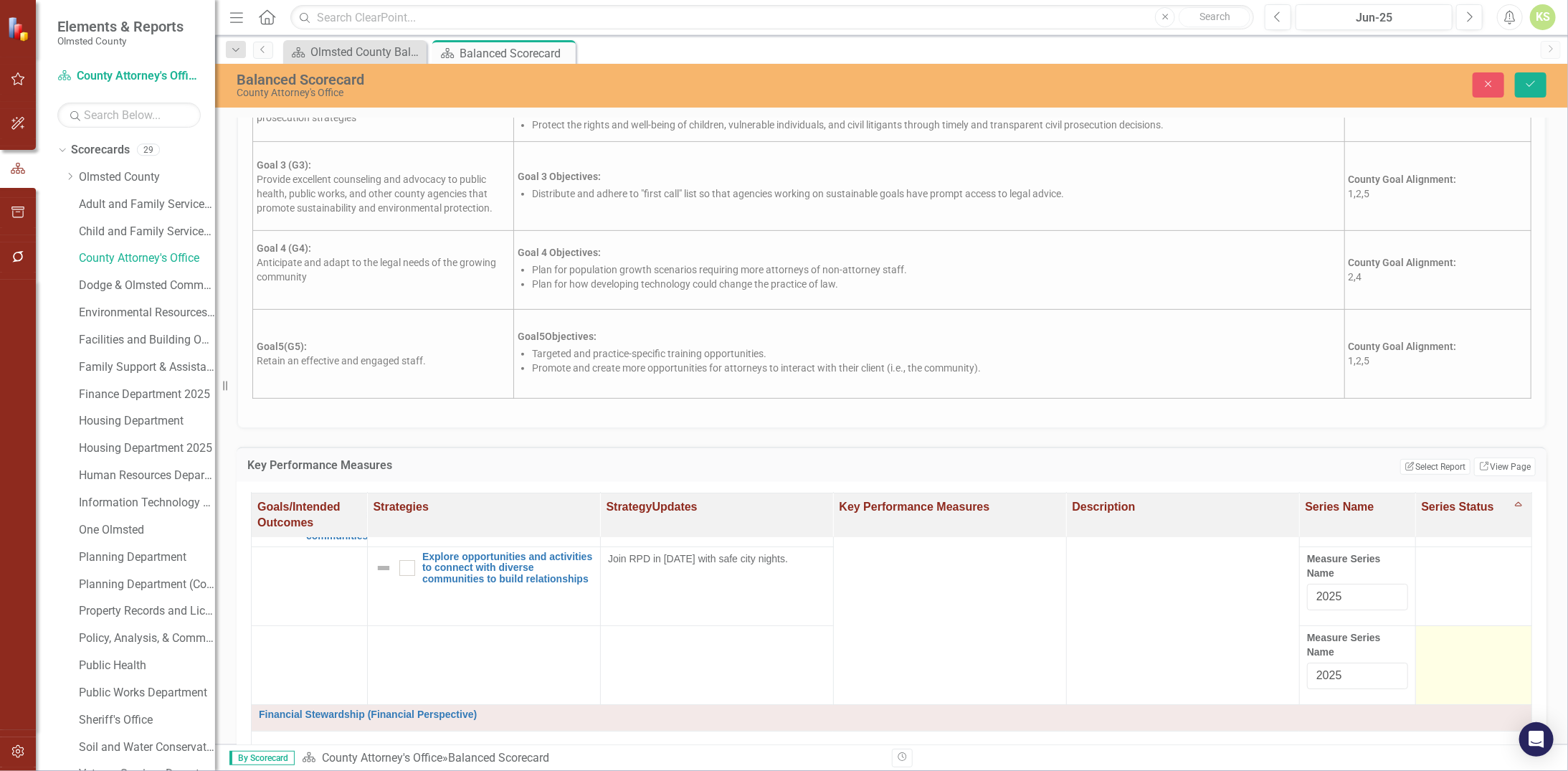 click at bounding box center (1473, 639) 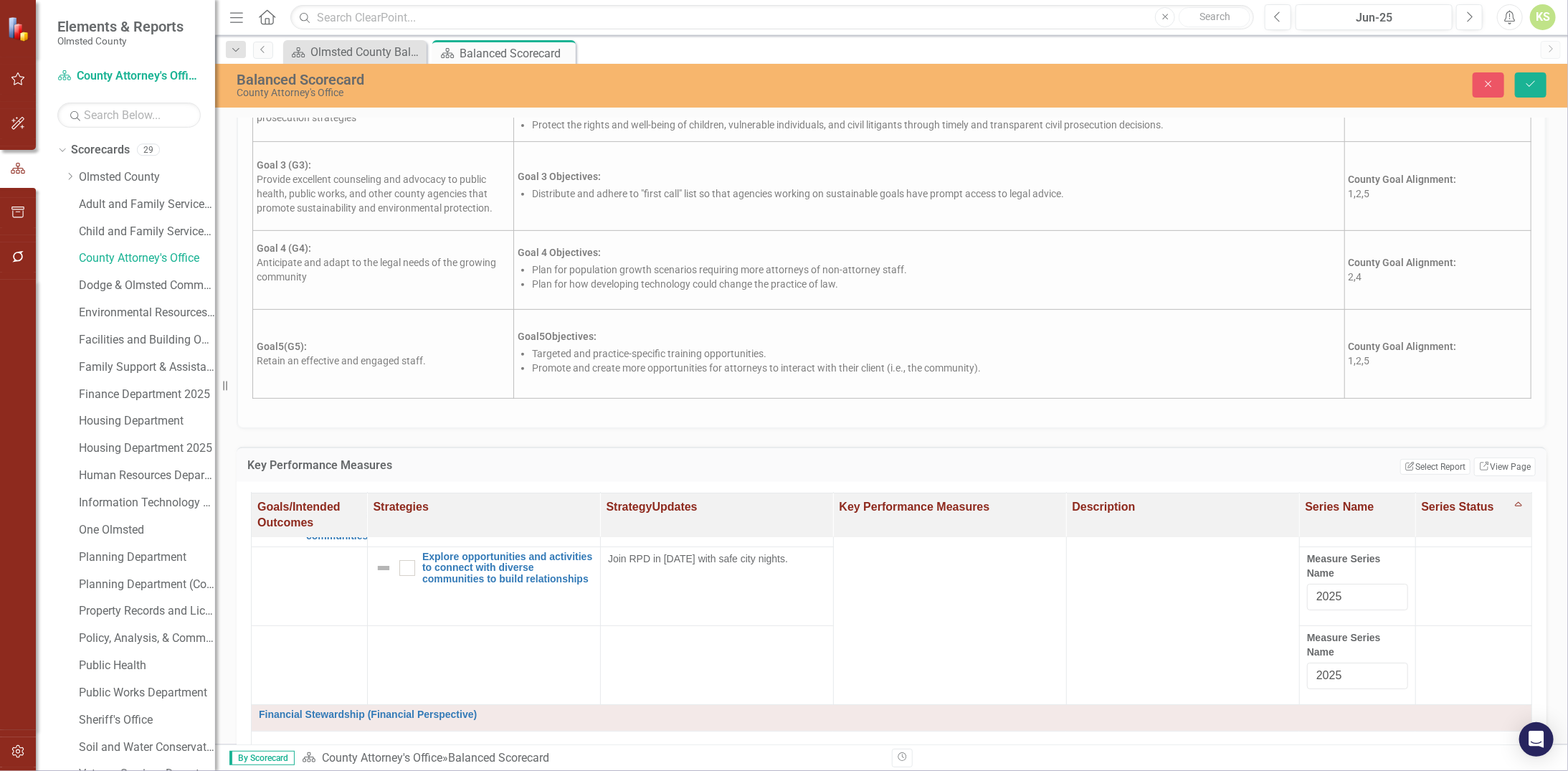 scroll, scrollTop: 0, scrollLeft: 0, axis: both 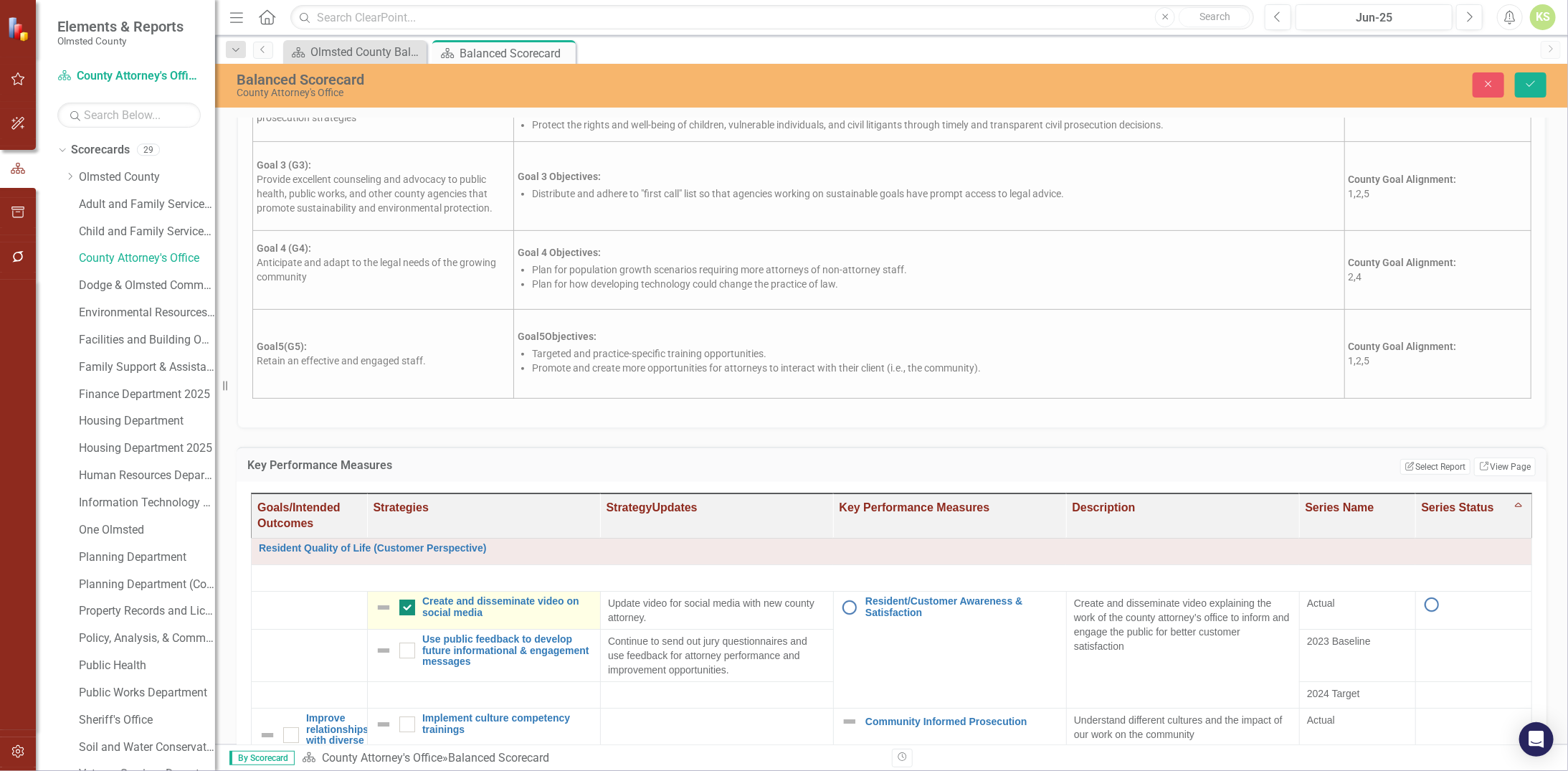 click at bounding box center [404, 604] 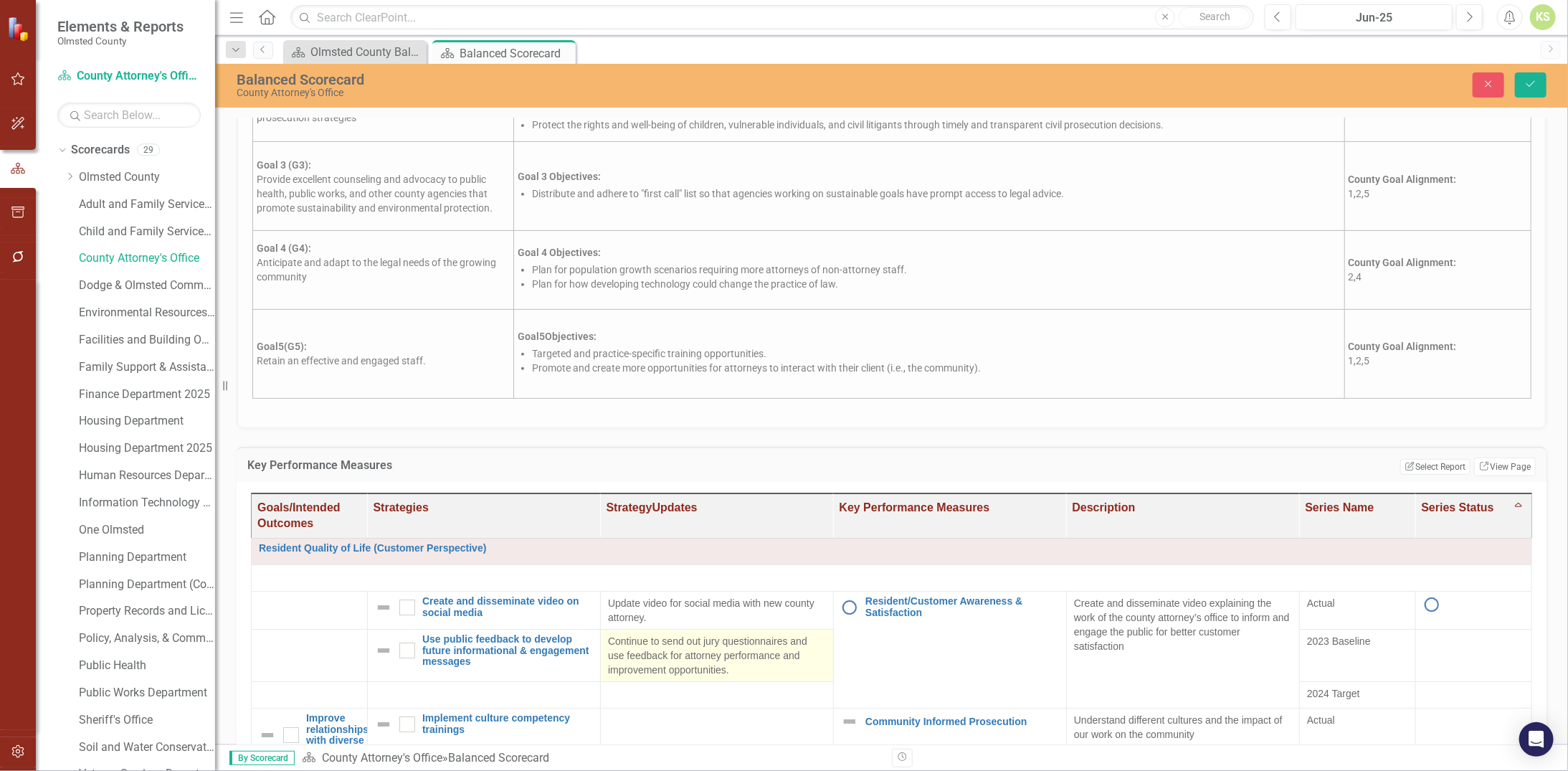 scroll, scrollTop: 72, scrollLeft: 0, axis: vertical 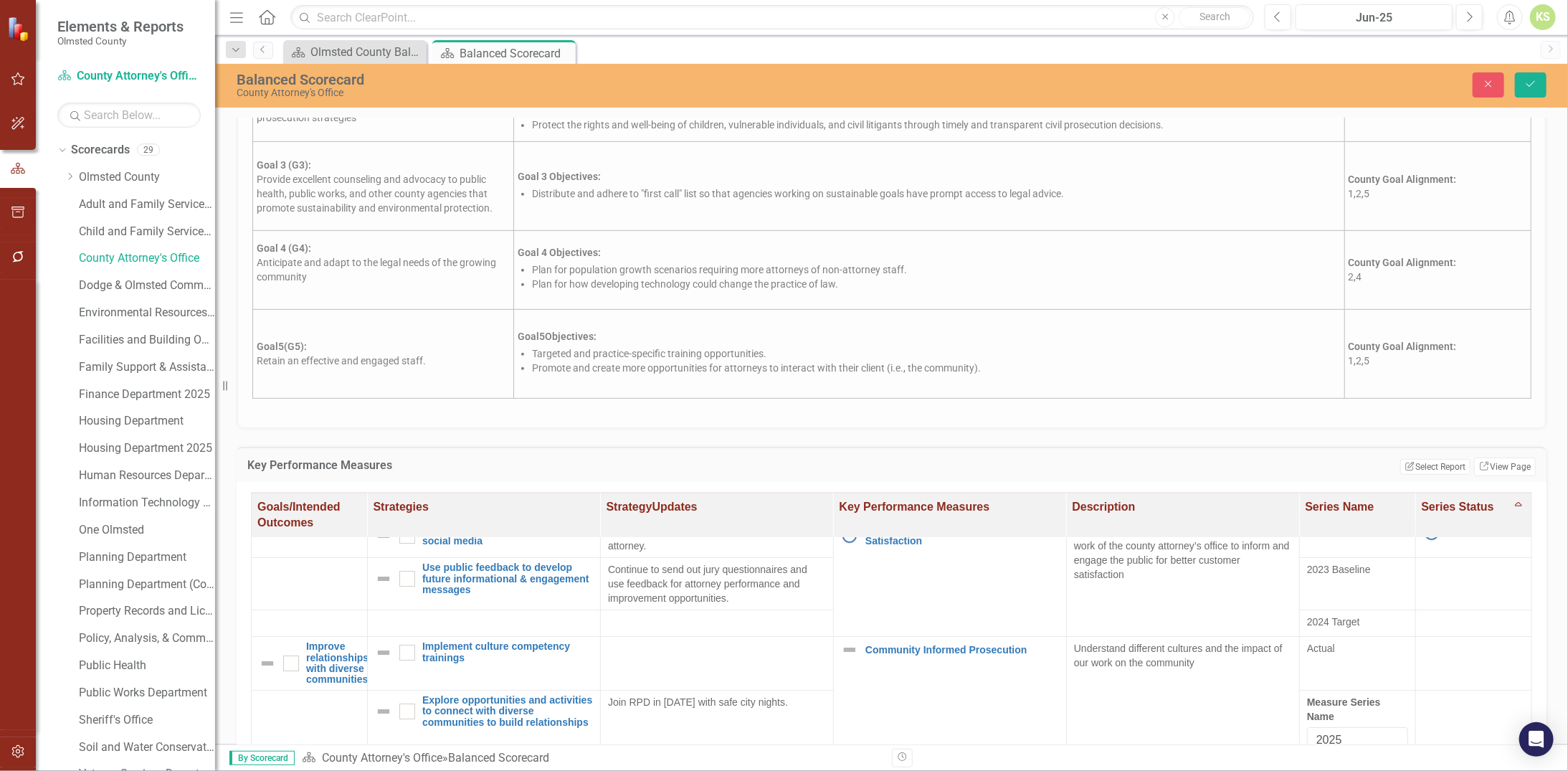 click at bounding box center [483, 623] 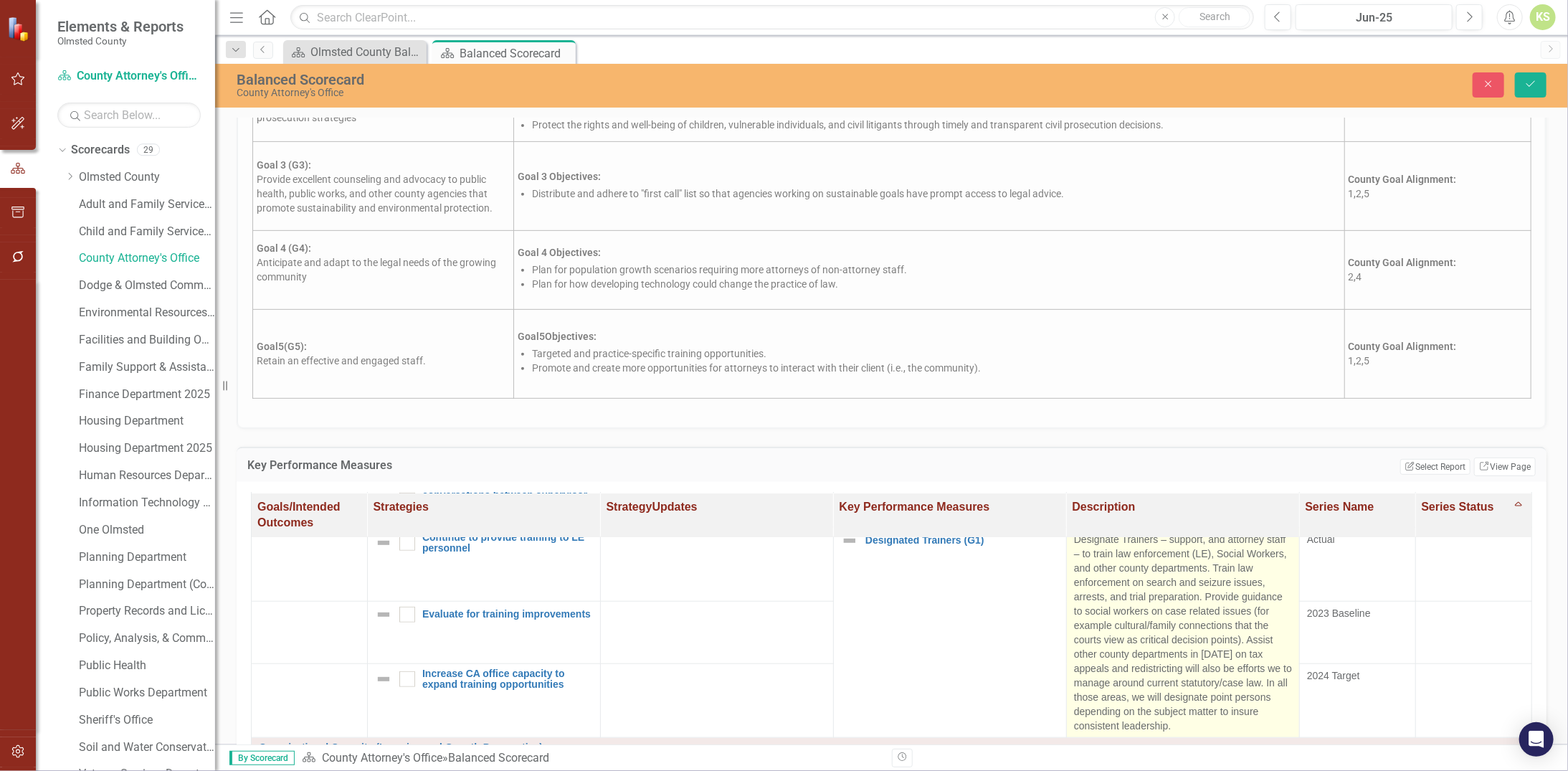 scroll, scrollTop: 1004, scrollLeft: 0, axis: vertical 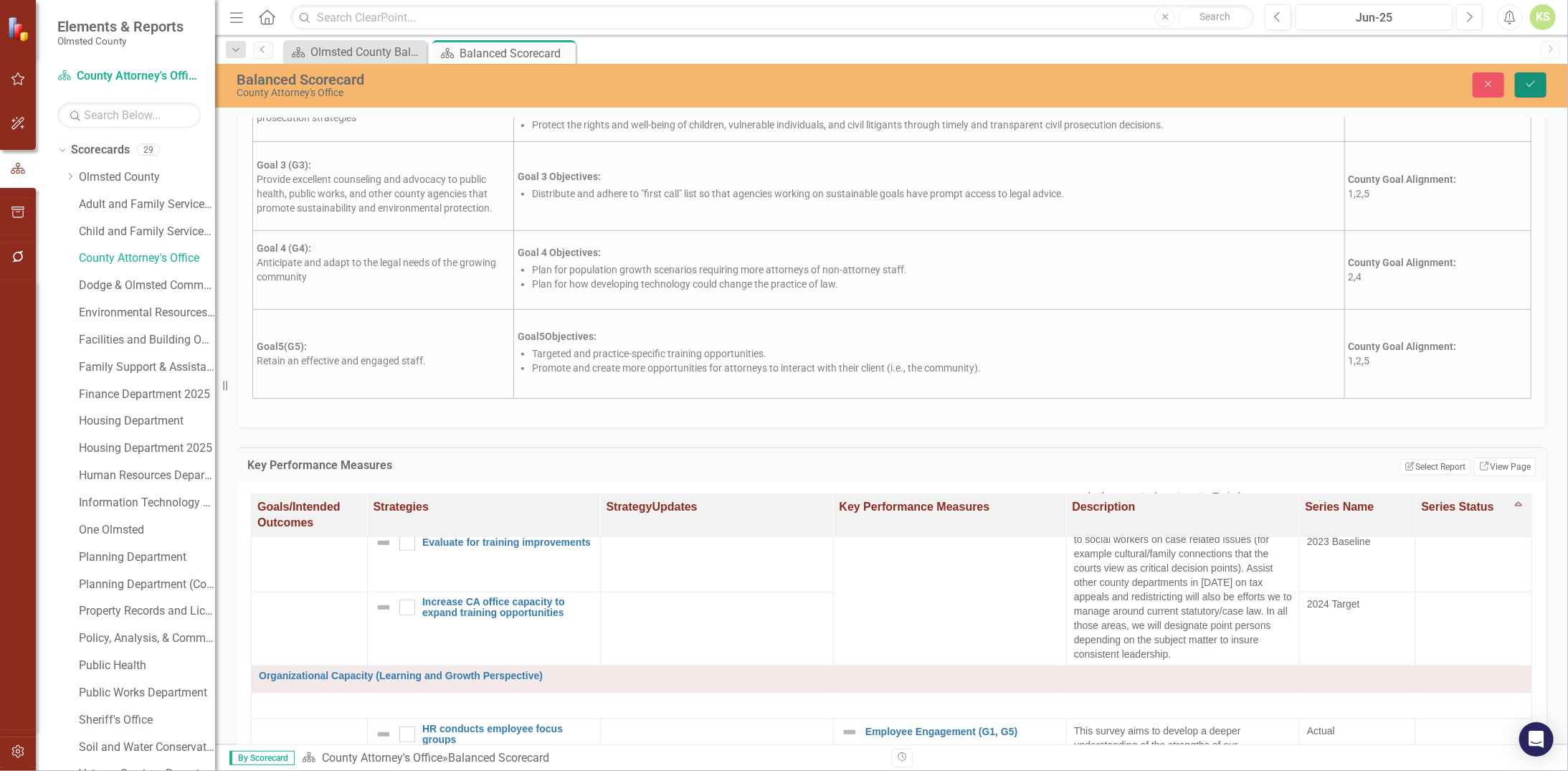click on "Save" 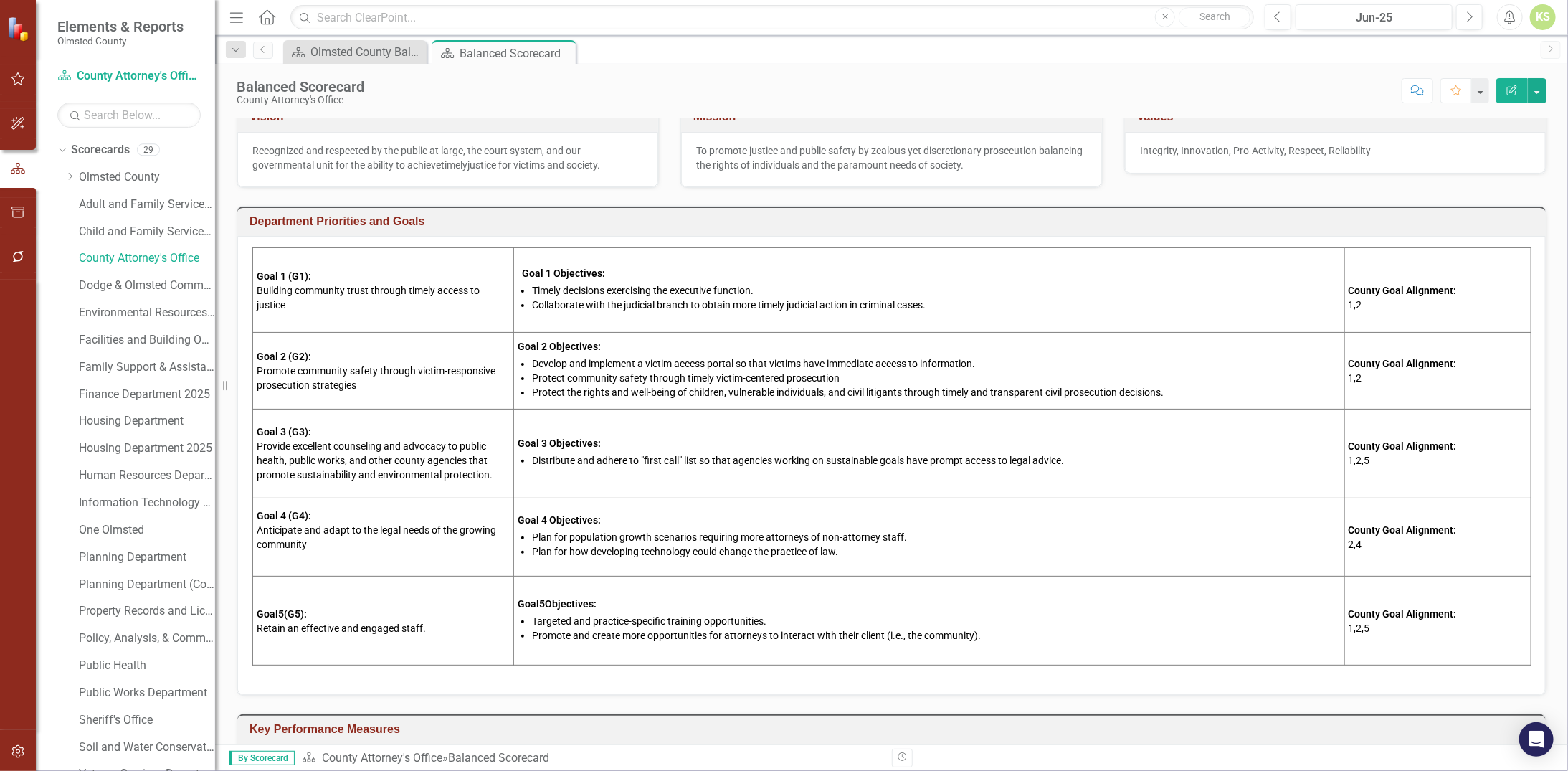 scroll, scrollTop: 143, scrollLeft: 0, axis: vertical 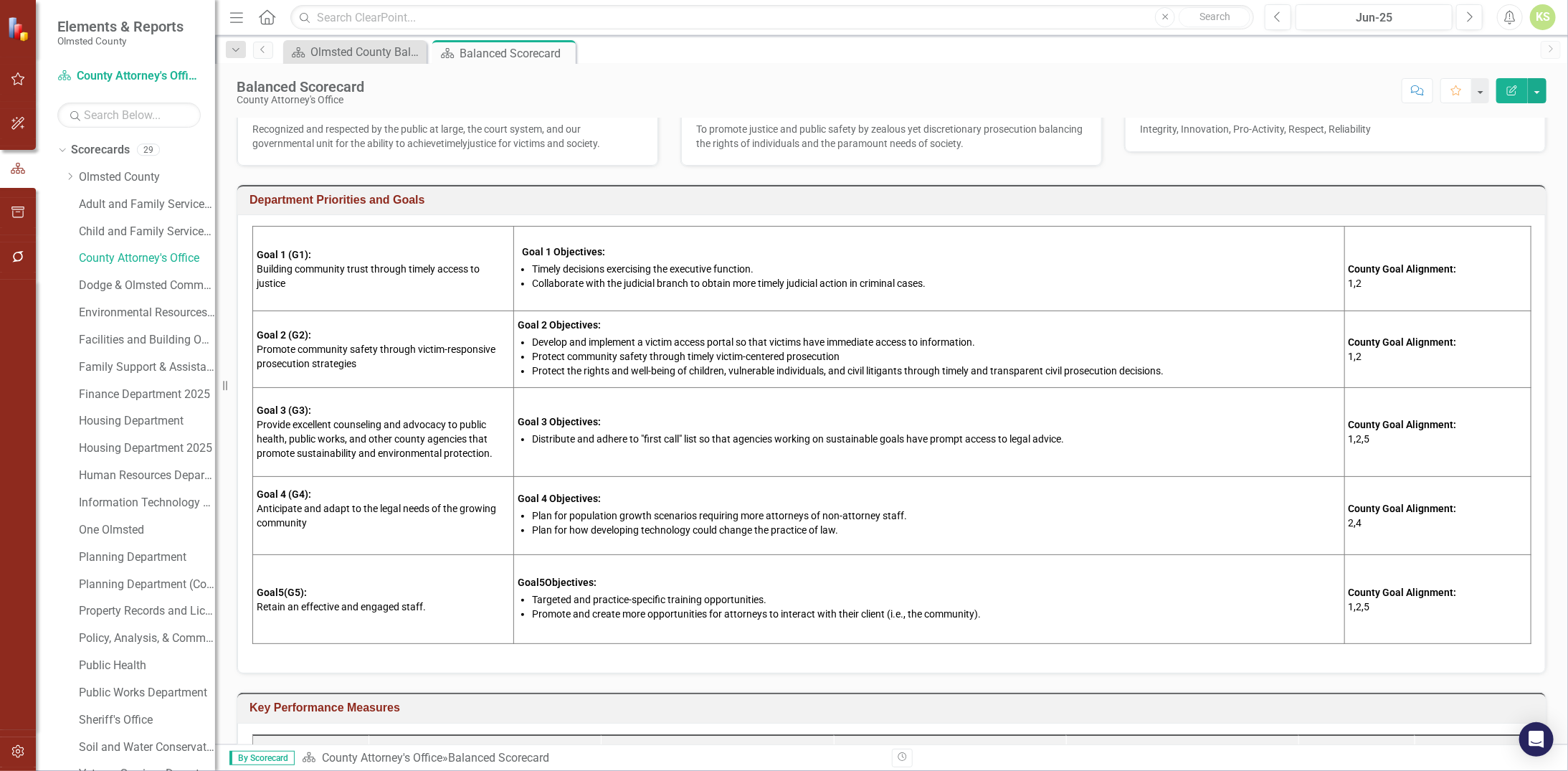 click on "2,4" at bounding box center (1355, 523) 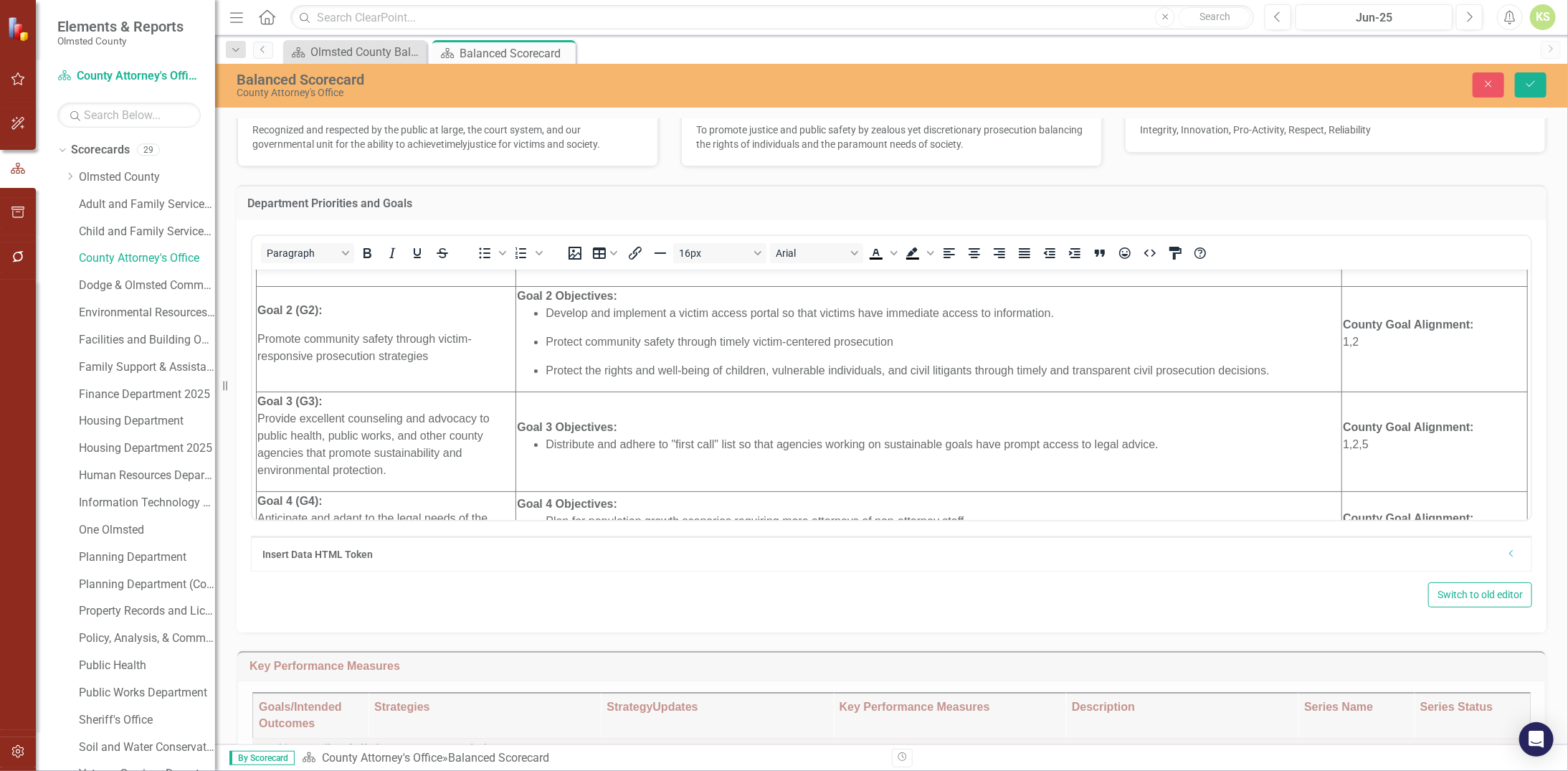scroll, scrollTop: 215, scrollLeft: 0, axis: vertical 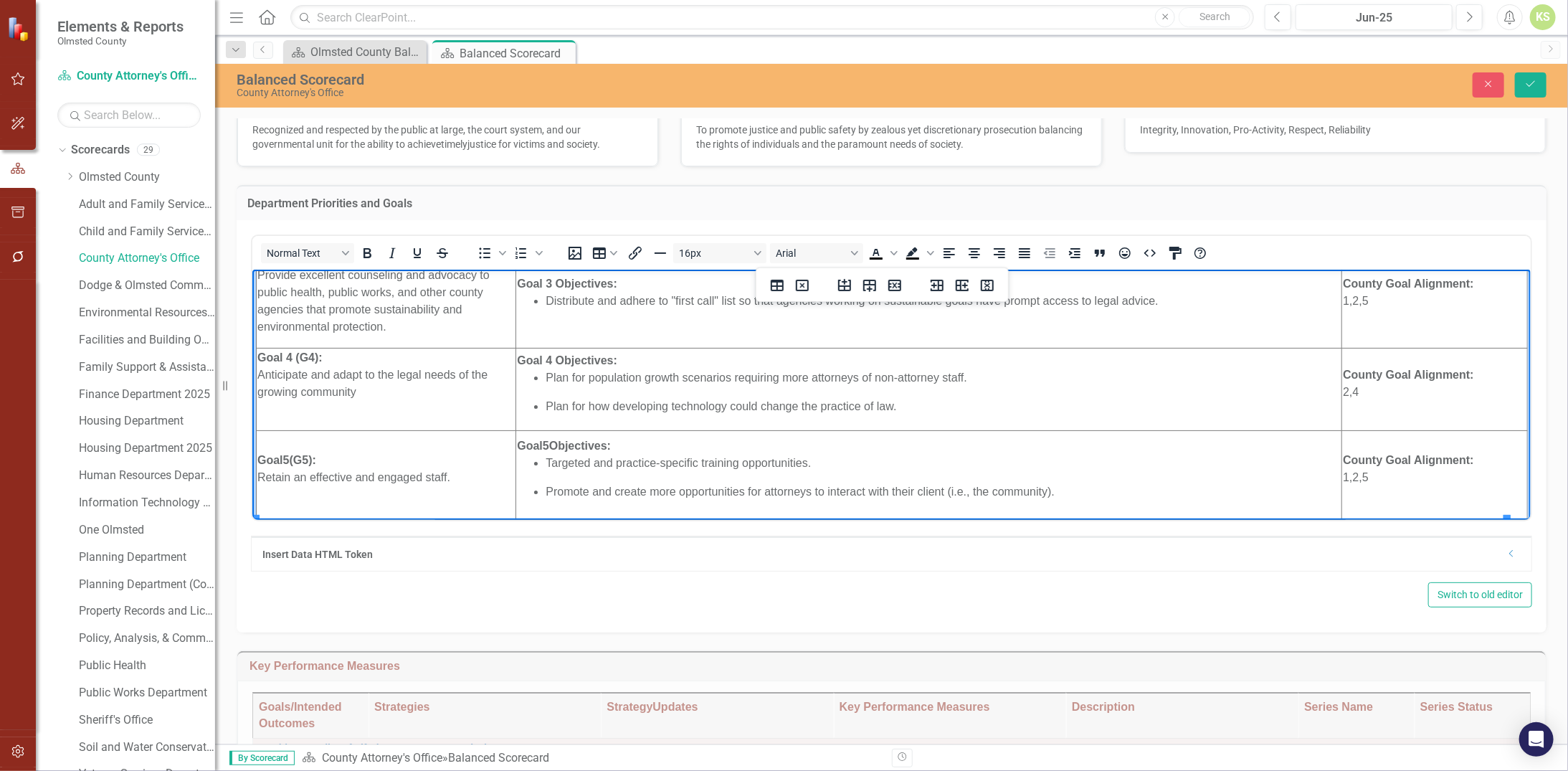 click on "2,4" at bounding box center (1350, 391) 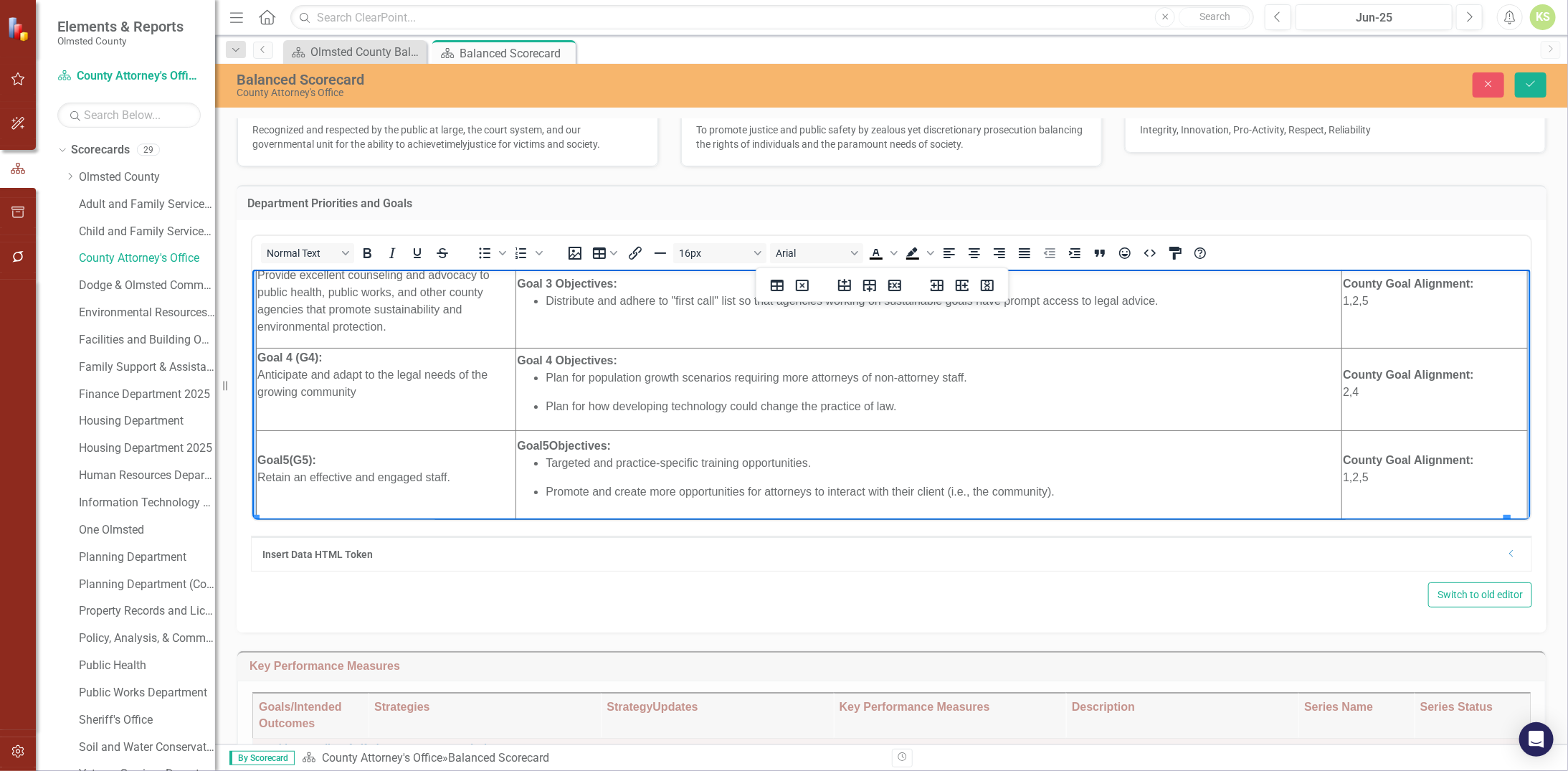 type 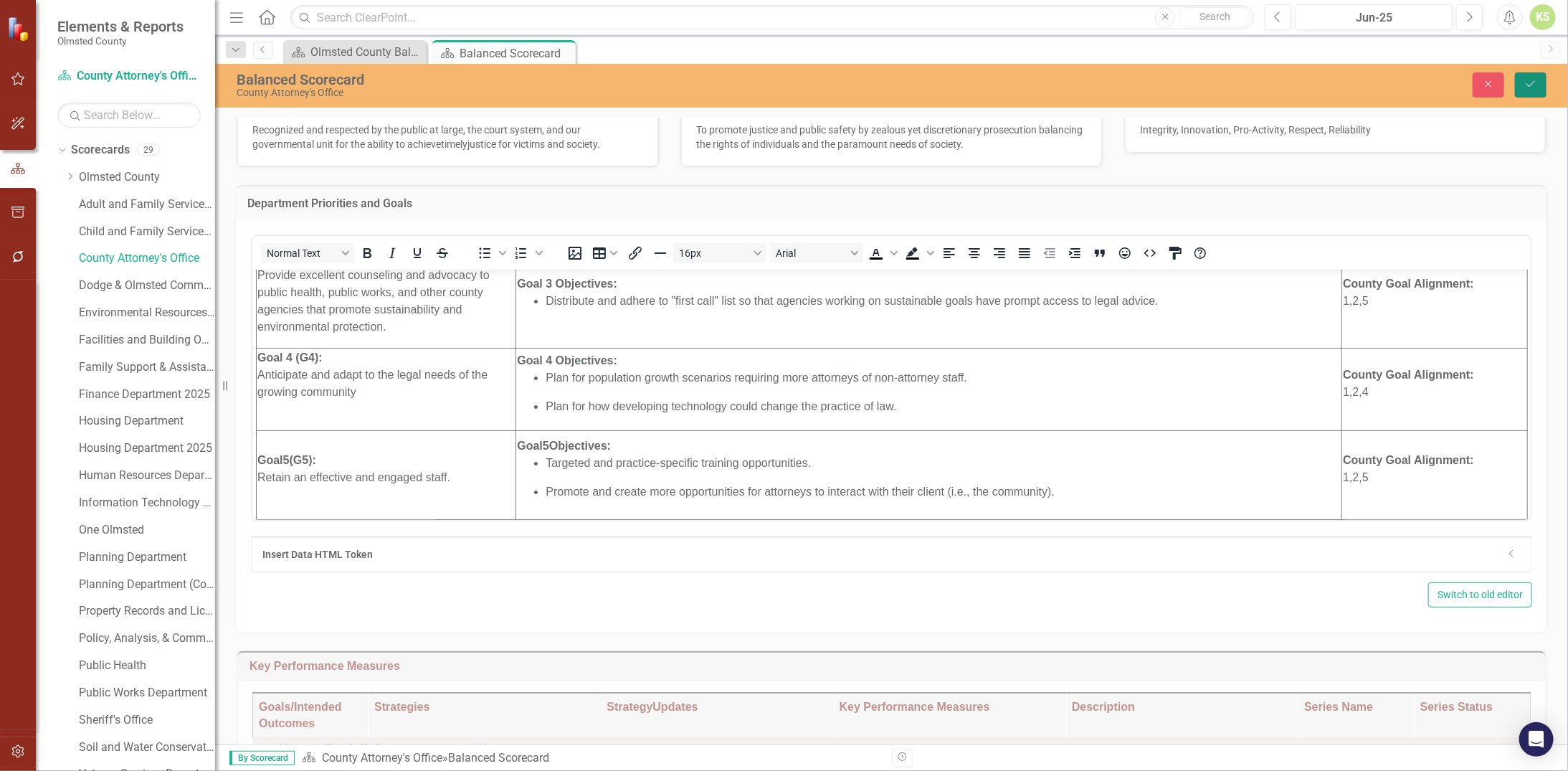 click on "Save" 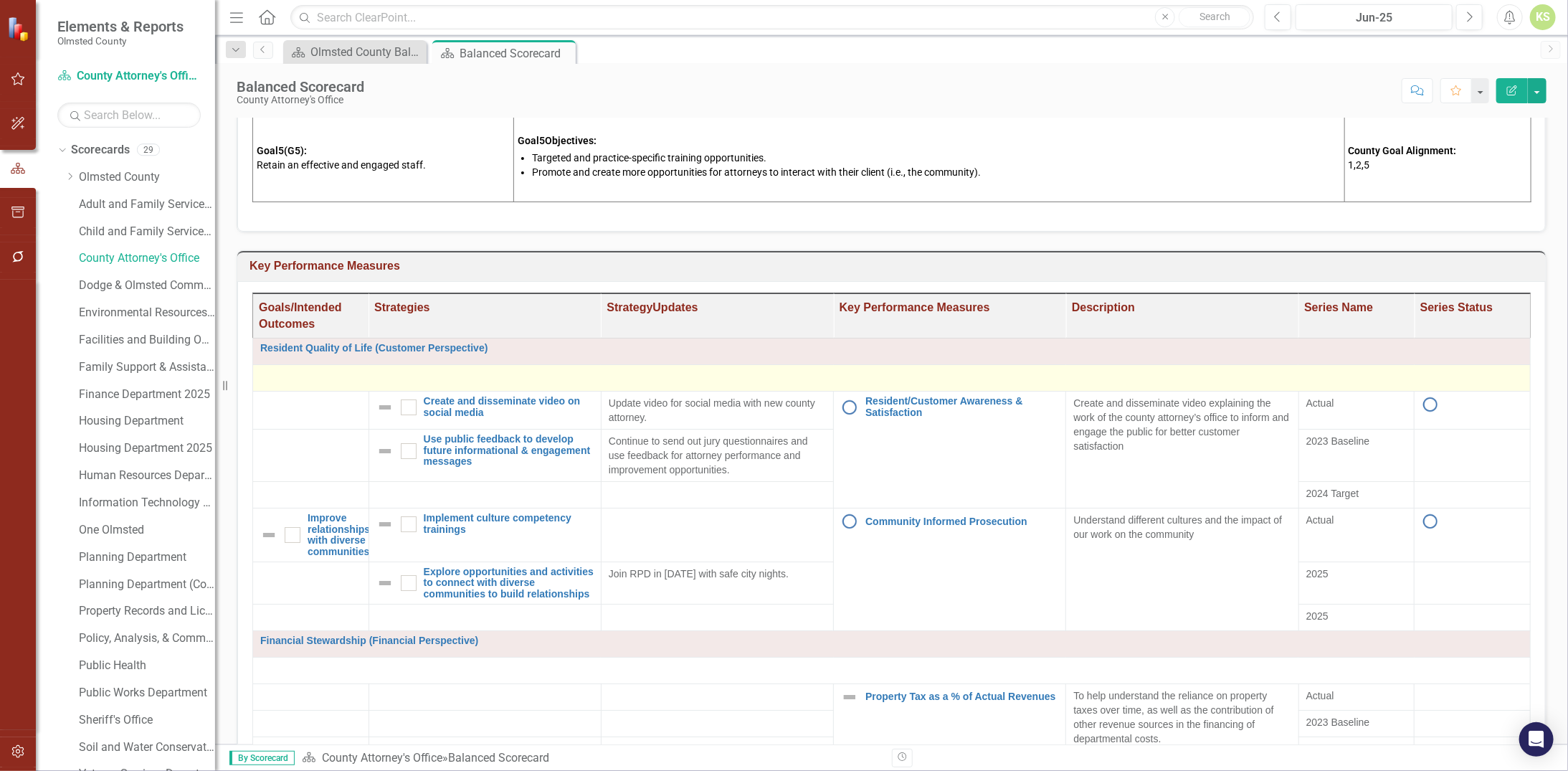 scroll, scrollTop: 645, scrollLeft: 0, axis: vertical 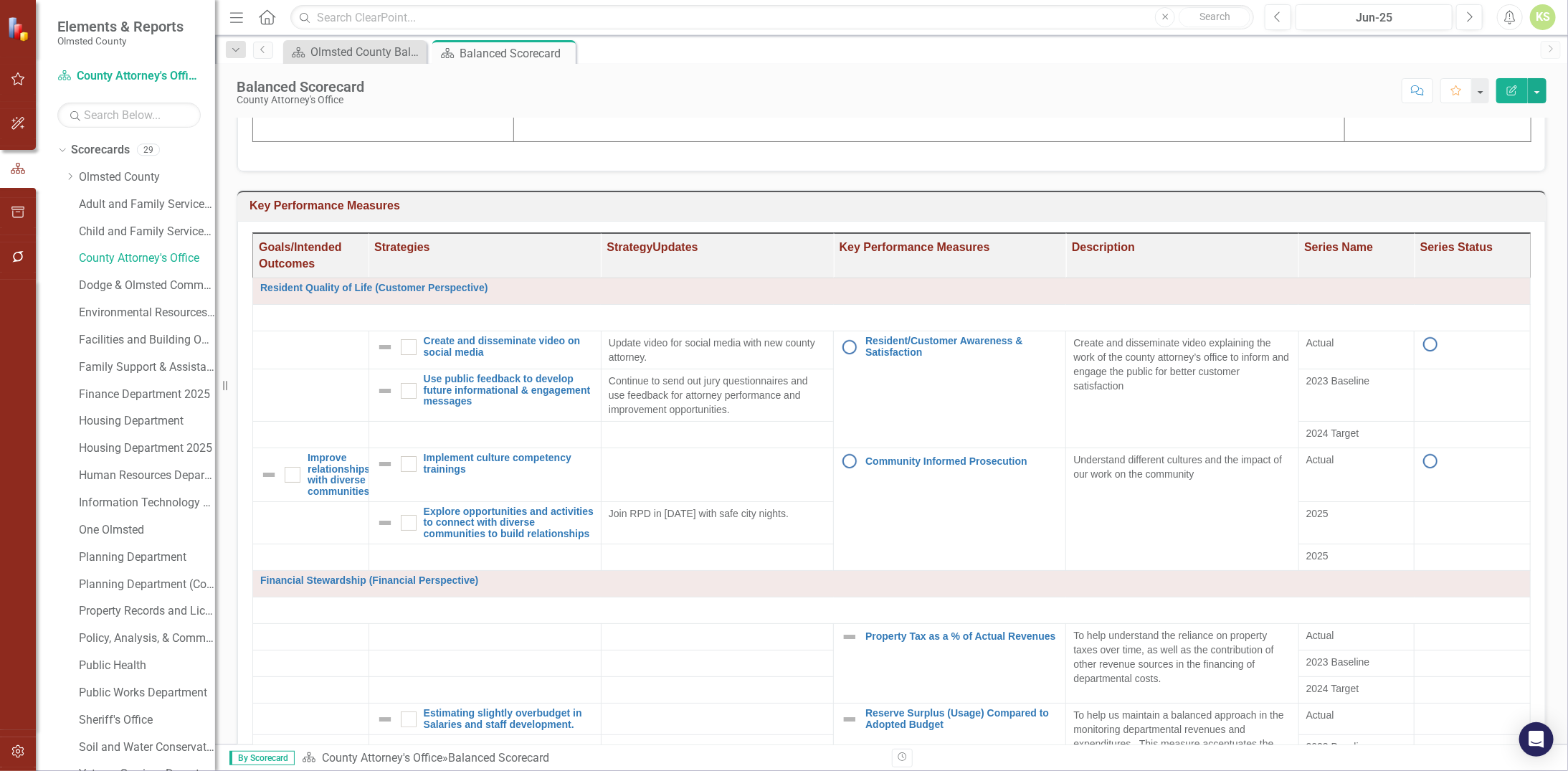 click on "Key Performance Measures" at bounding box center [894, 206] 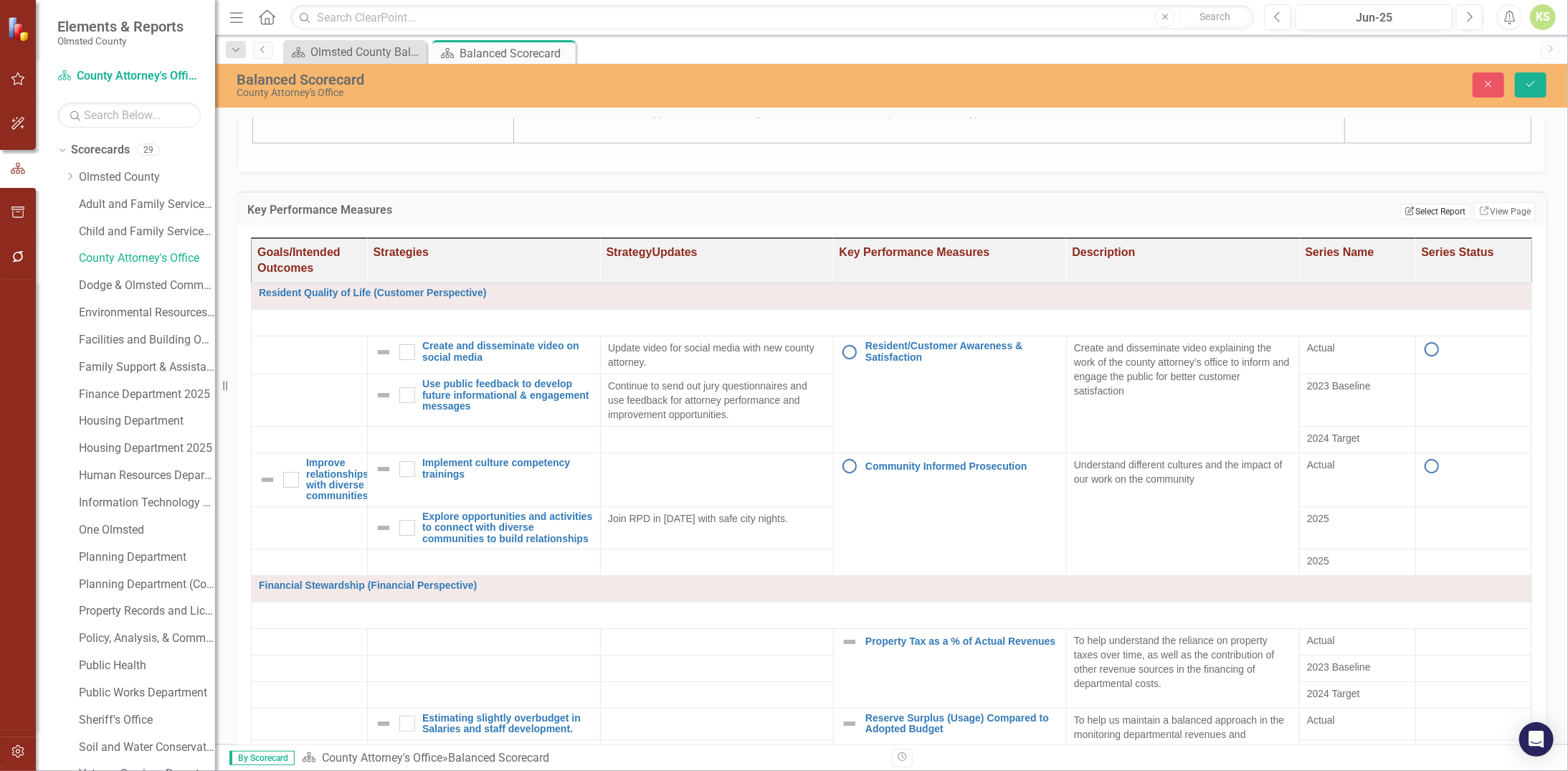 click on "Edit Report  Select Report" at bounding box center (1435, 212) 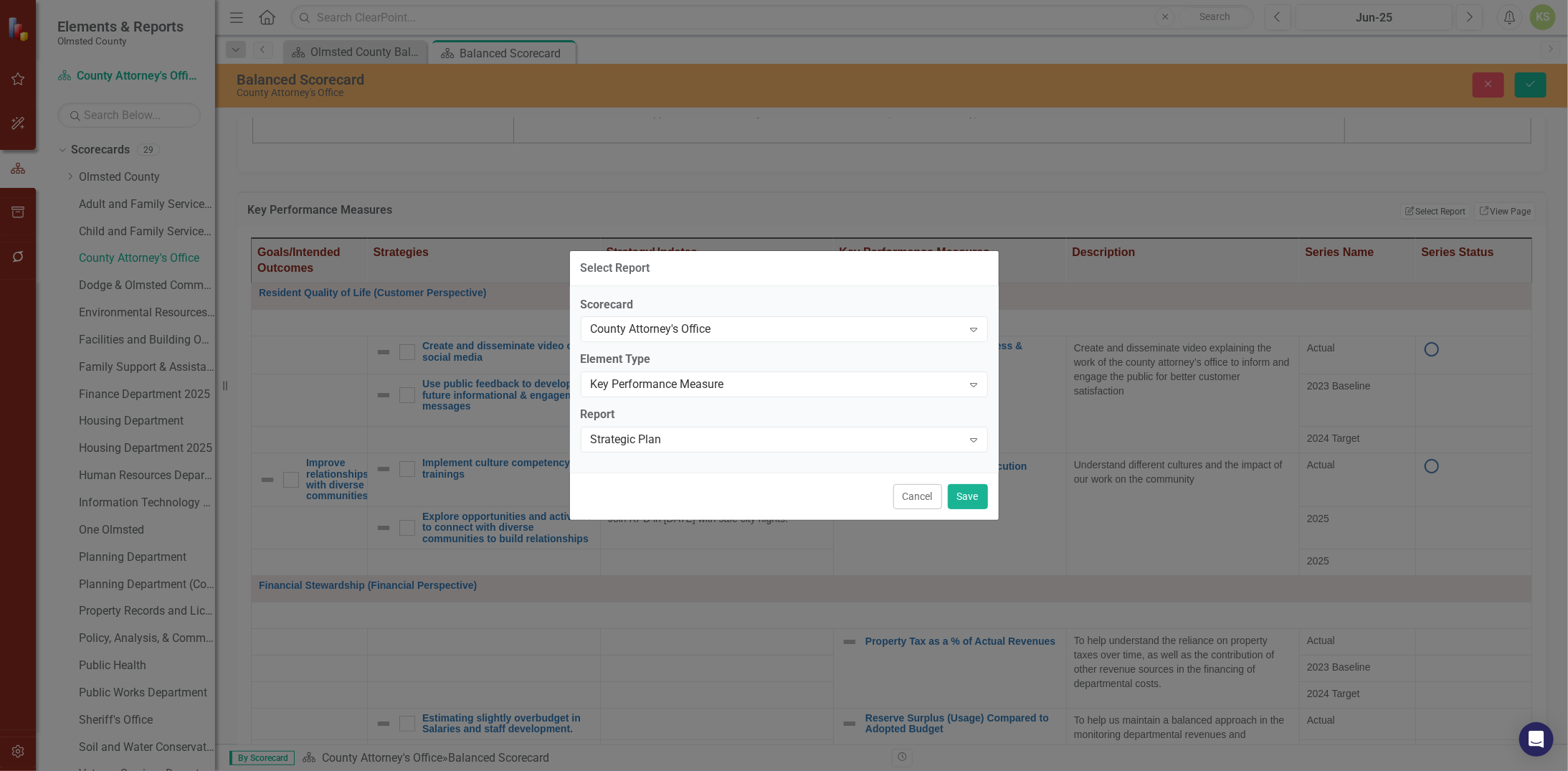 click on "Select Report Scorecard County Attorney's Office Expand Element Type Key Performance Measure Expand Report Strategic Plan Expand Cancel Save" at bounding box center (784, 385) 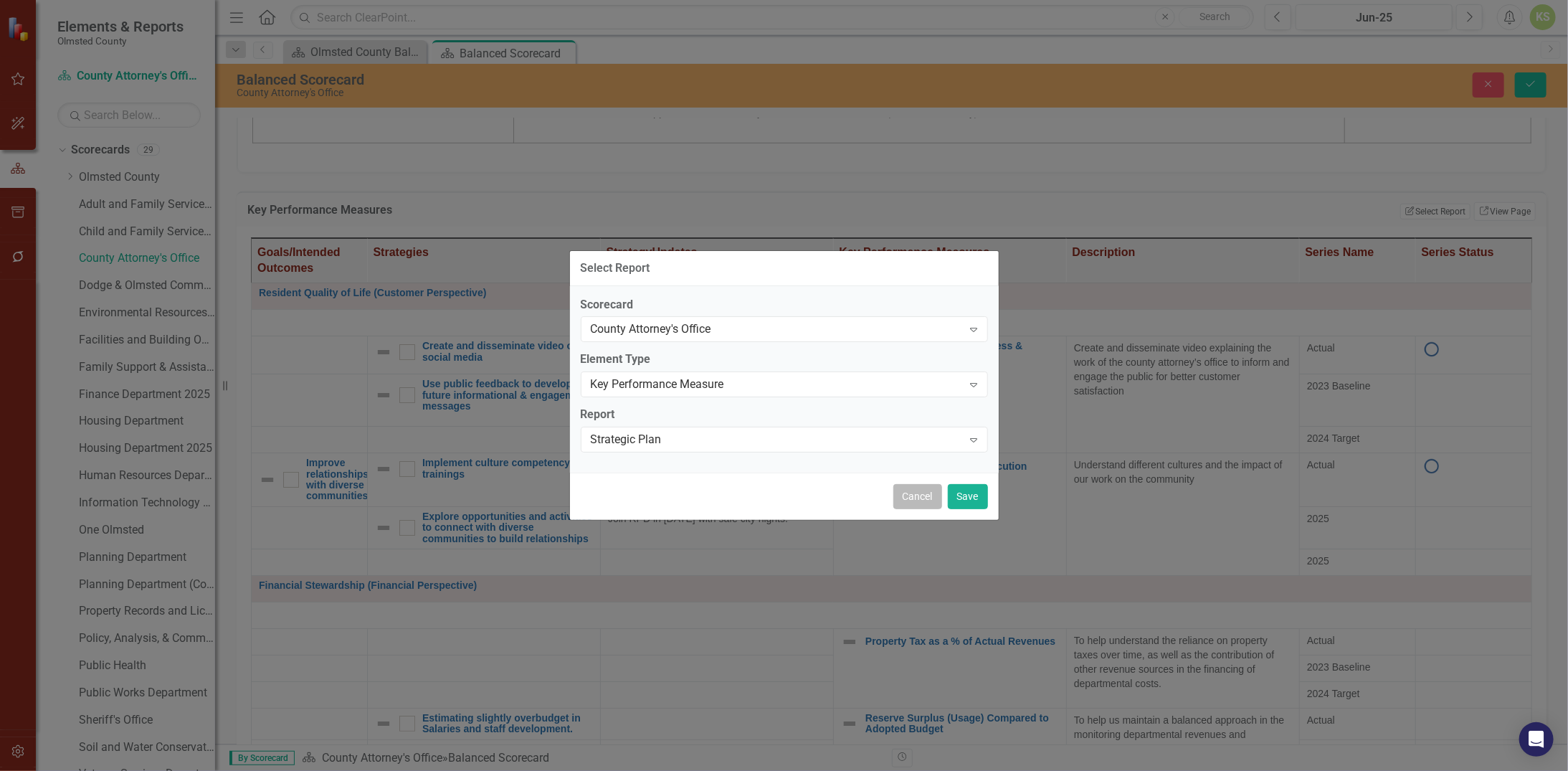 click on "Cancel" at bounding box center [918, 496] 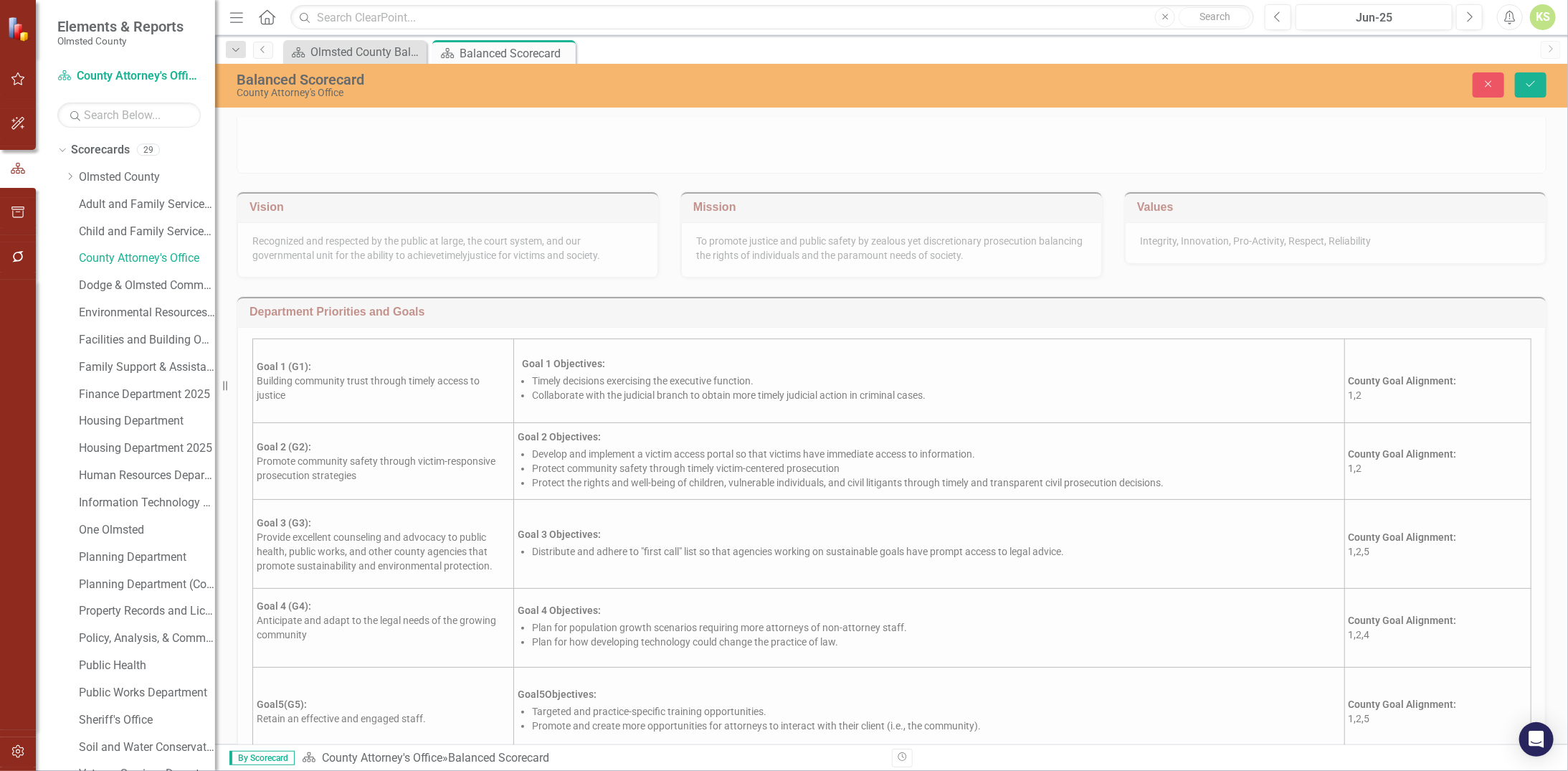 scroll, scrollTop: 0, scrollLeft: 0, axis: both 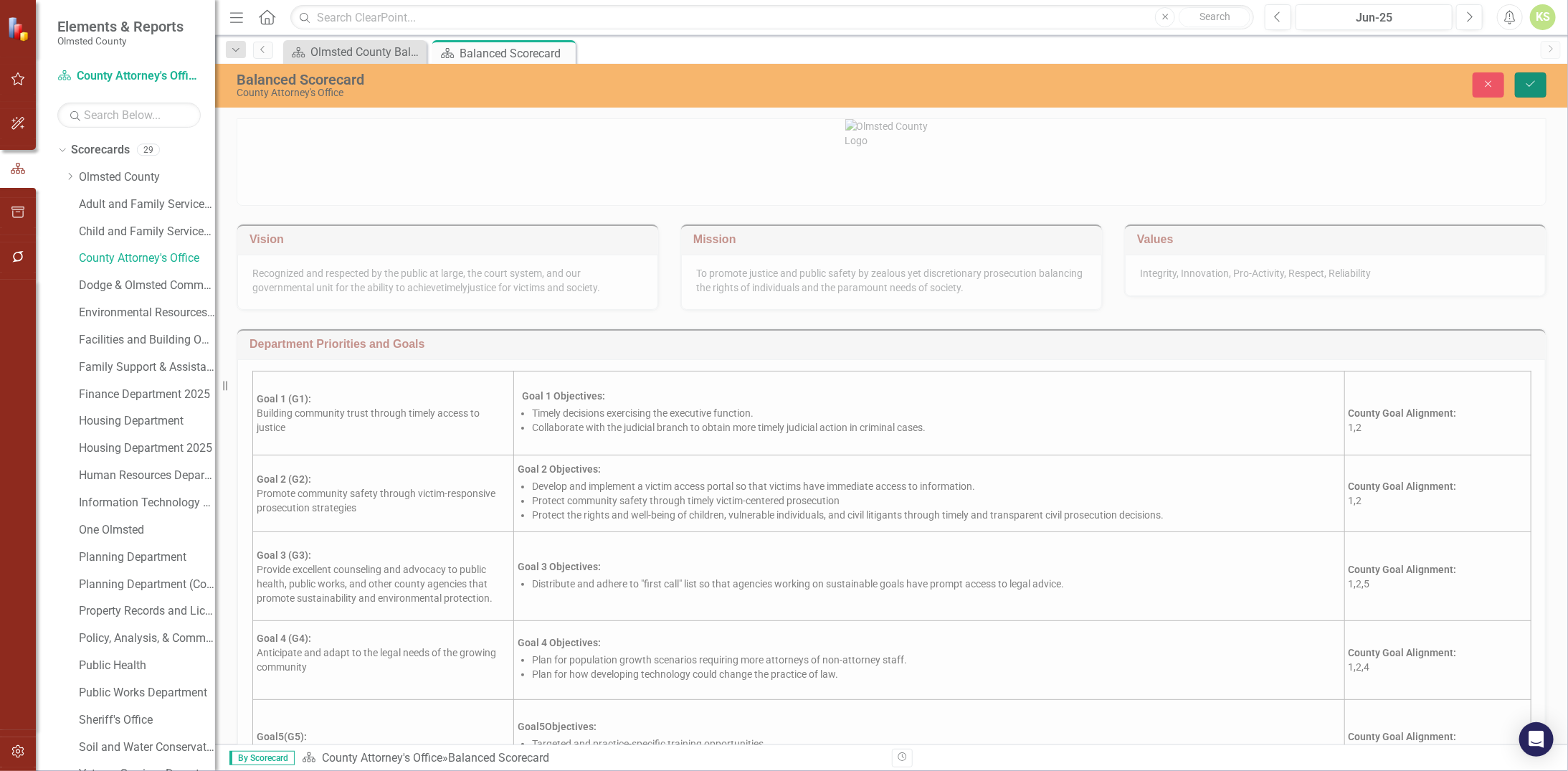 click on "Save" at bounding box center [1531, 85] 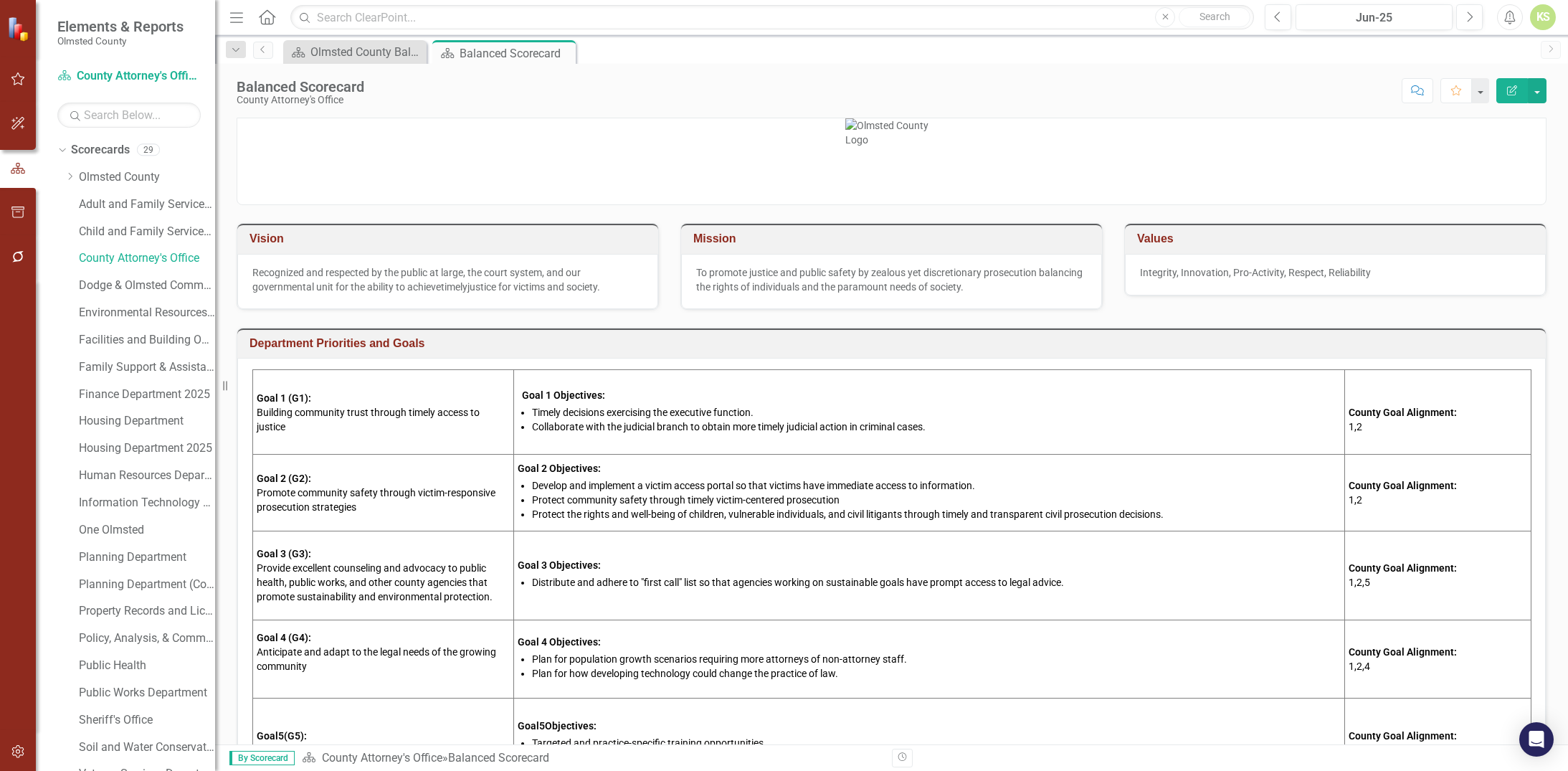 scroll, scrollTop: 0, scrollLeft: 0, axis: both 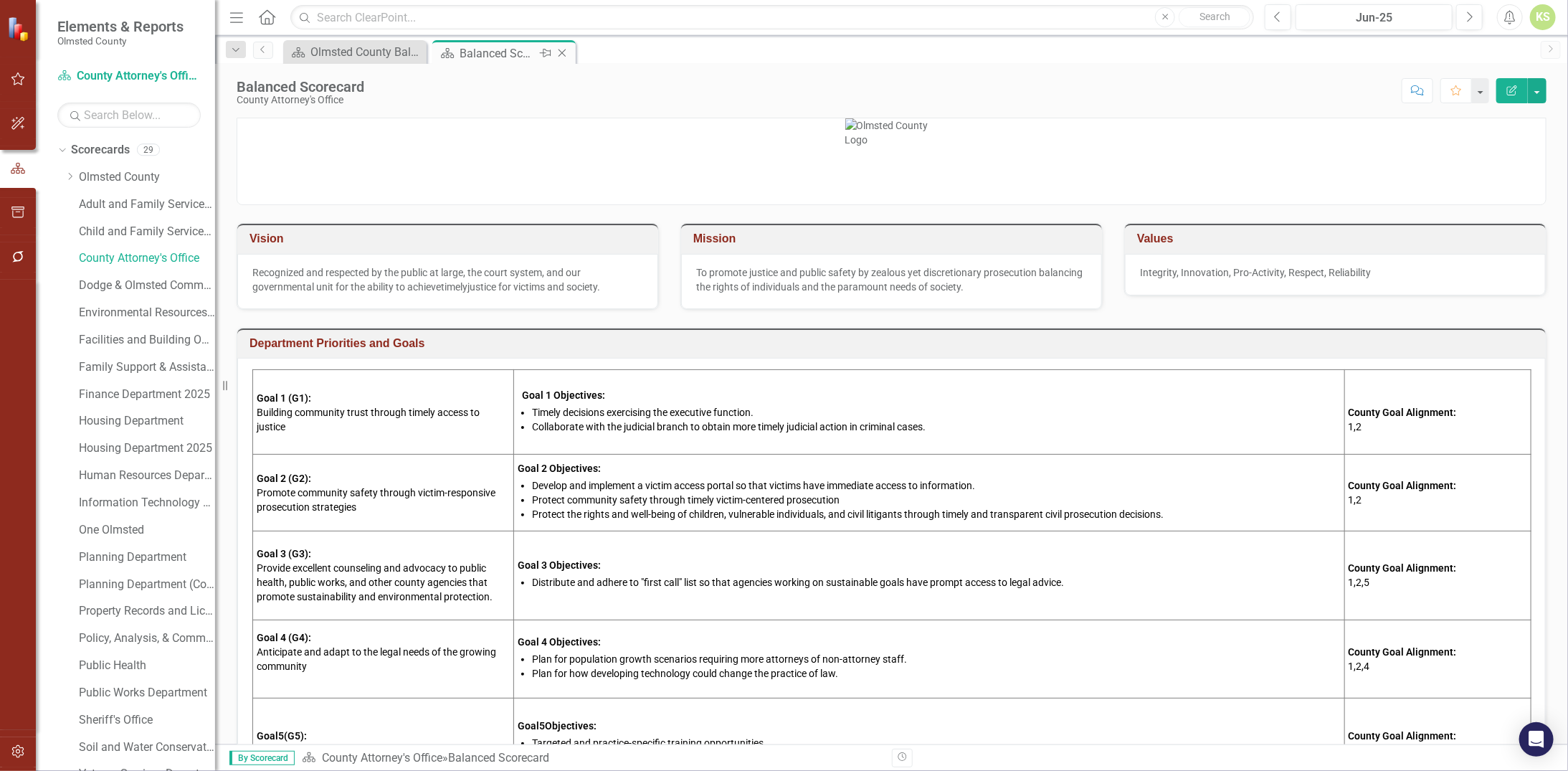 click on "Balanced Scorecard" at bounding box center [498, 53] 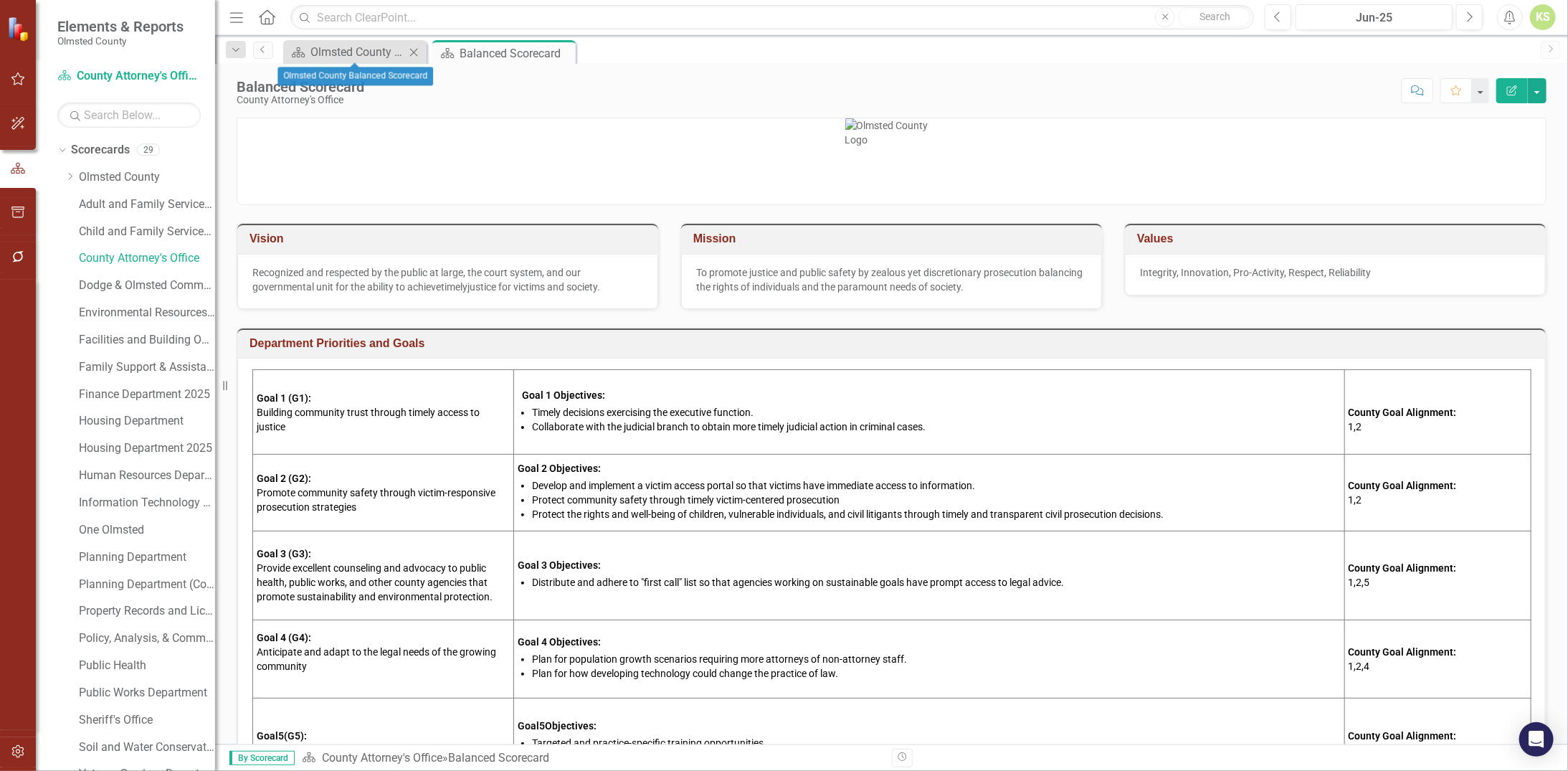 click on "Scorecard Olmsted County Balanced Scorecard Close" at bounding box center (355, 52) 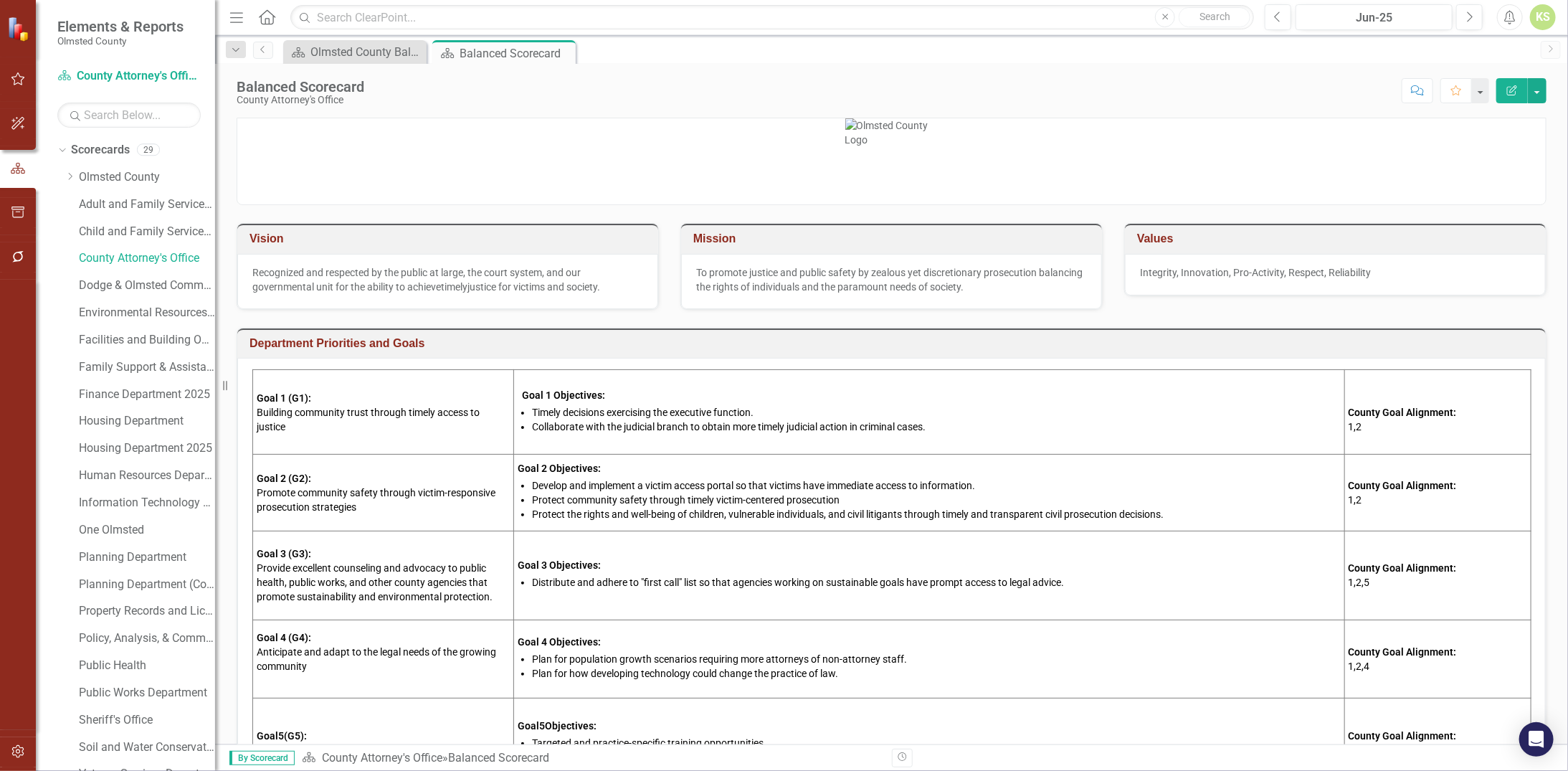 click on "Department Priorities and Goals" at bounding box center (894, 344) 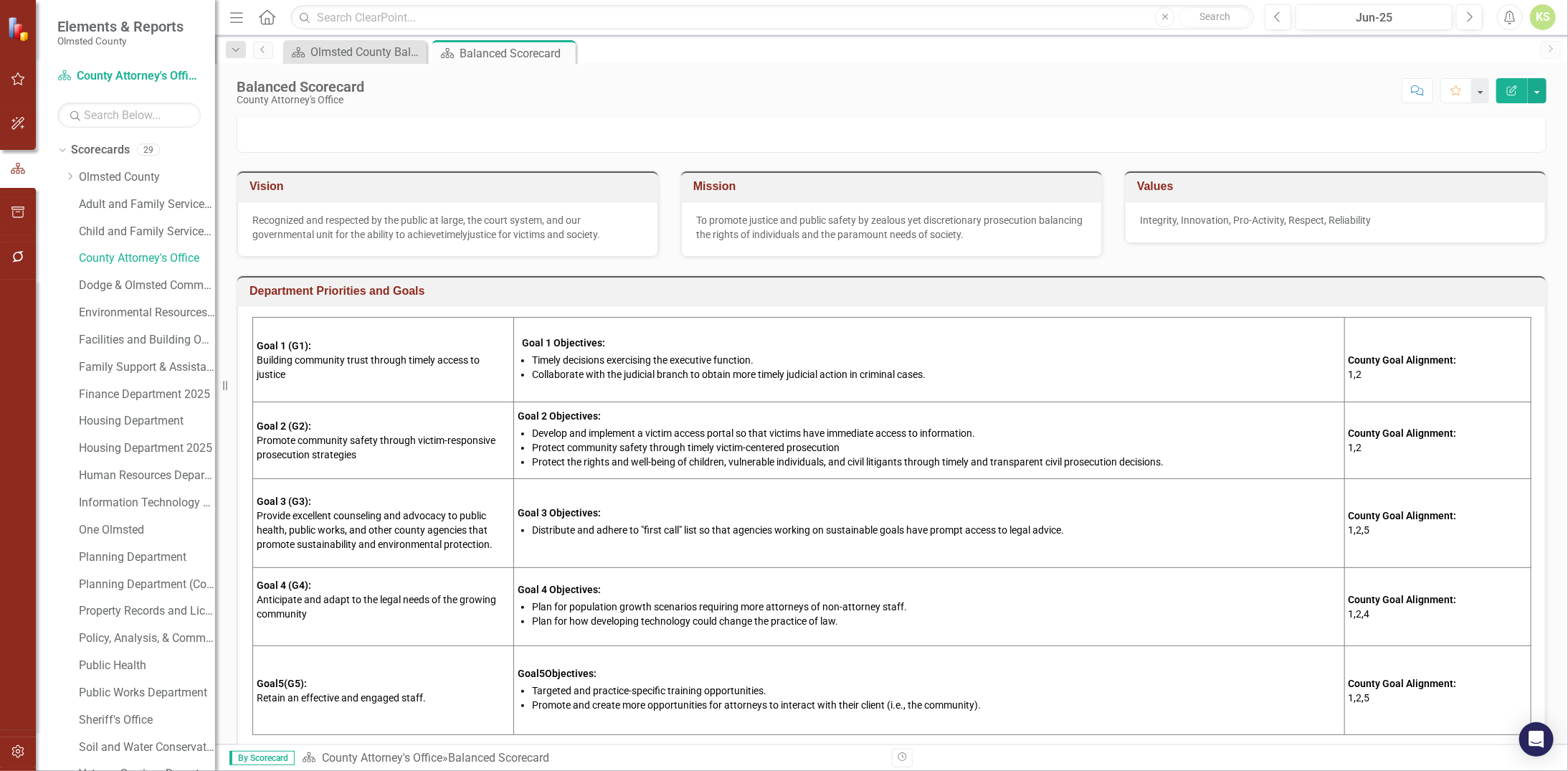 scroll, scrollTop: 72, scrollLeft: 0, axis: vertical 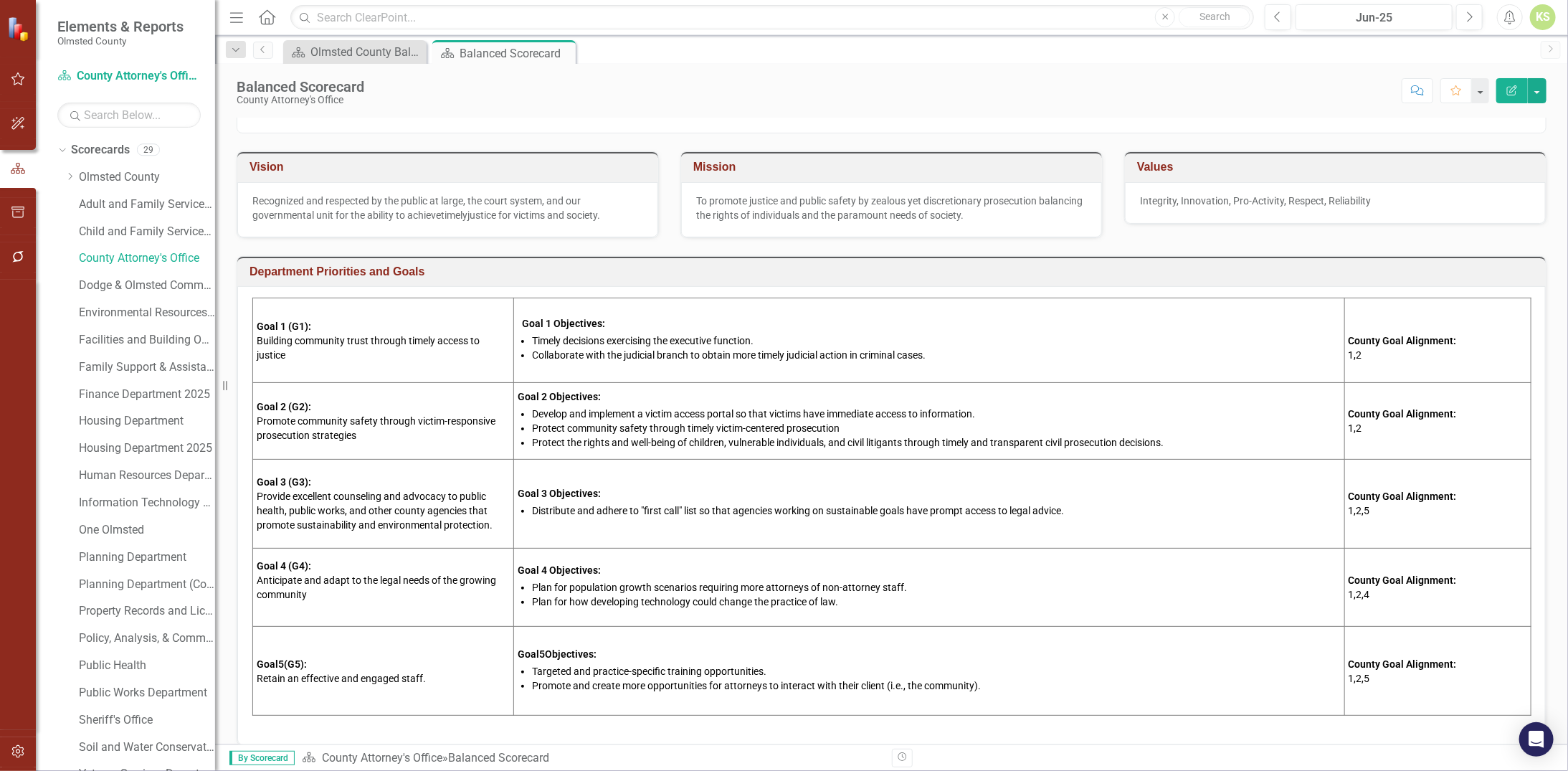 click on "Resize" 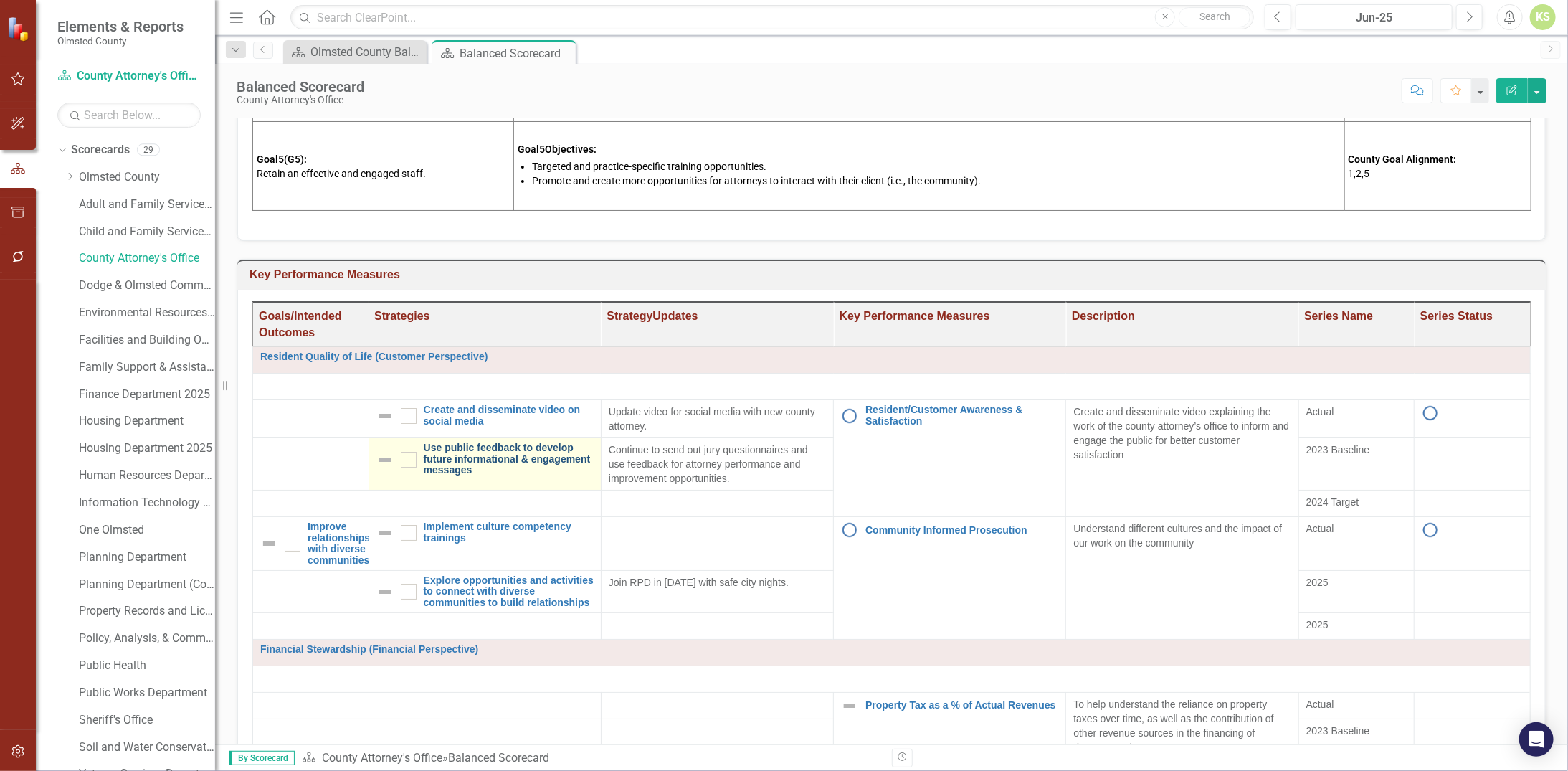scroll, scrollTop: 645, scrollLeft: 0, axis: vertical 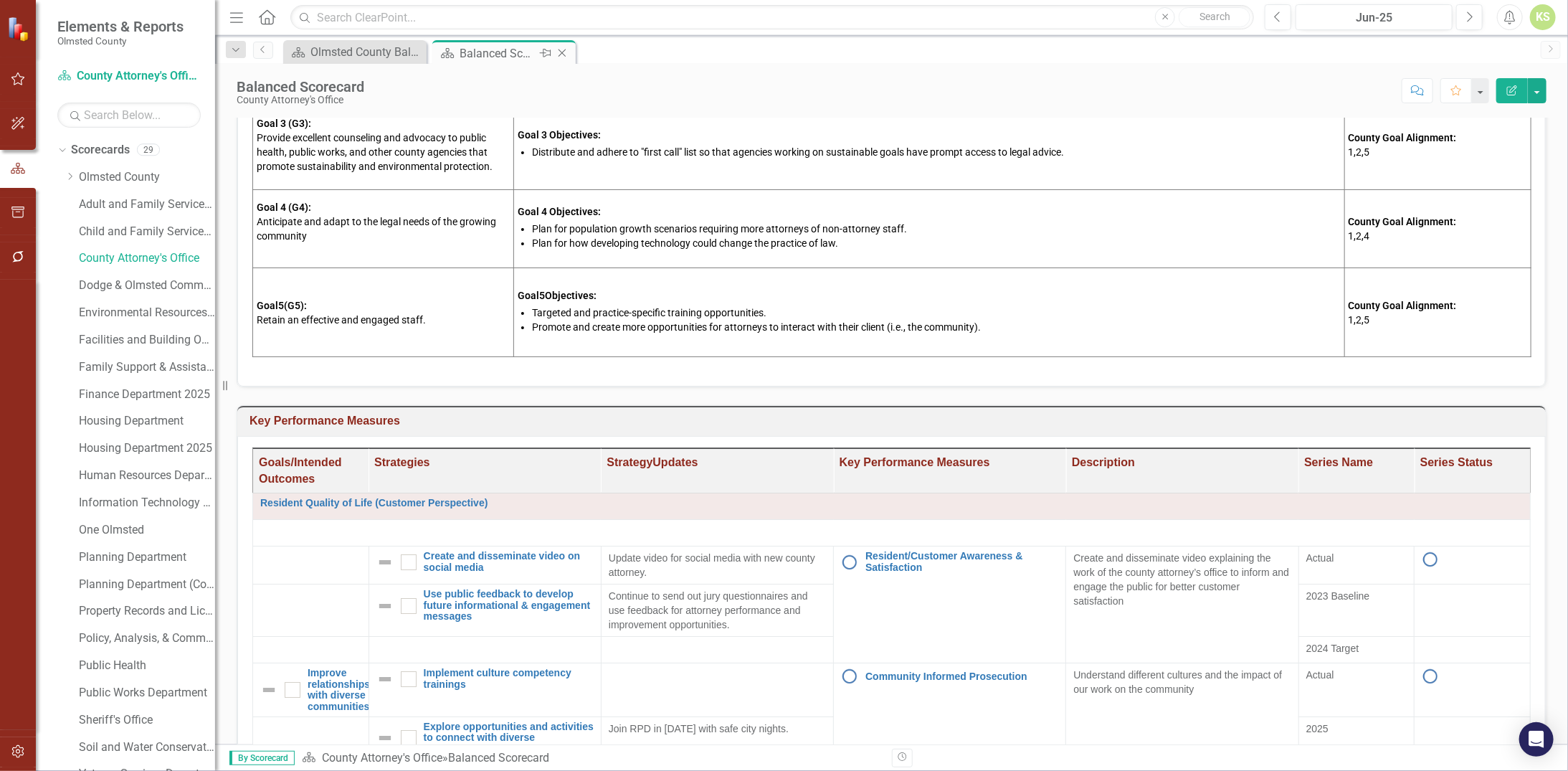 click on "Balanced Scorecard" at bounding box center [498, 53] 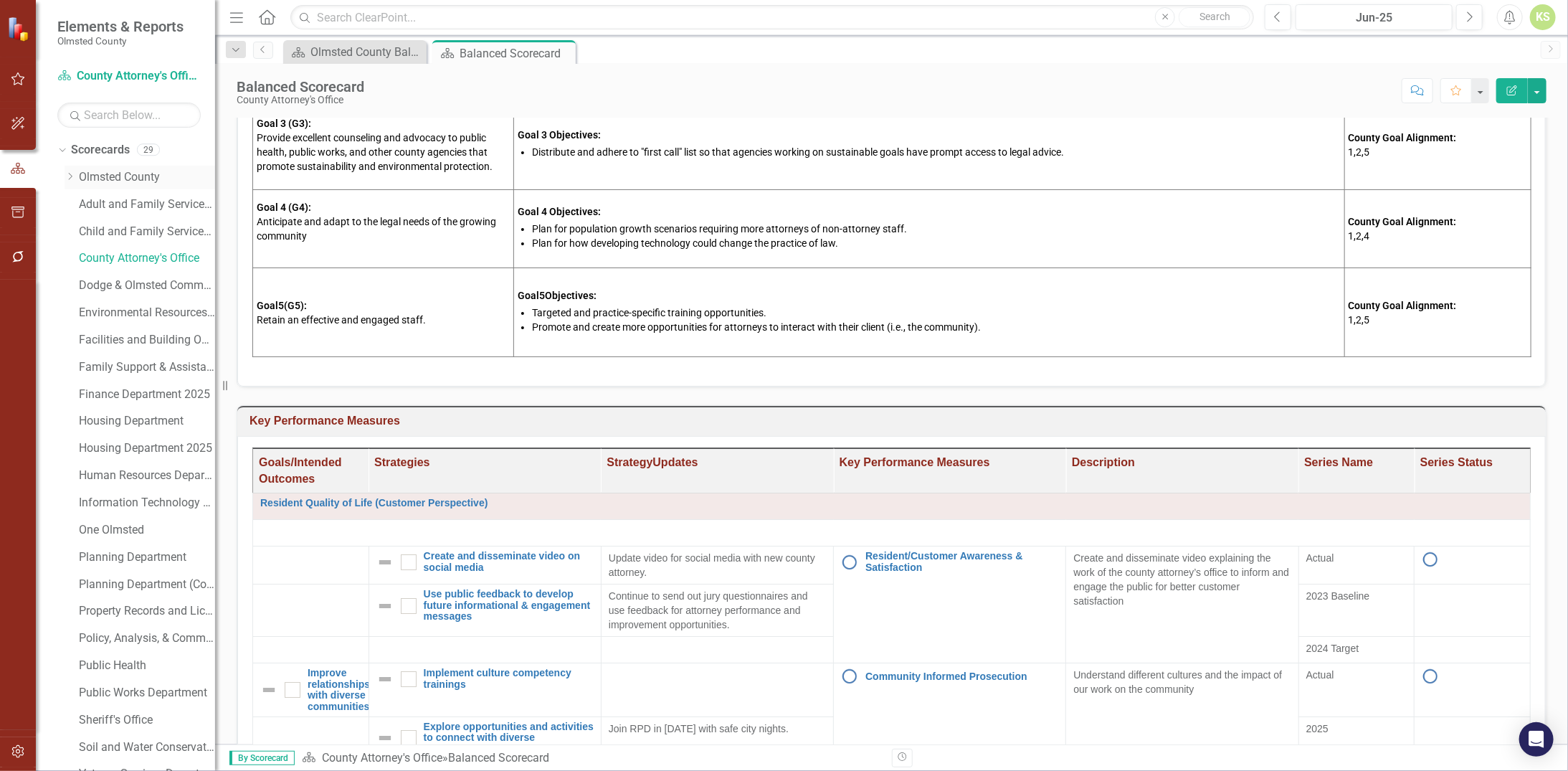 click on "Dropdown" at bounding box center (72, 177) 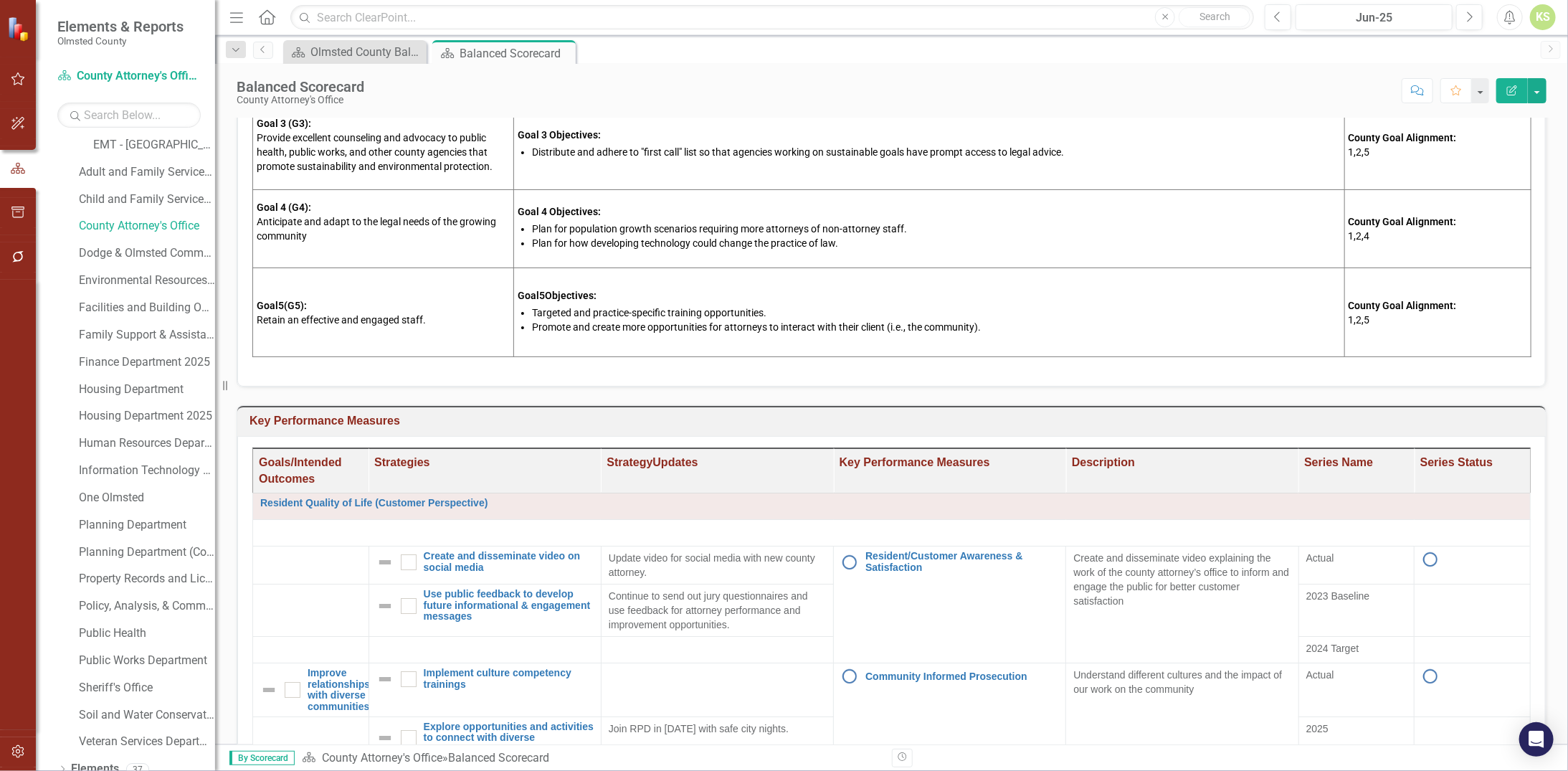 scroll, scrollTop: 235, scrollLeft: 0, axis: vertical 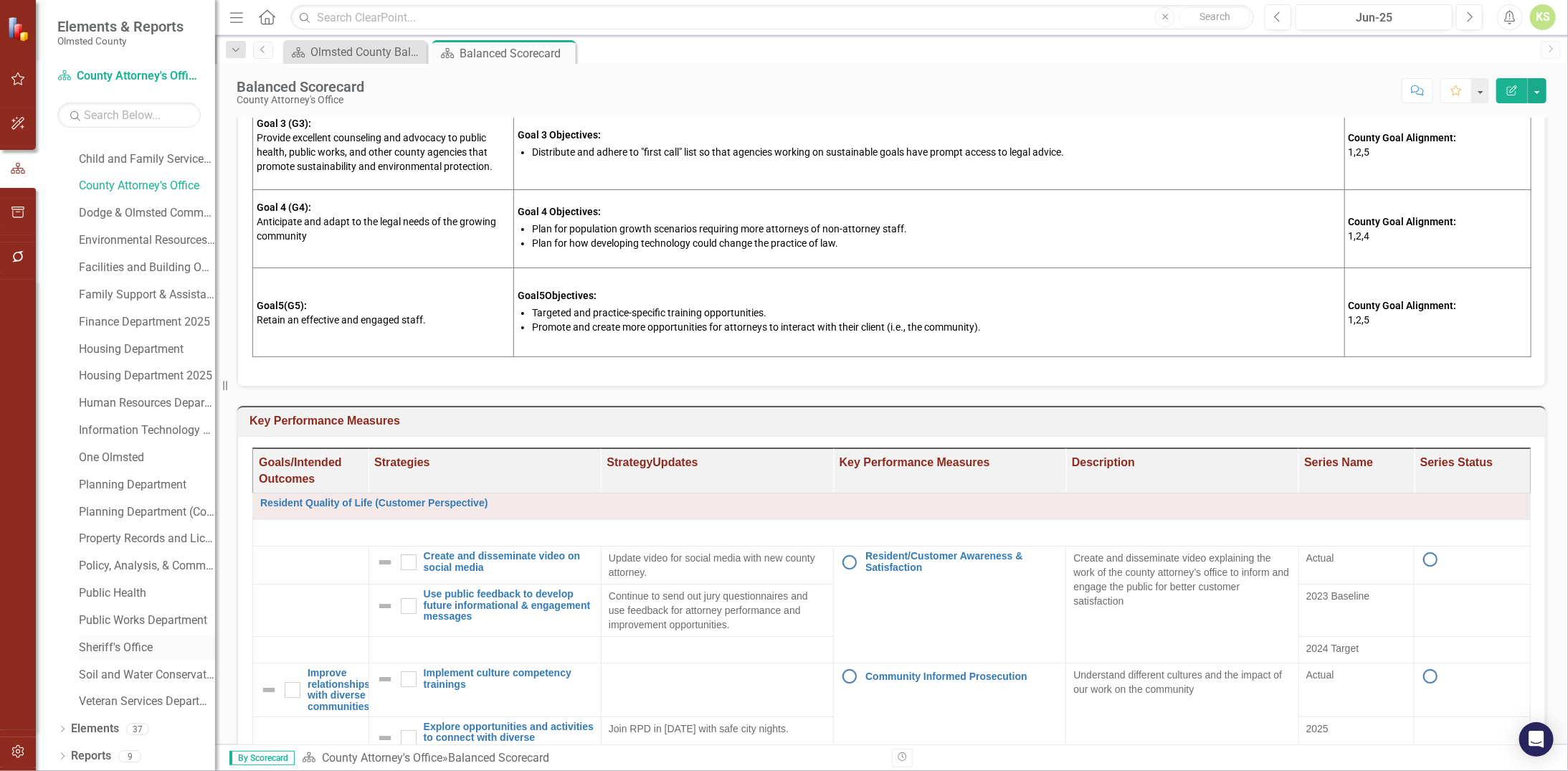 click on "Sheriff's Office" at bounding box center [147, 648] 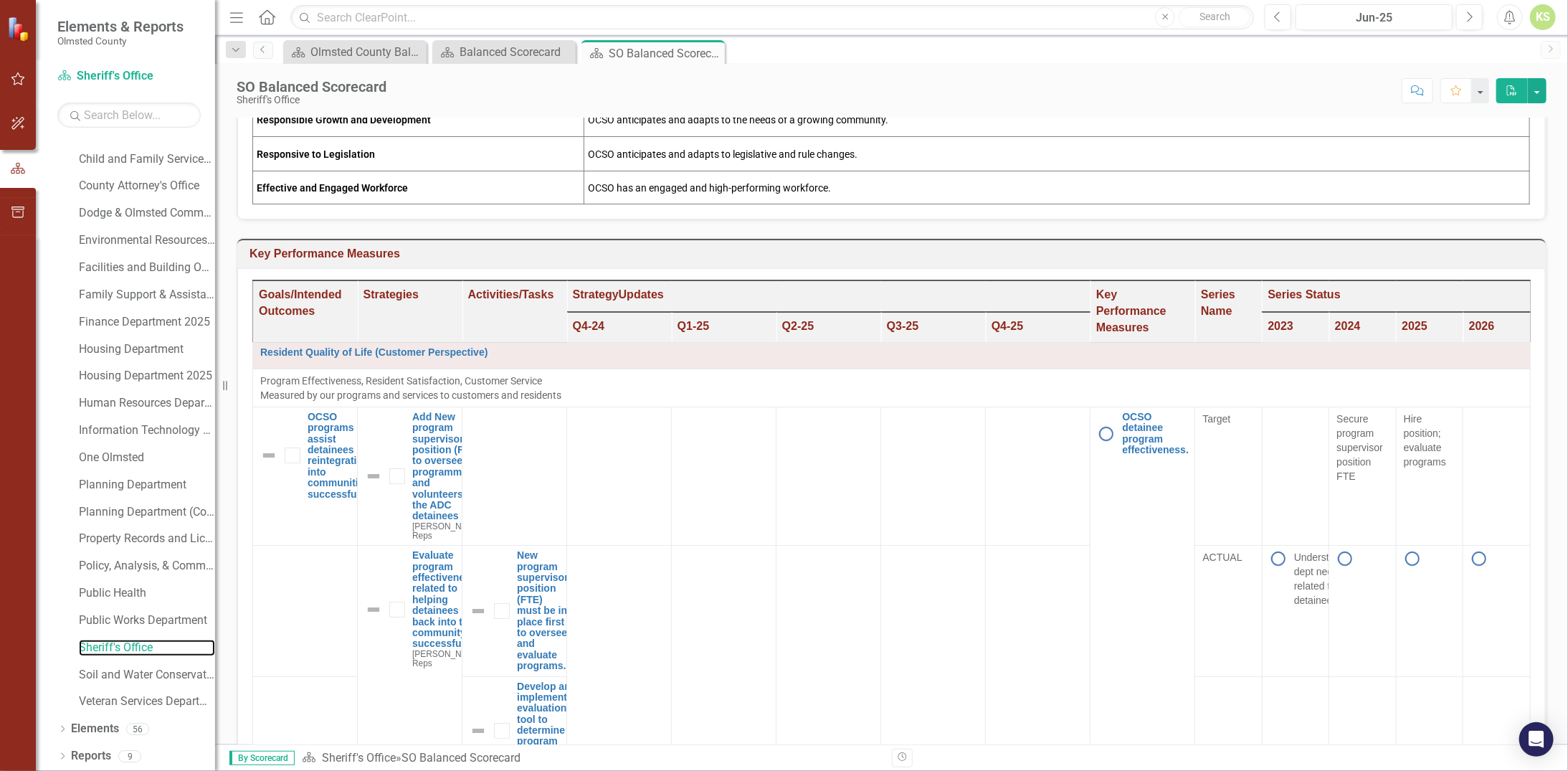 scroll, scrollTop: 0, scrollLeft: 0, axis: both 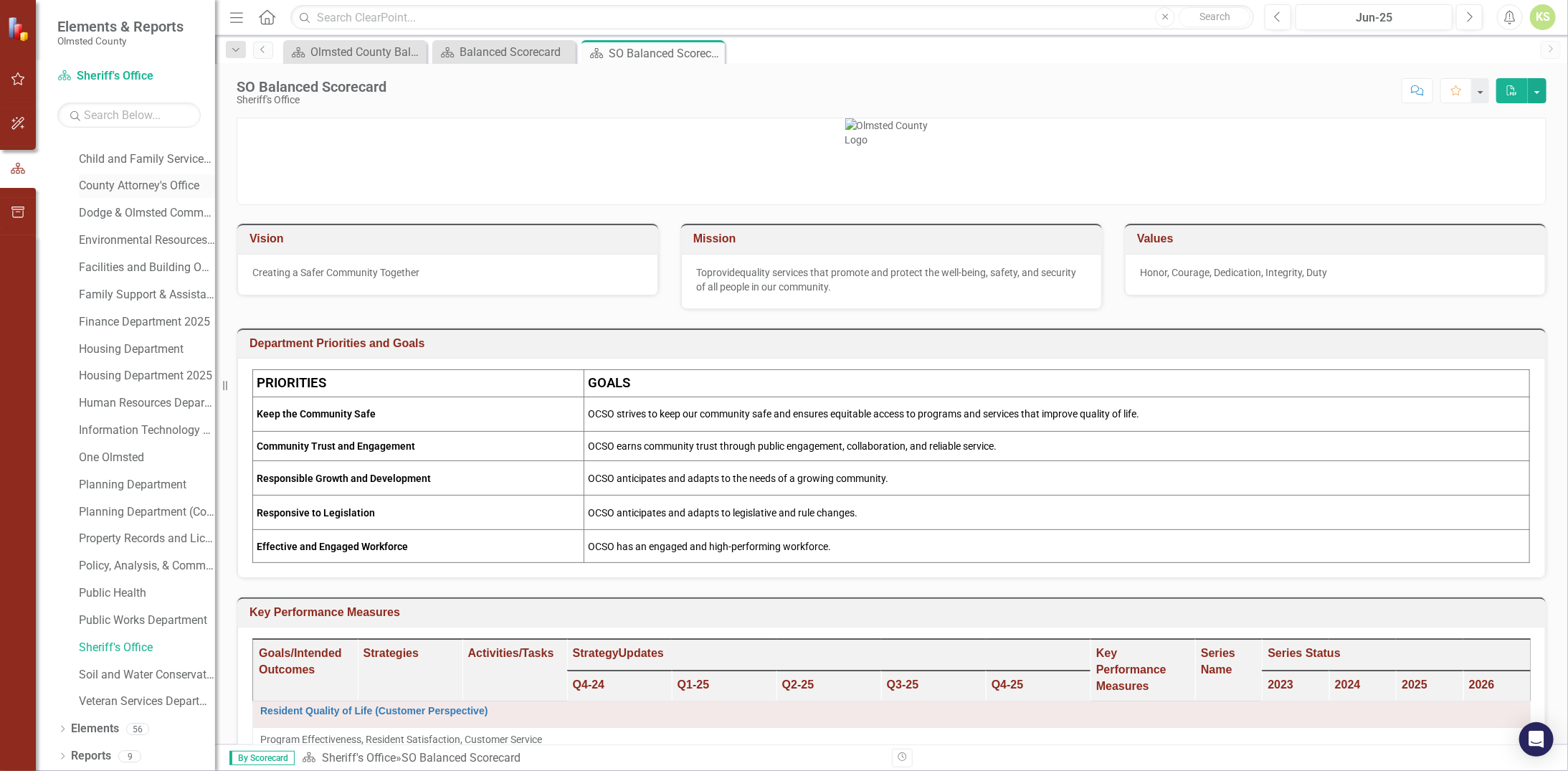 click on "County Attorney's Office" at bounding box center [147, 186] 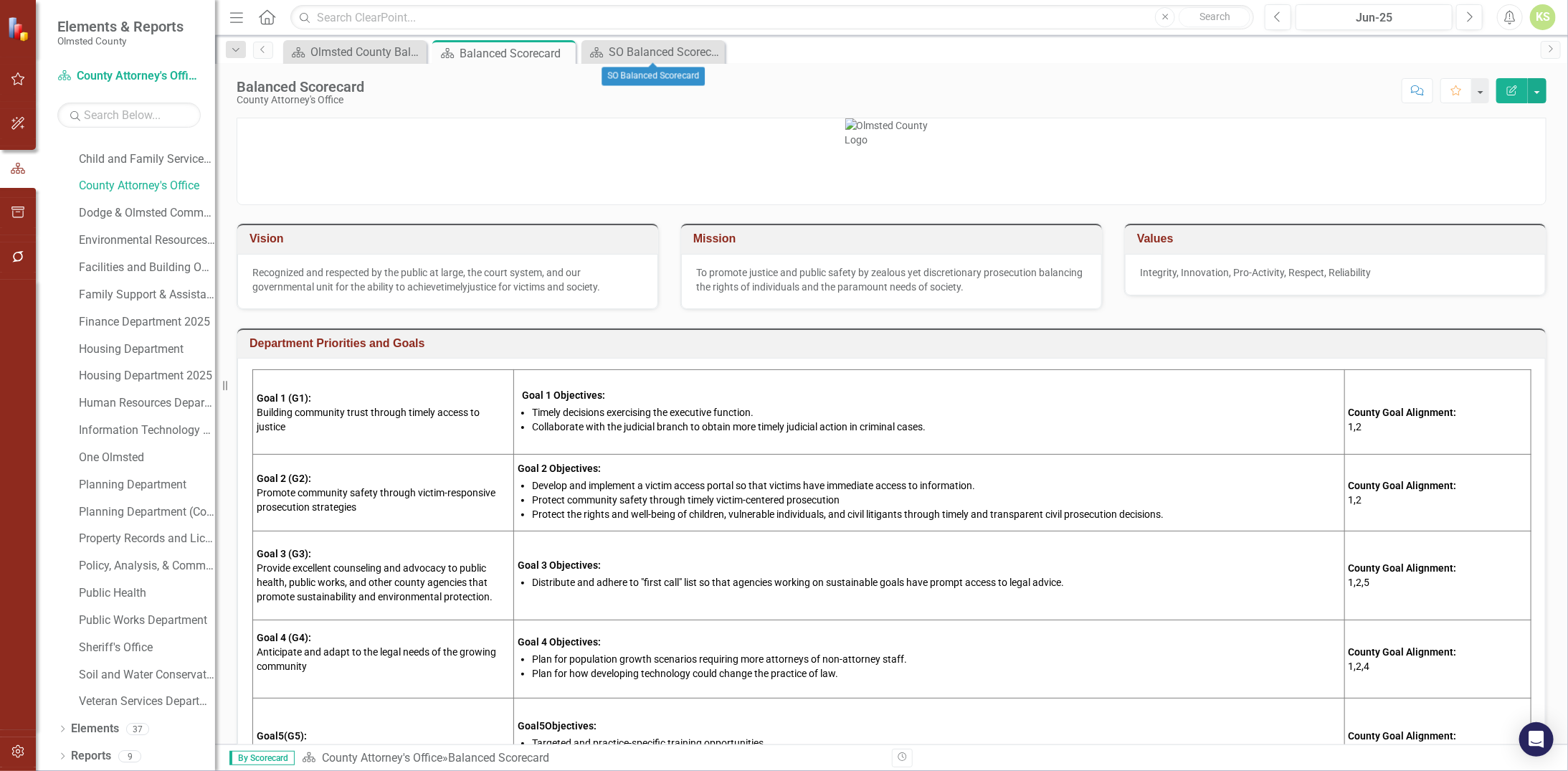 click on "Close" 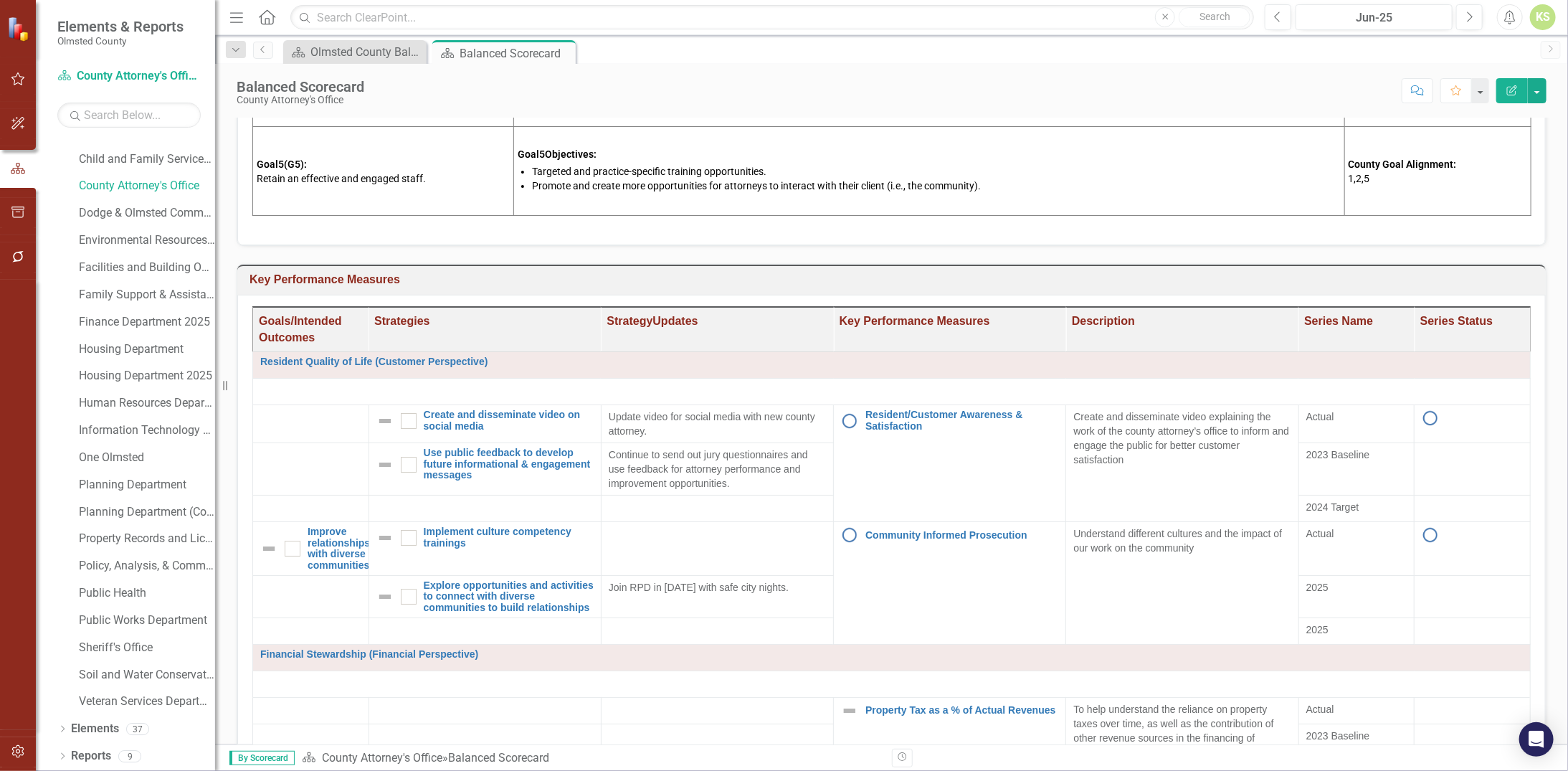scroll, scrollTop: 574, scrollLeft: 0, axis: vertical 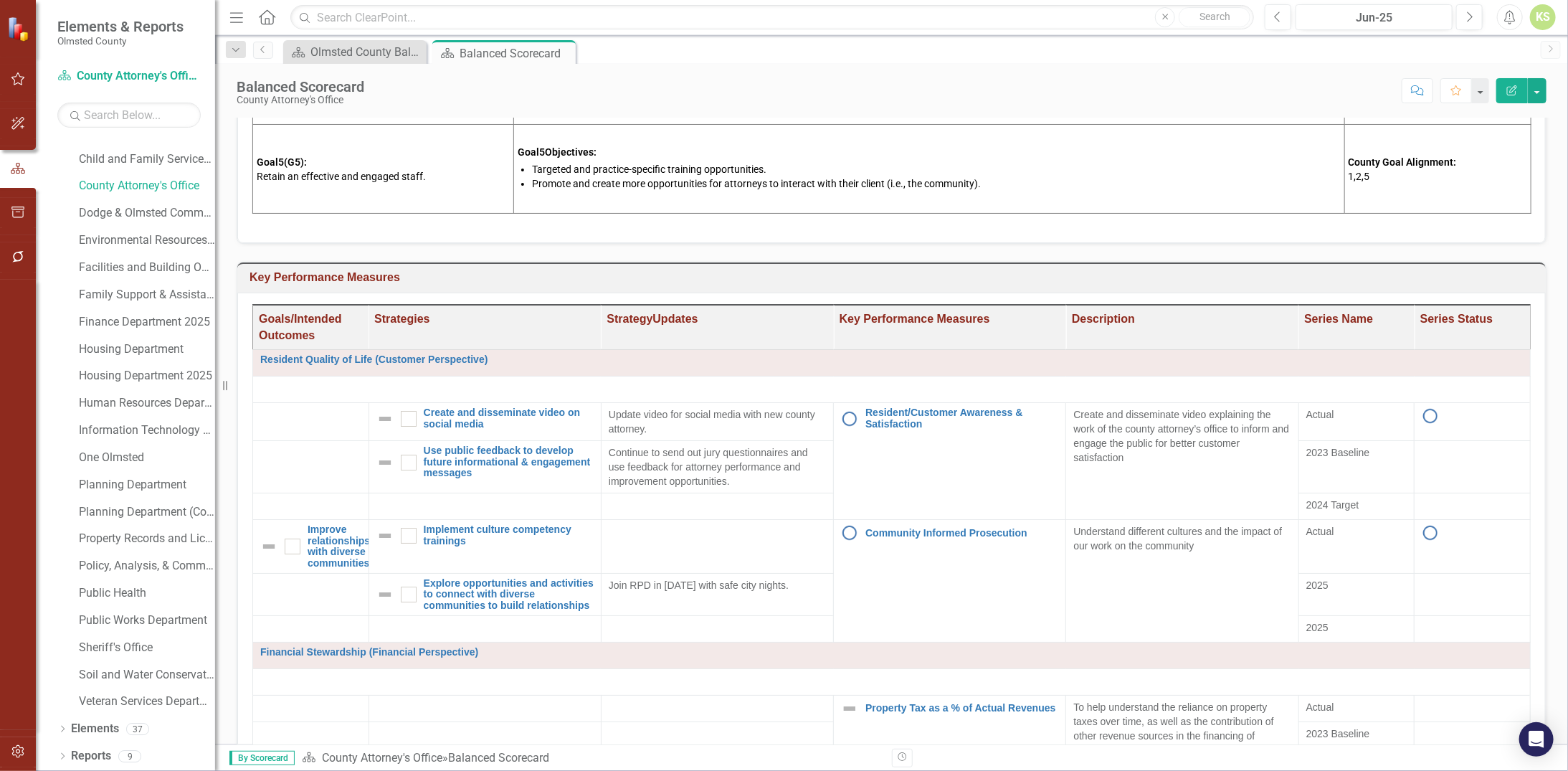 click on "Goals/Intended Outcomes" at bounding box center (311, 327) 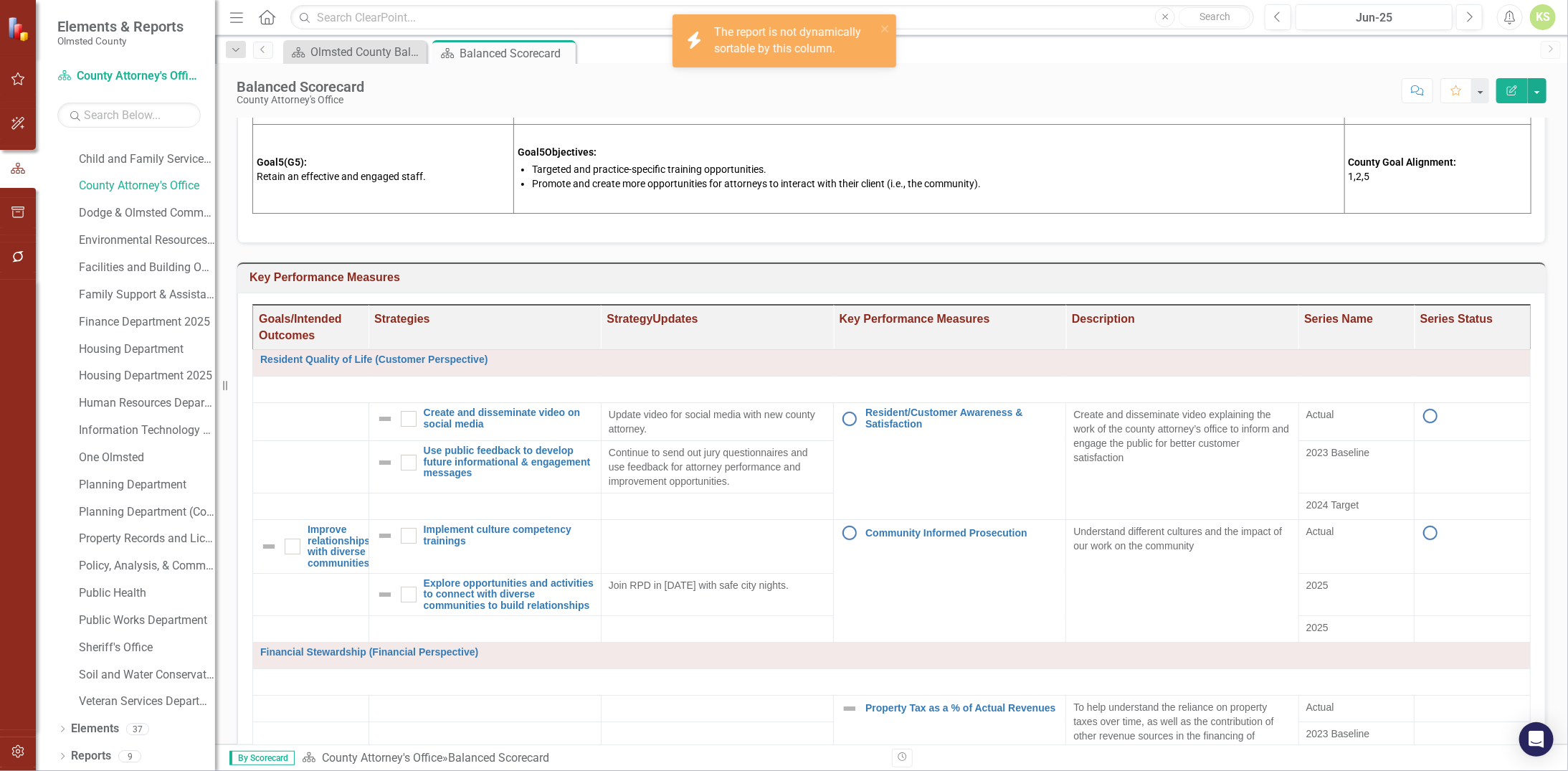 click on "Goals/Intended Outcomes" at bounding box center [311, 327] 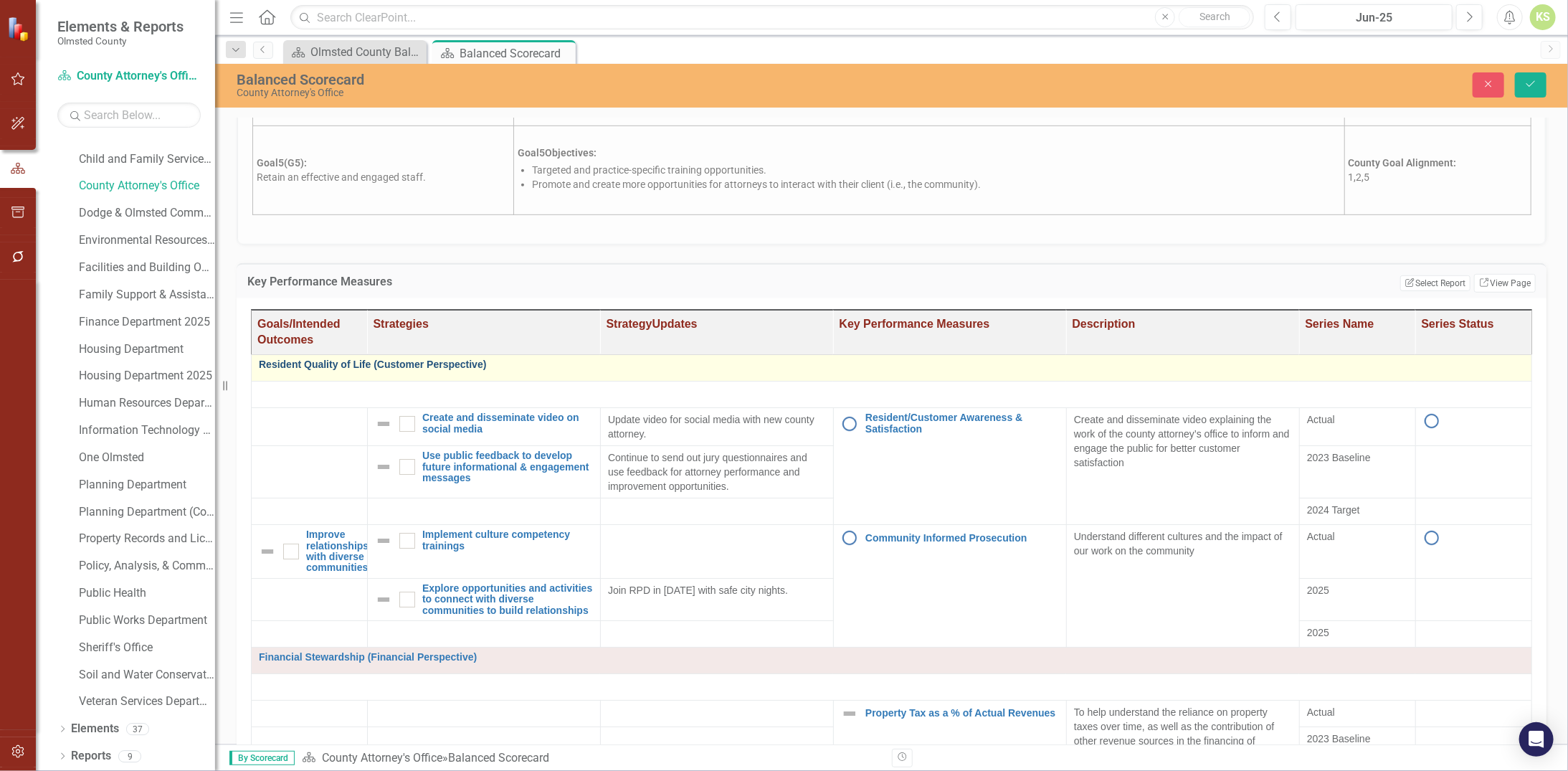 click on "Resident Quality of Life (Customer Perspective)" at bounding box center [891, 364] 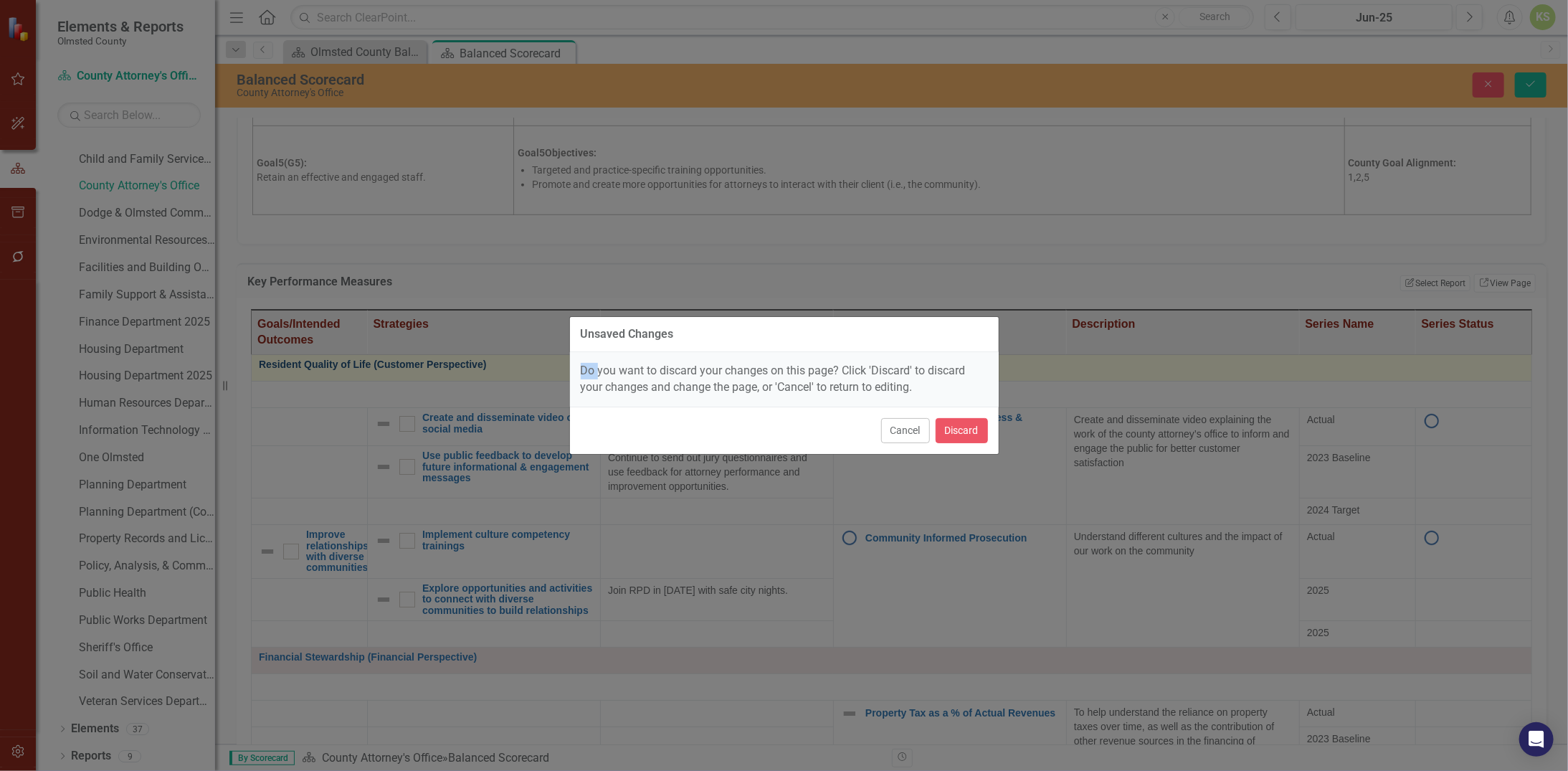 click on "Unsaved Changes Do you want to discard your changes on this page? Click 'Discard' to discard your changes and change the page, or 'Cancel' to return to editing. Cancel Discard" at bounding box center [784, 385] 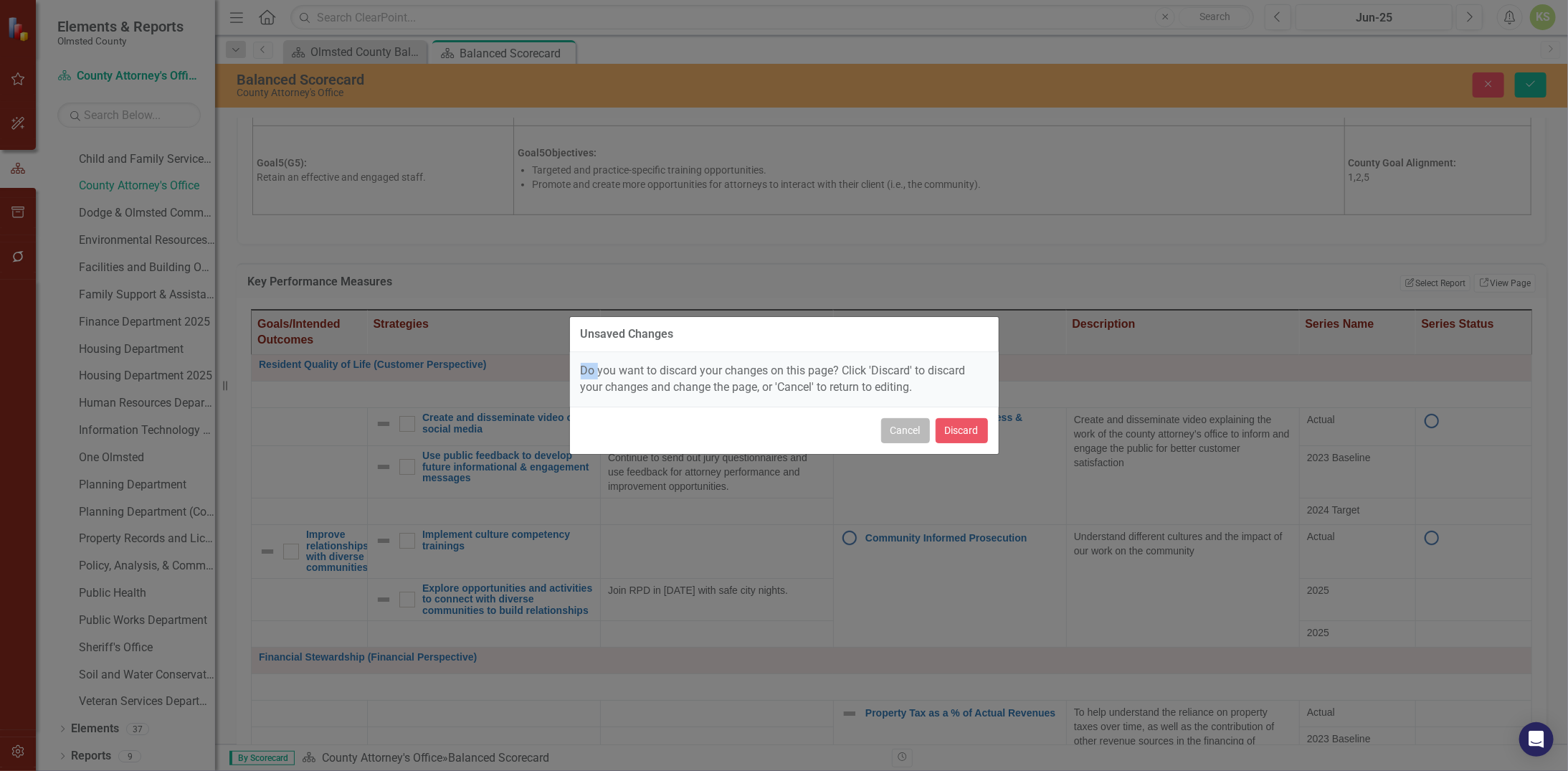 click on "Cancel" at bounding box center [906, 430] 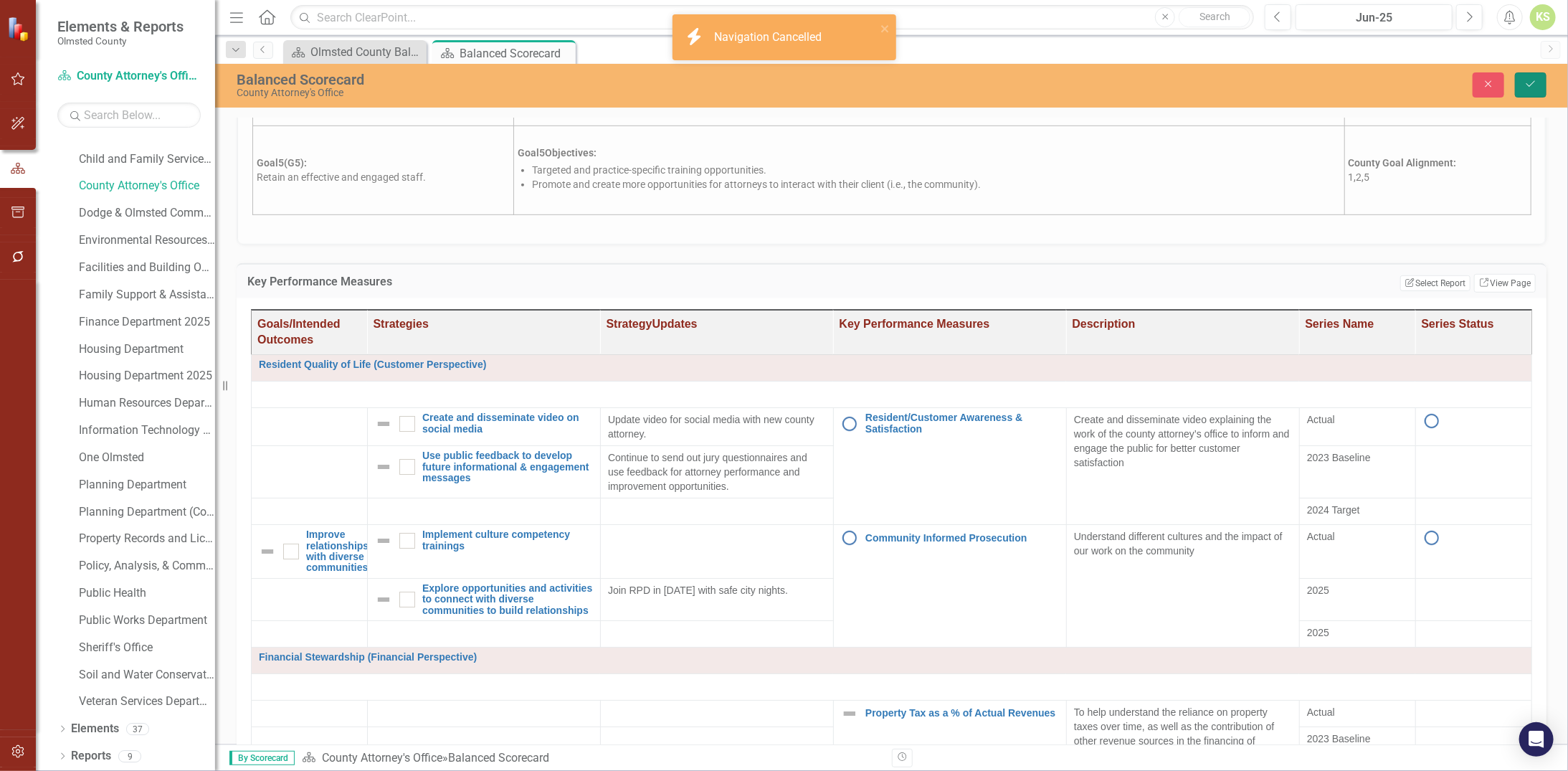 click on "Save" at bounding box center (1531, 85) 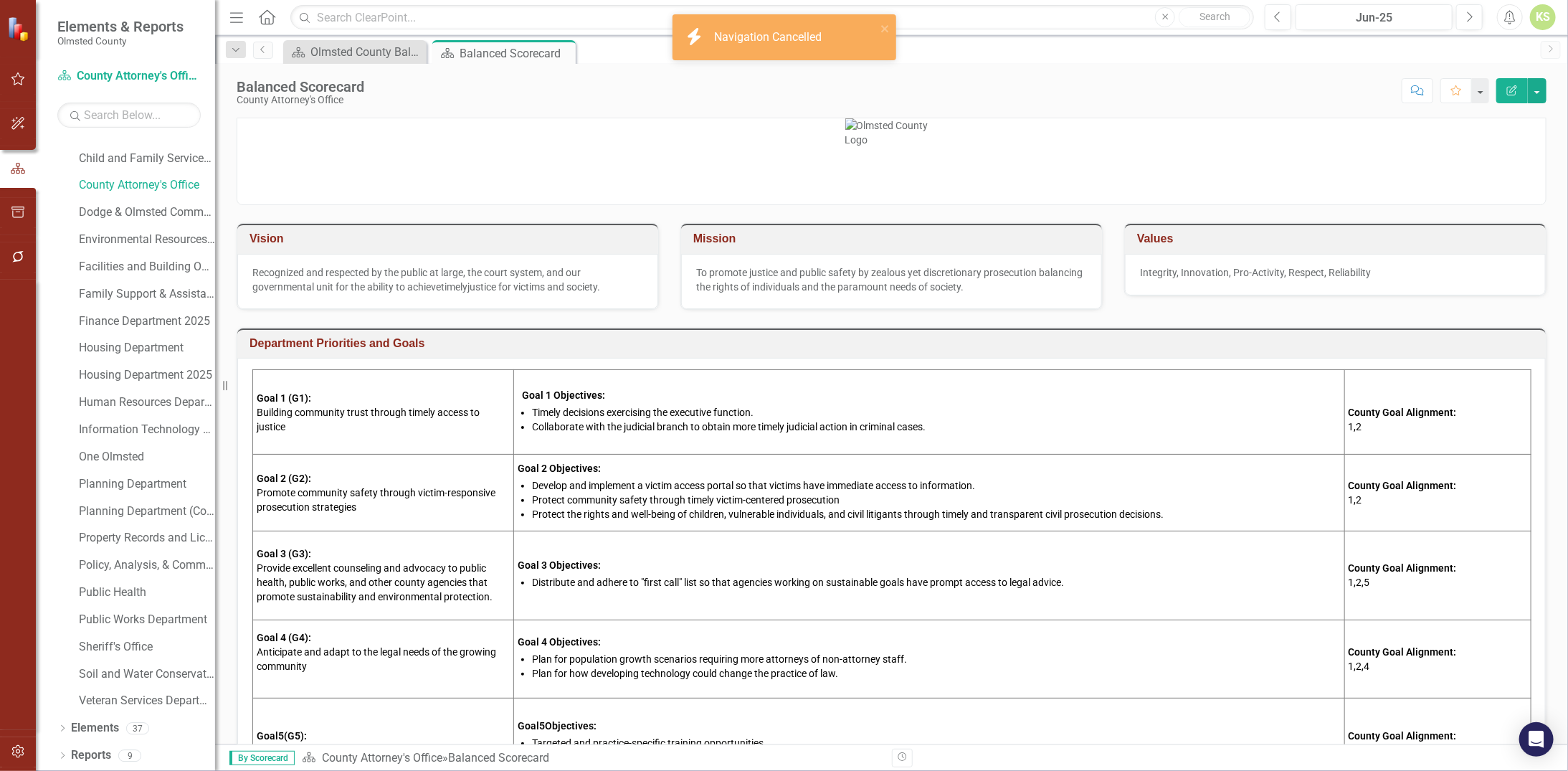 scroll, scrollTop: 72, scrollLeft: 0, axis: vertical 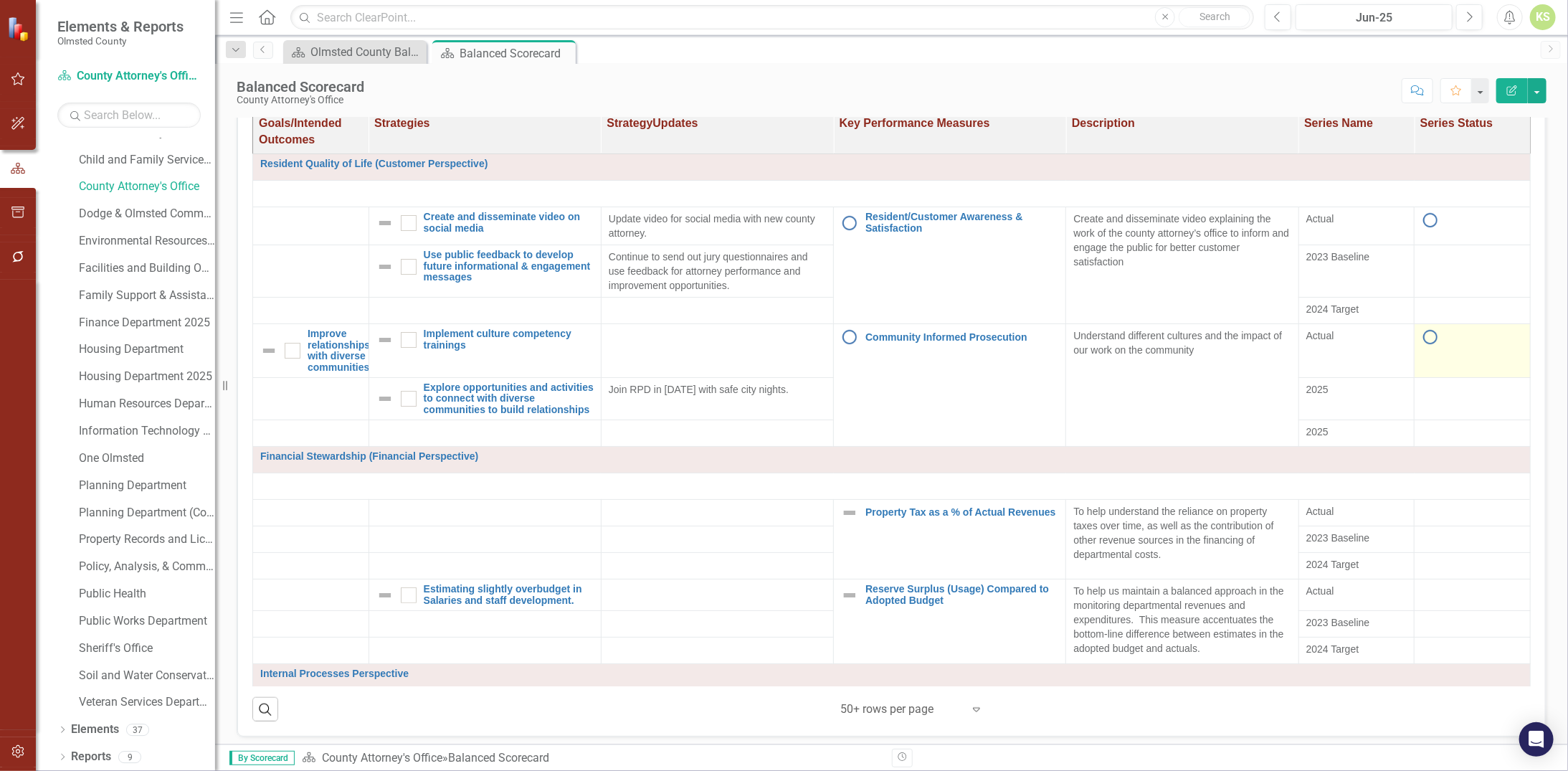 click at bounding box center [1430, 337] 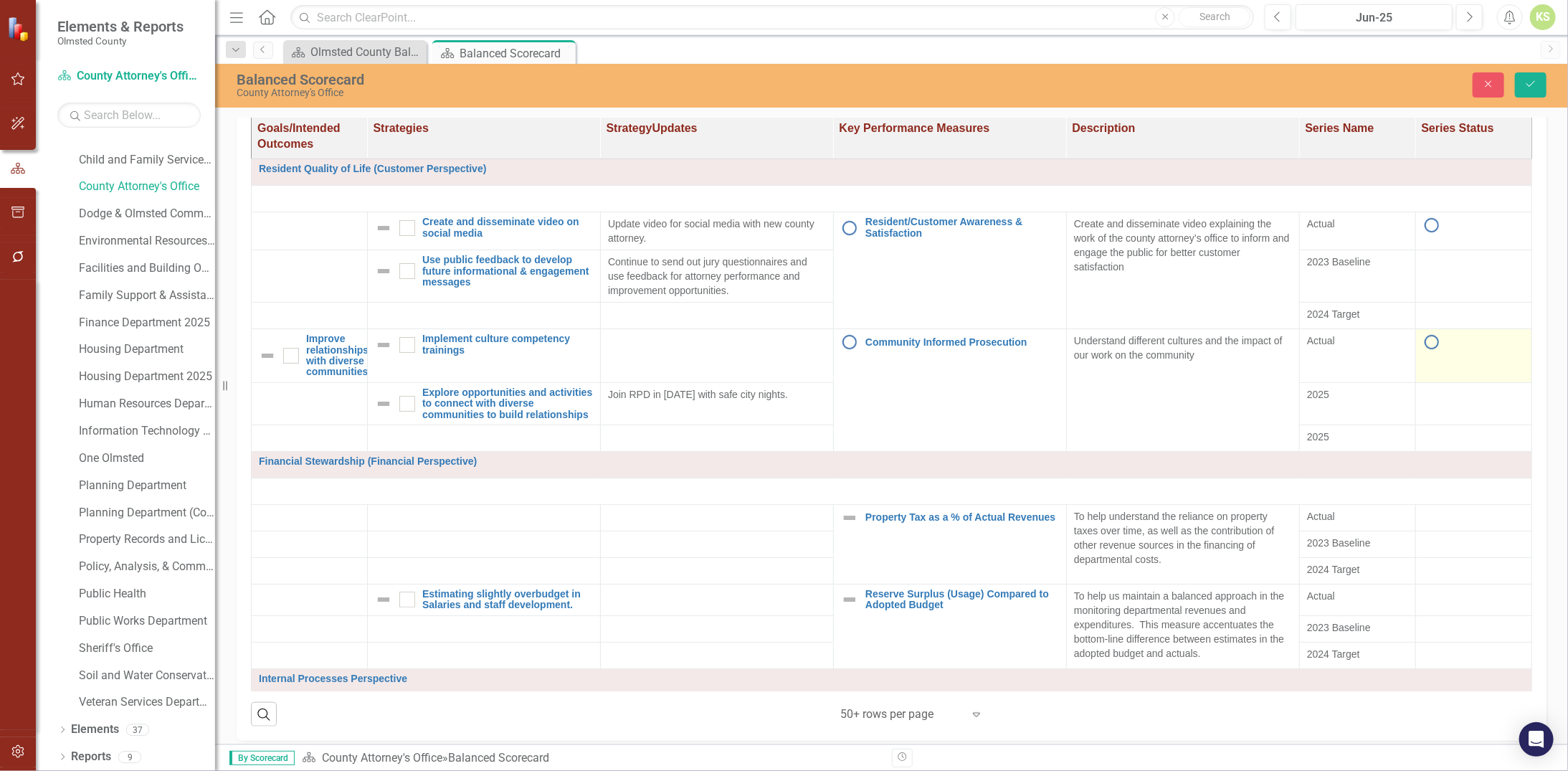 scroll, scrollTop: 774, scrollLeft: 0, axis: vertical 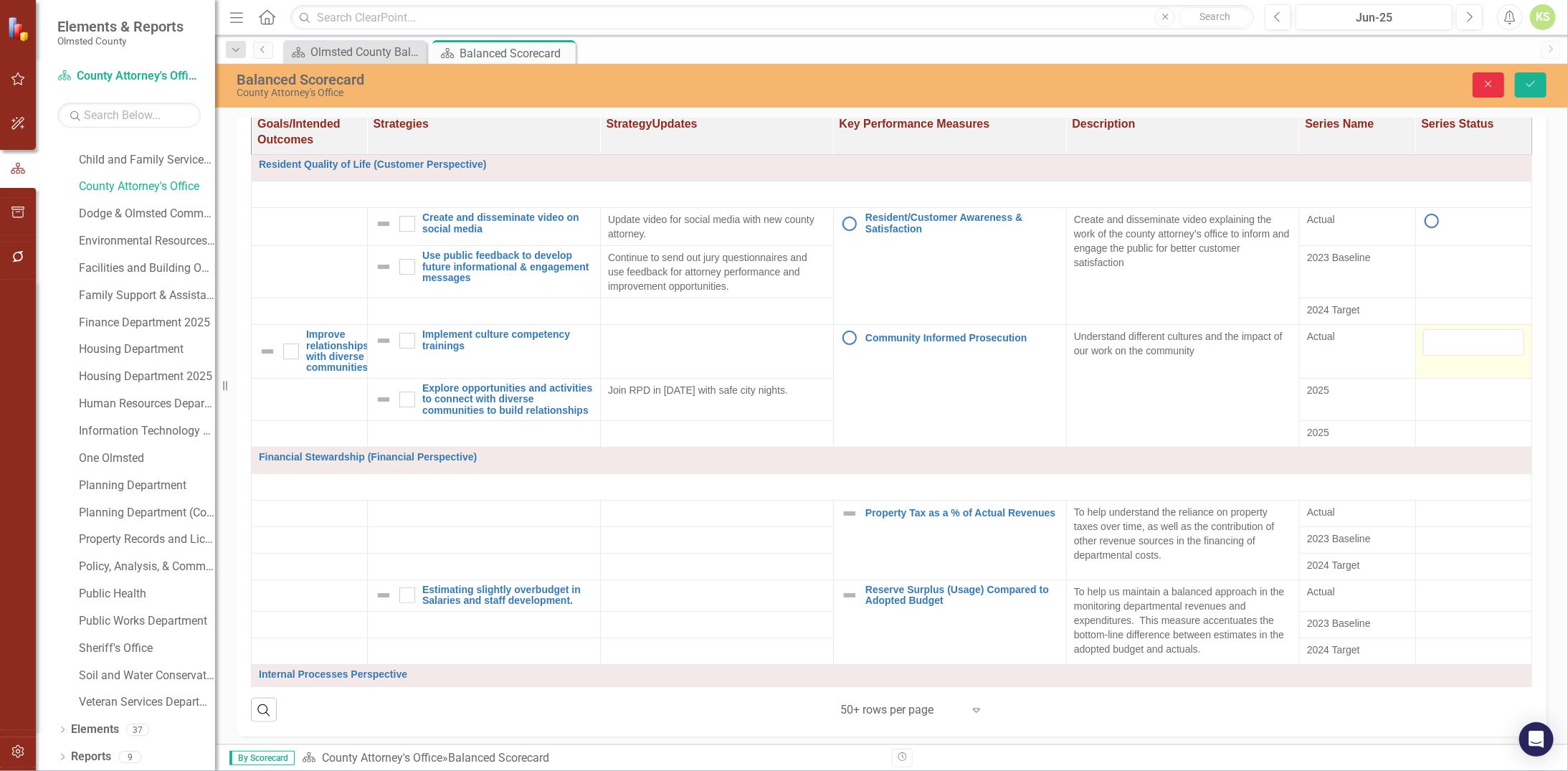 click on "Close" 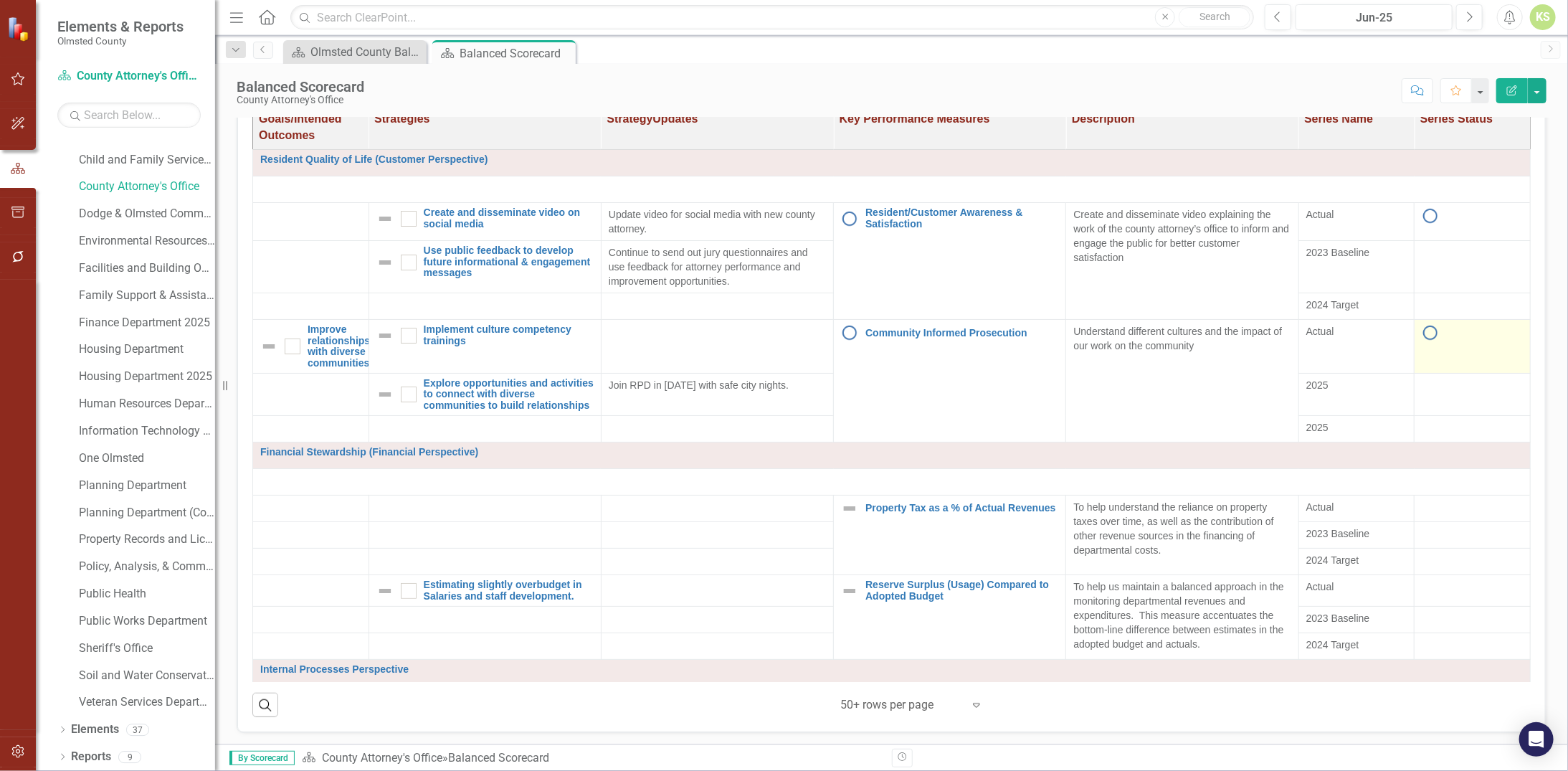scroll, scrollTop: 770, scrollLeft: 0, axis: vertical 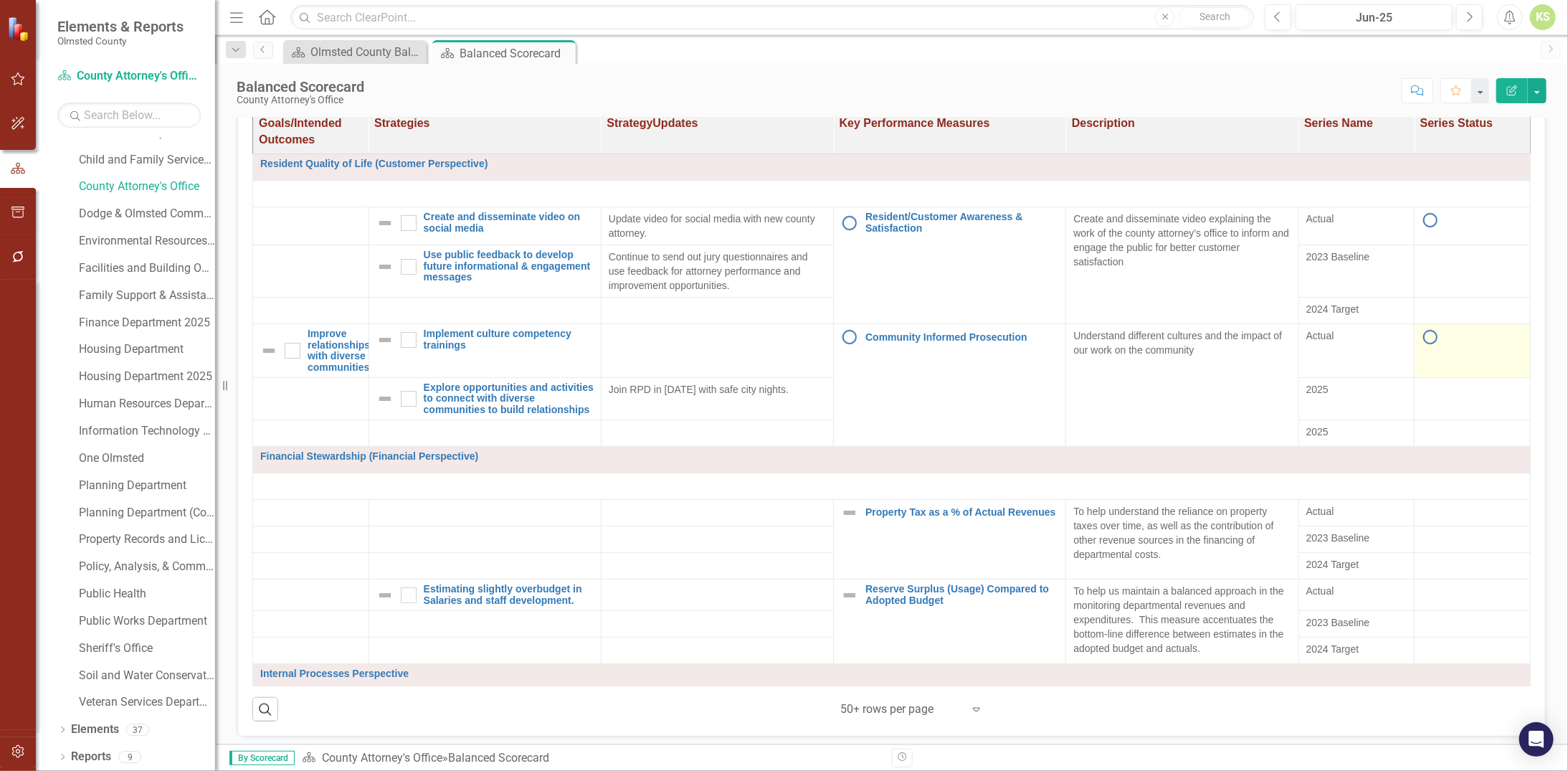 click at bounding box center [485, 513] 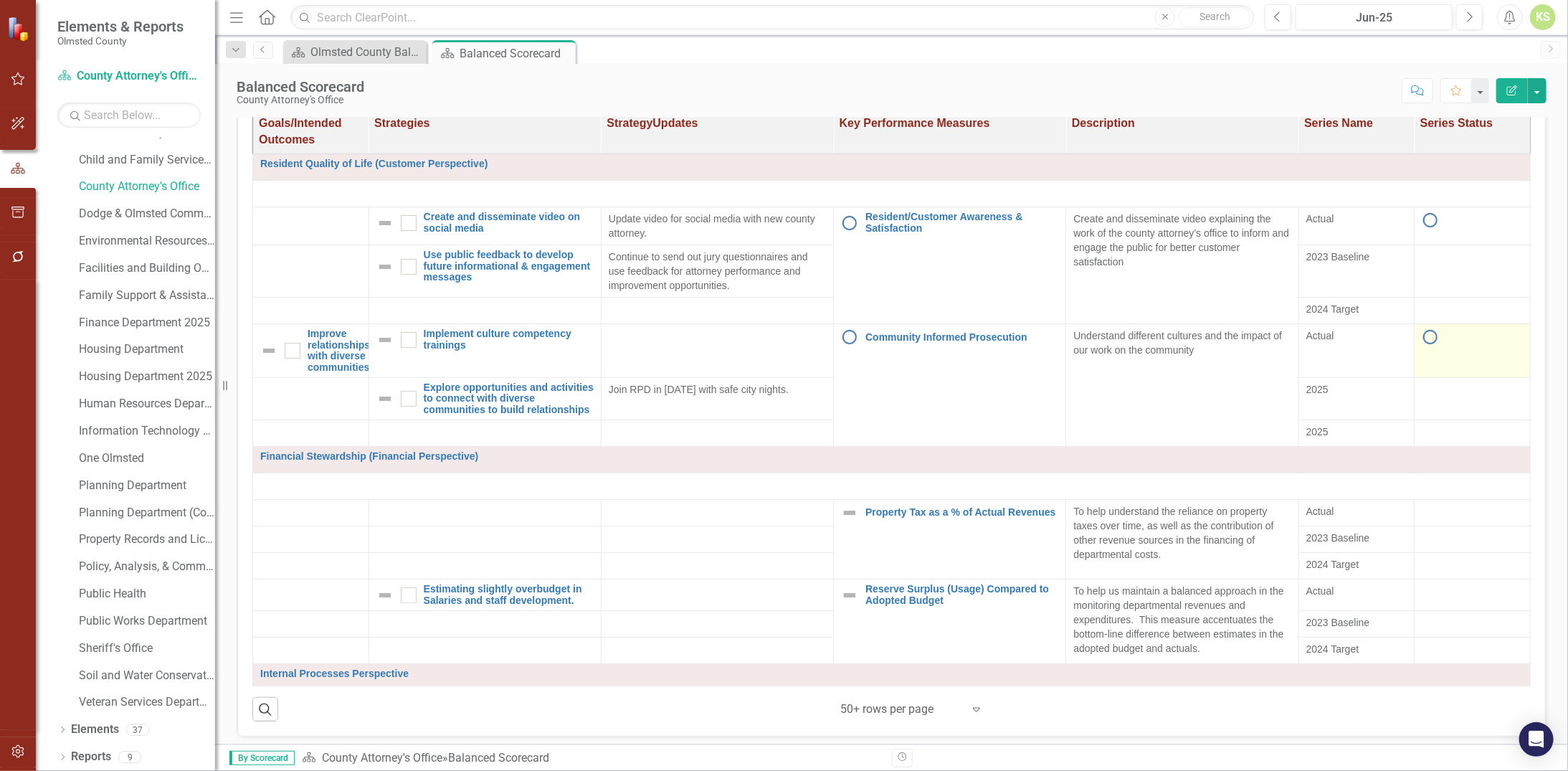 click at bounding box center (485, 513) 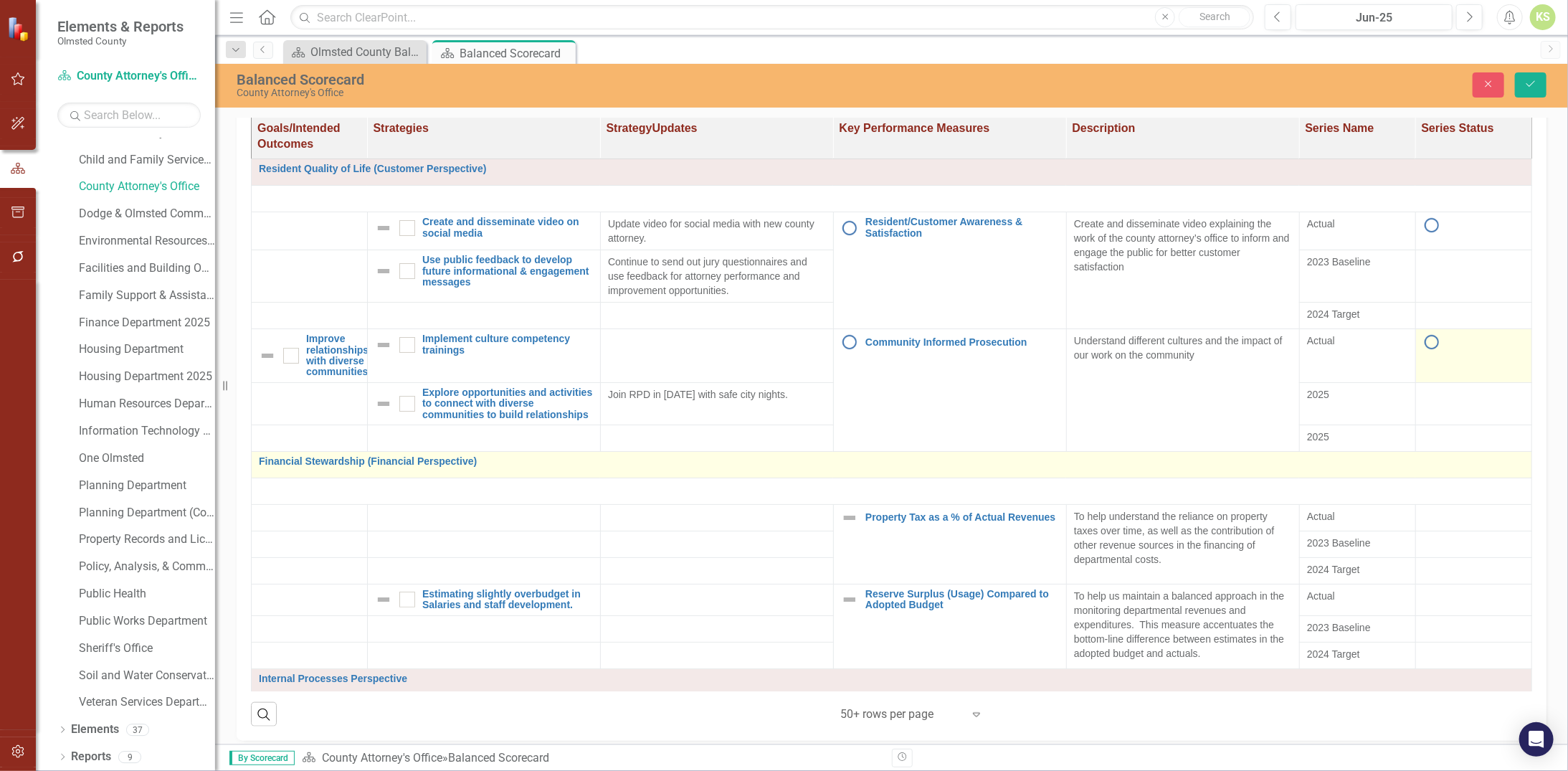 scroll, scrollTop: 774, scrollLeft: 0, axis: vertical 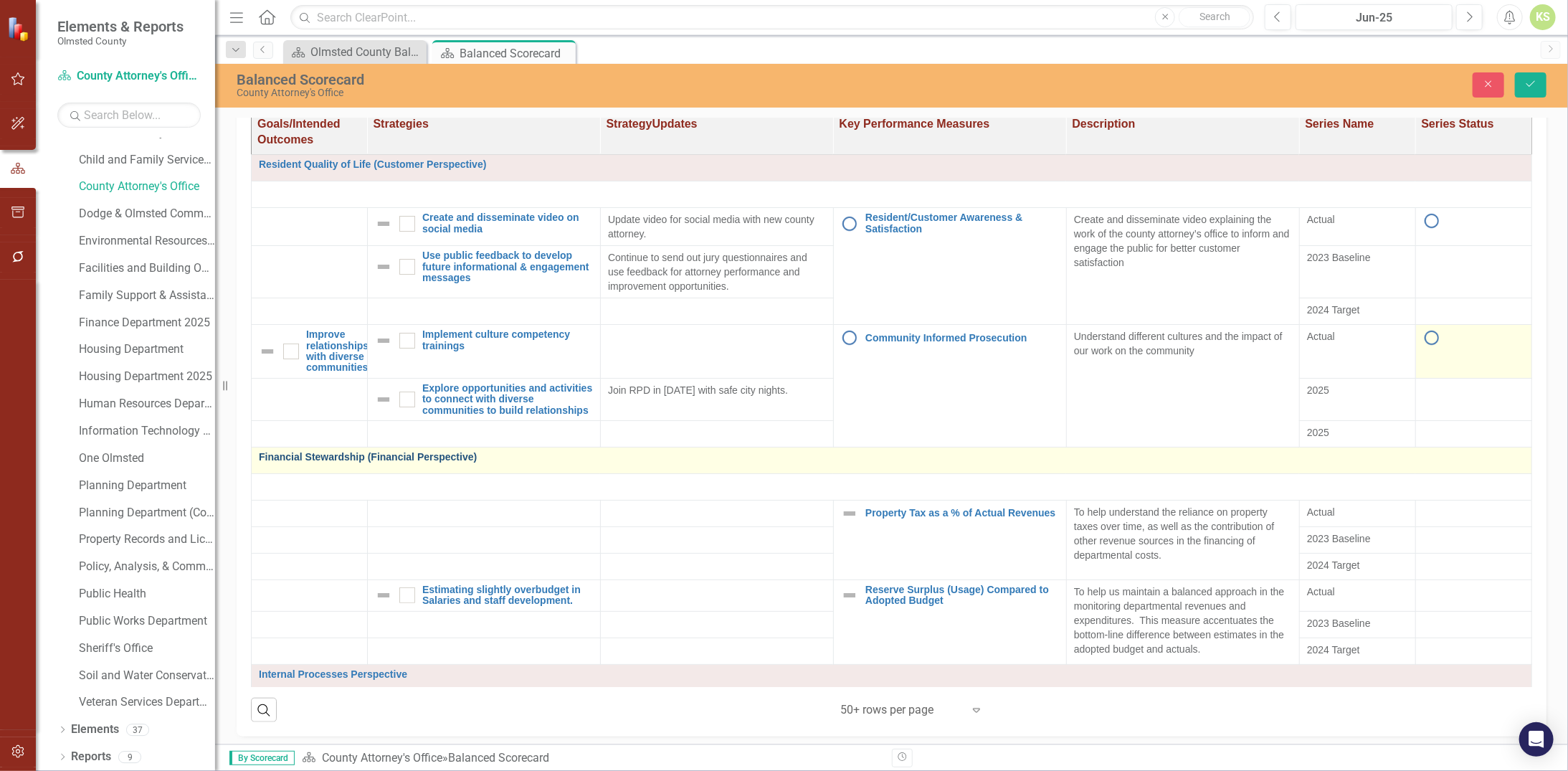 click on "Financial Stewardship (Financial Perspective)" at bounding box center (891, 457) 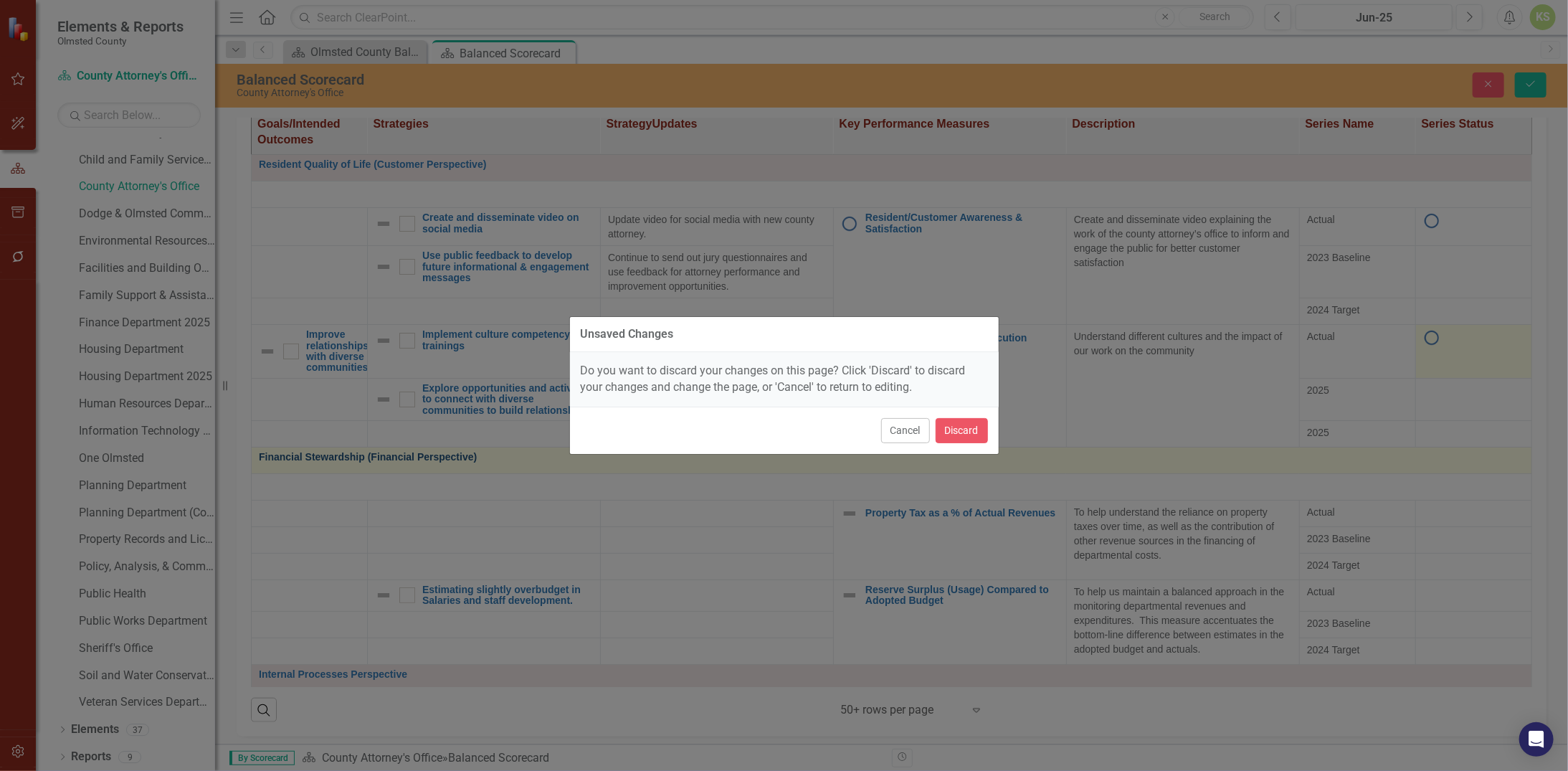click on "Unsaved Changes Do you want to discard your changes on this page? Click 'Discard' to discard your changes and change the page, or 'Cancel' to return to editing. Cancel Discard" at bounding box center [784, 385] 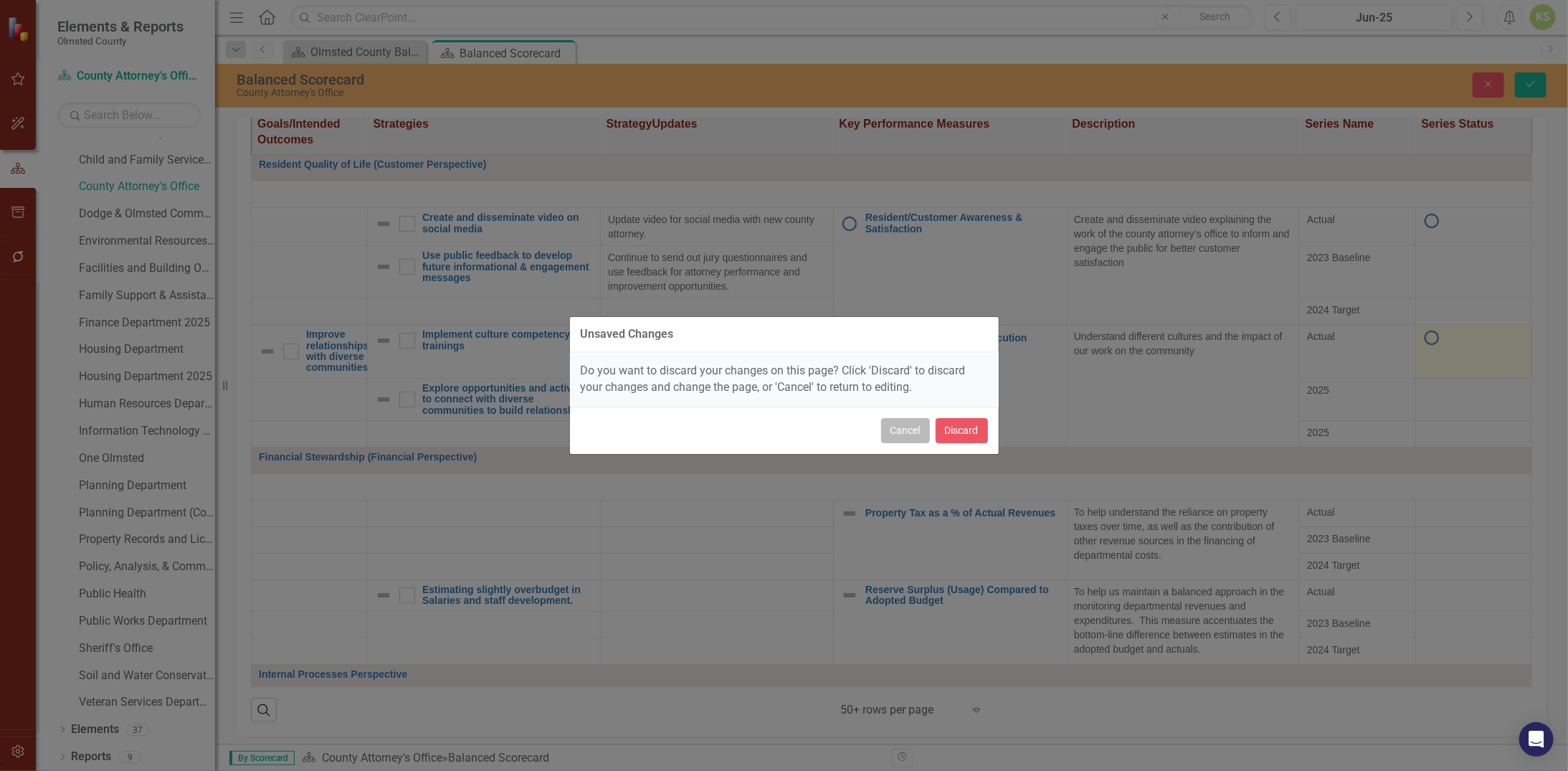 click on "Cancel" at bounding box center [906, 430] 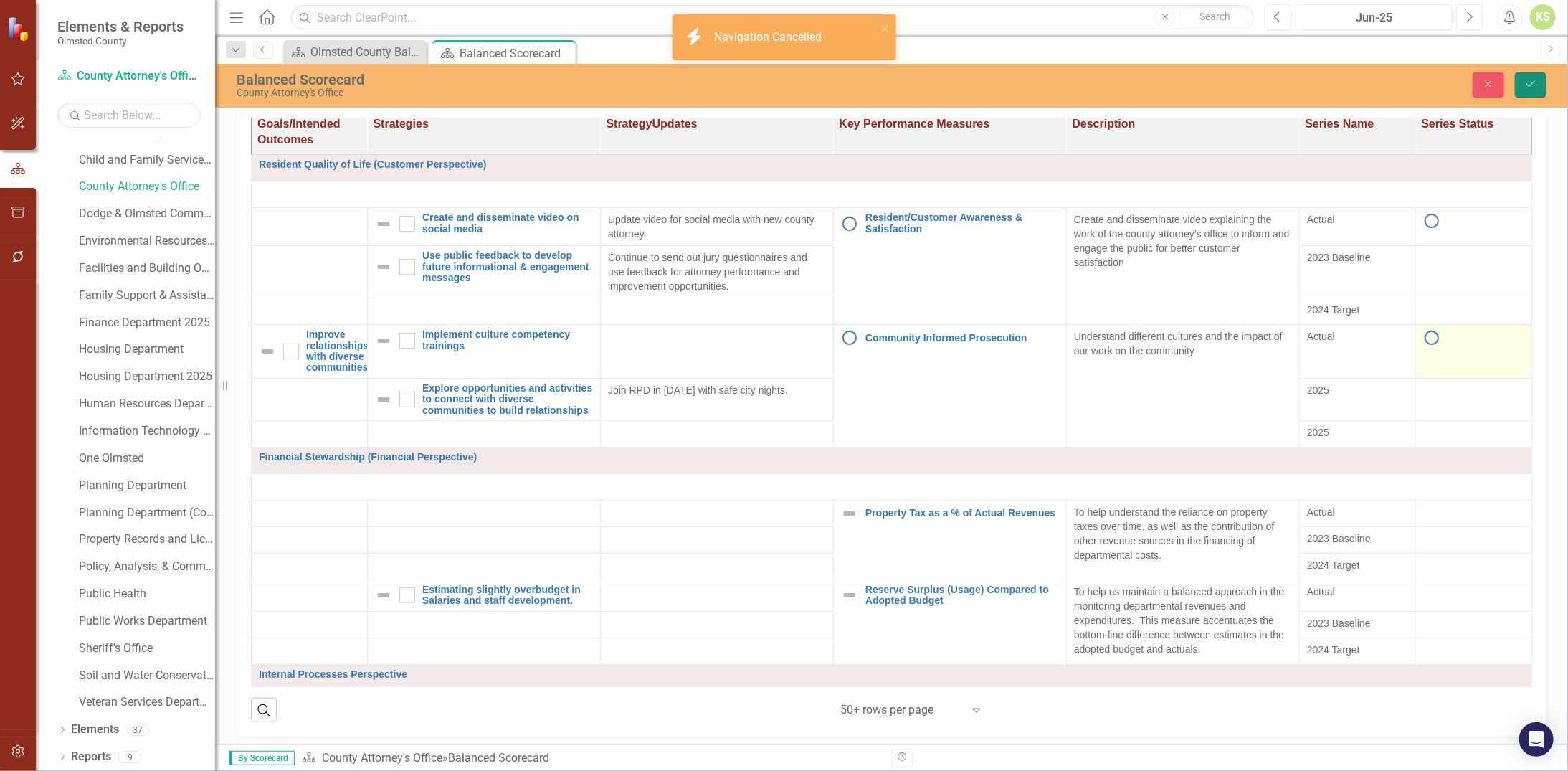 click on "Save" at bounding box center (1531, 85) 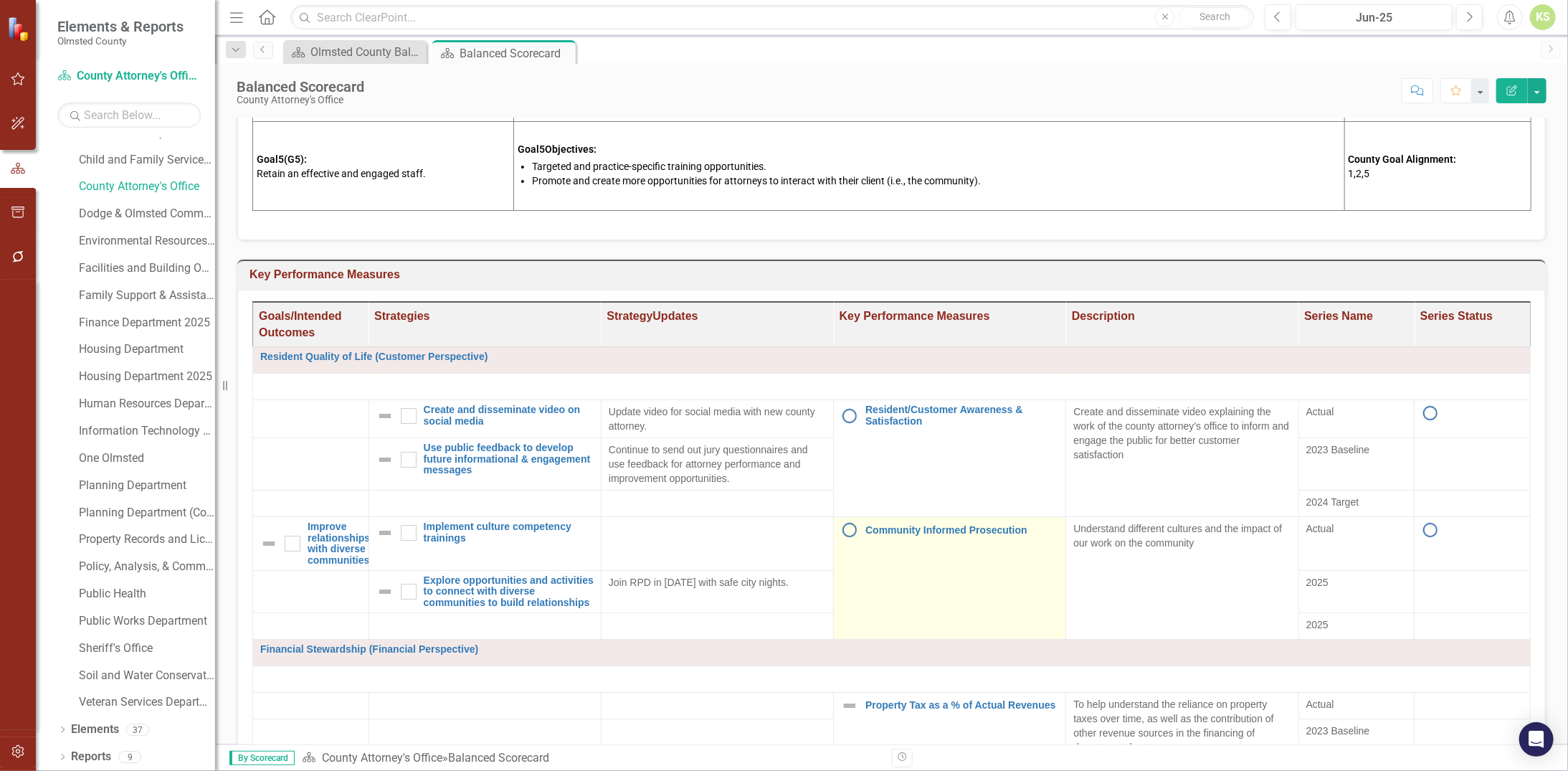 scroll, scrollTop: 554, scrollLeft: 0, axis: vertical 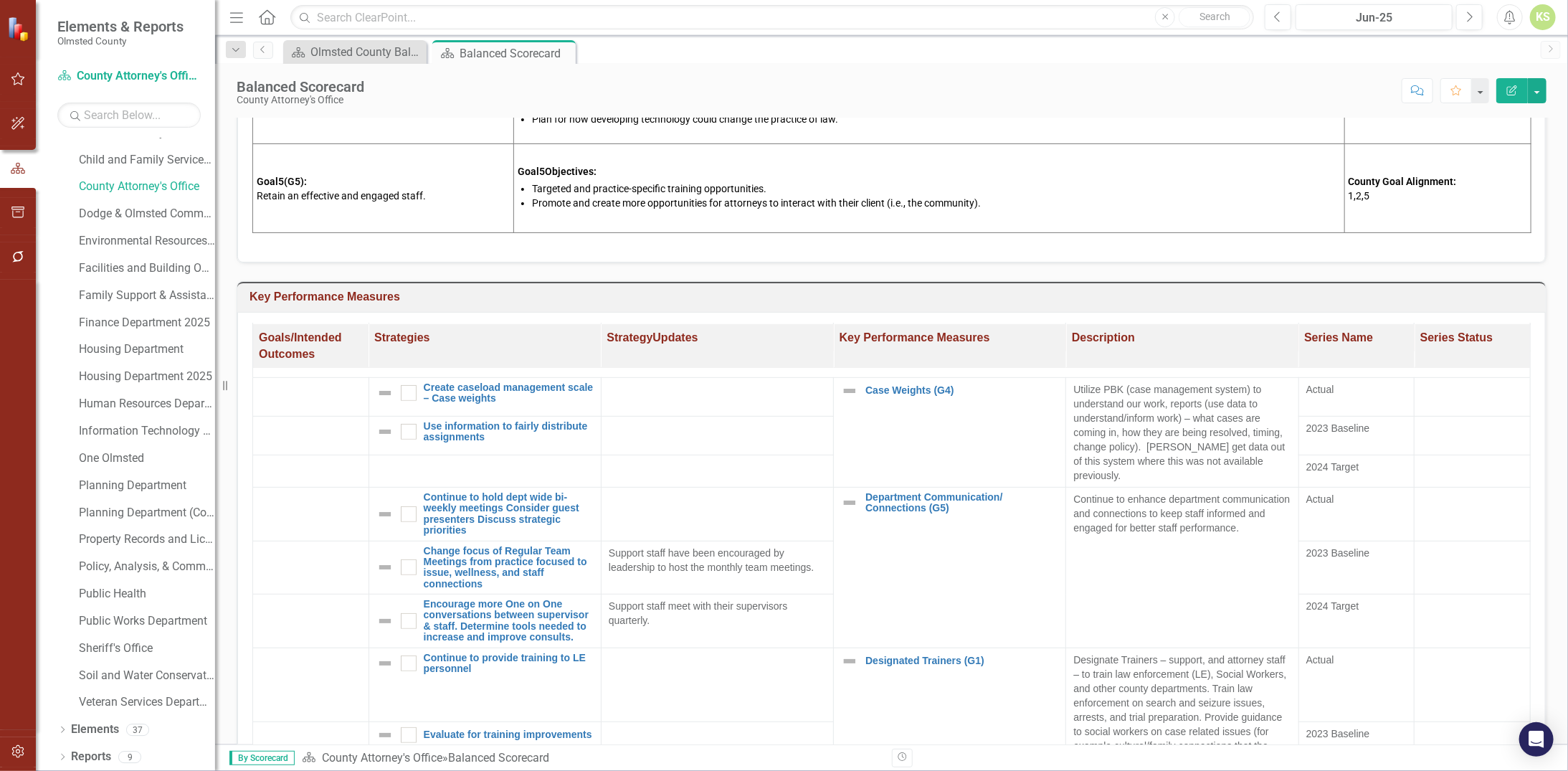 click 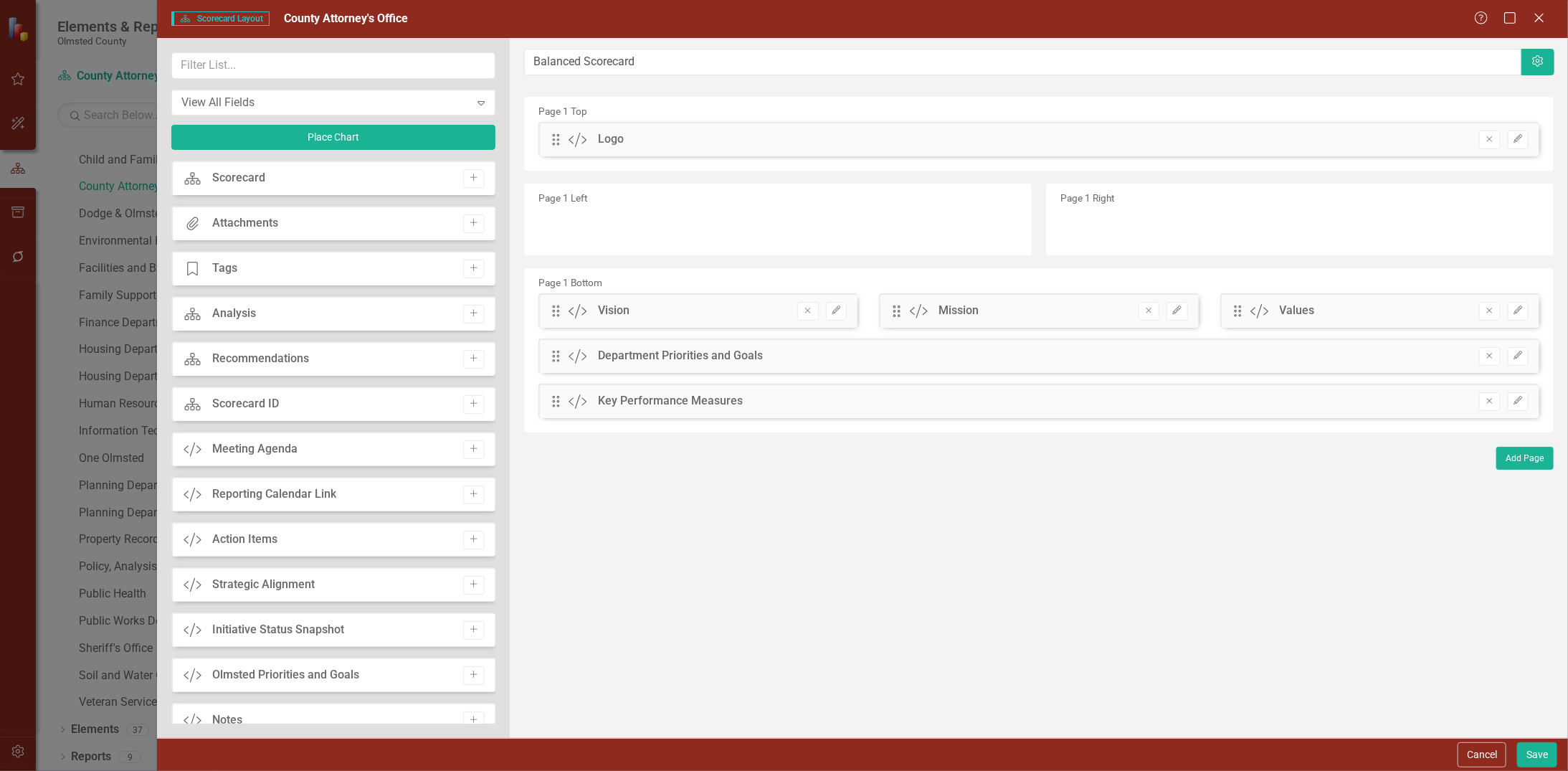 click on "Attachments Attachments Add" at bounding box center [333, 223] 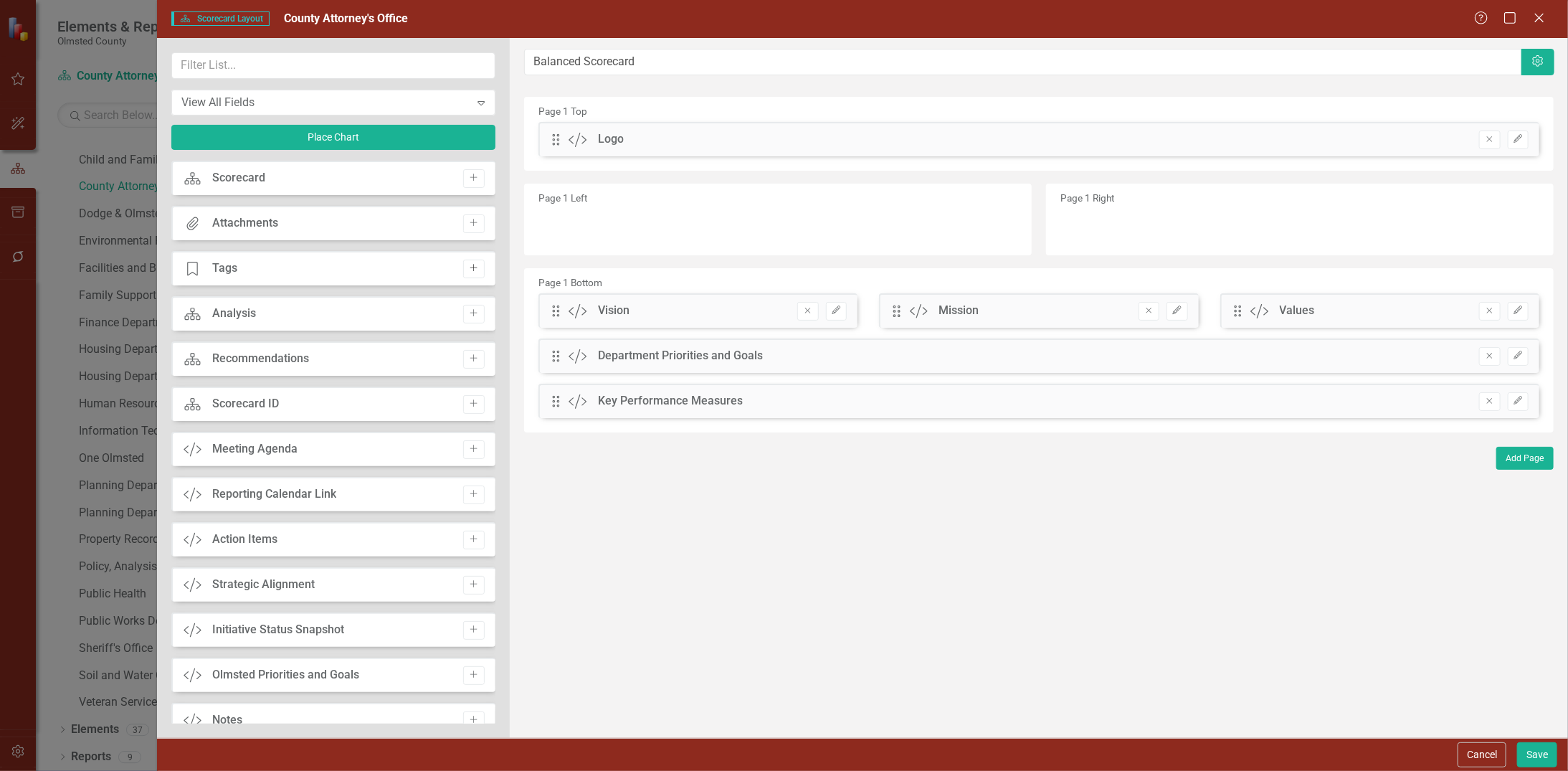 click on "Add" 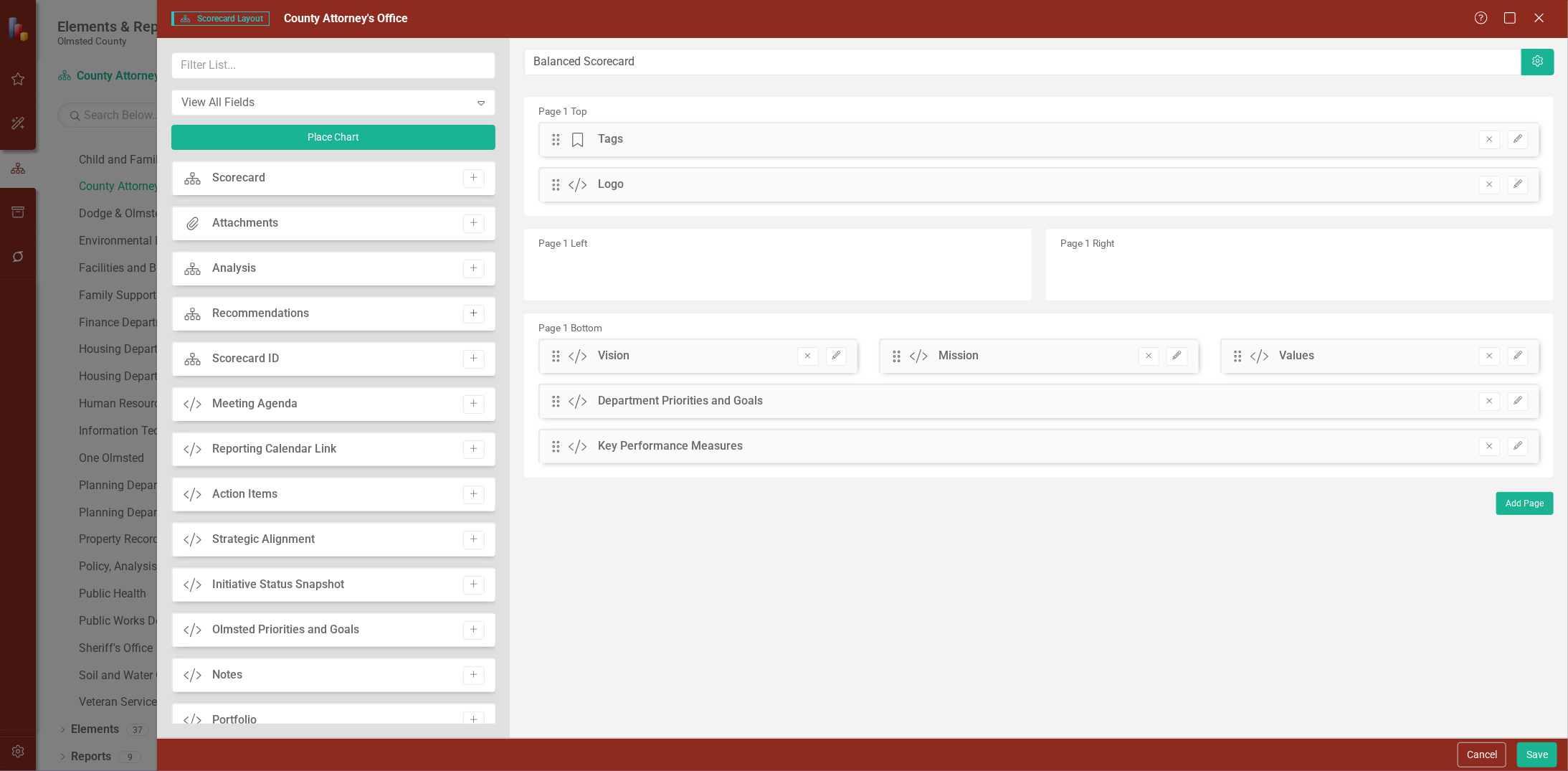 click on "Add" 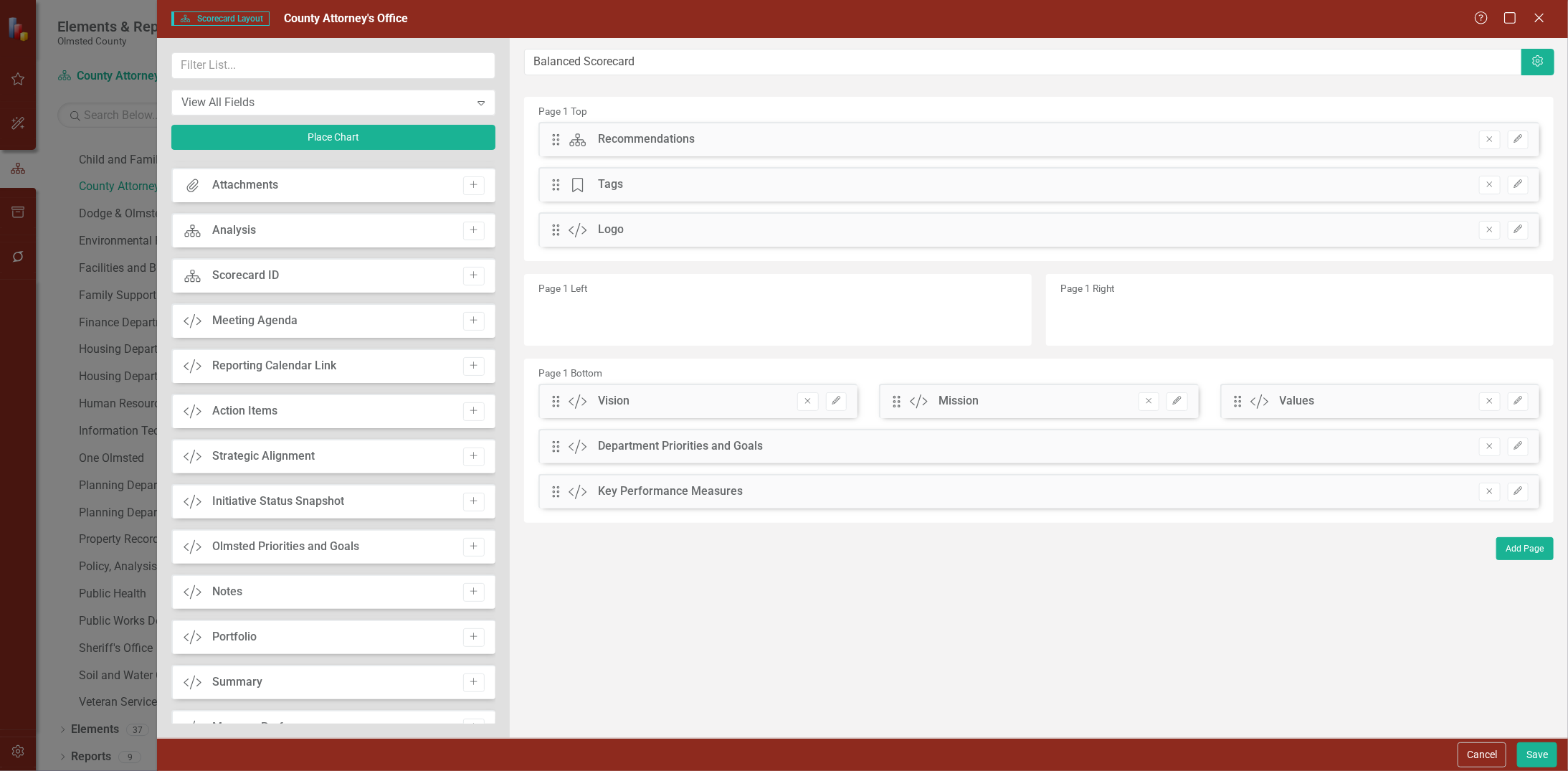scroll, scrollTop: 0, scrollLeft: 0, axis: both 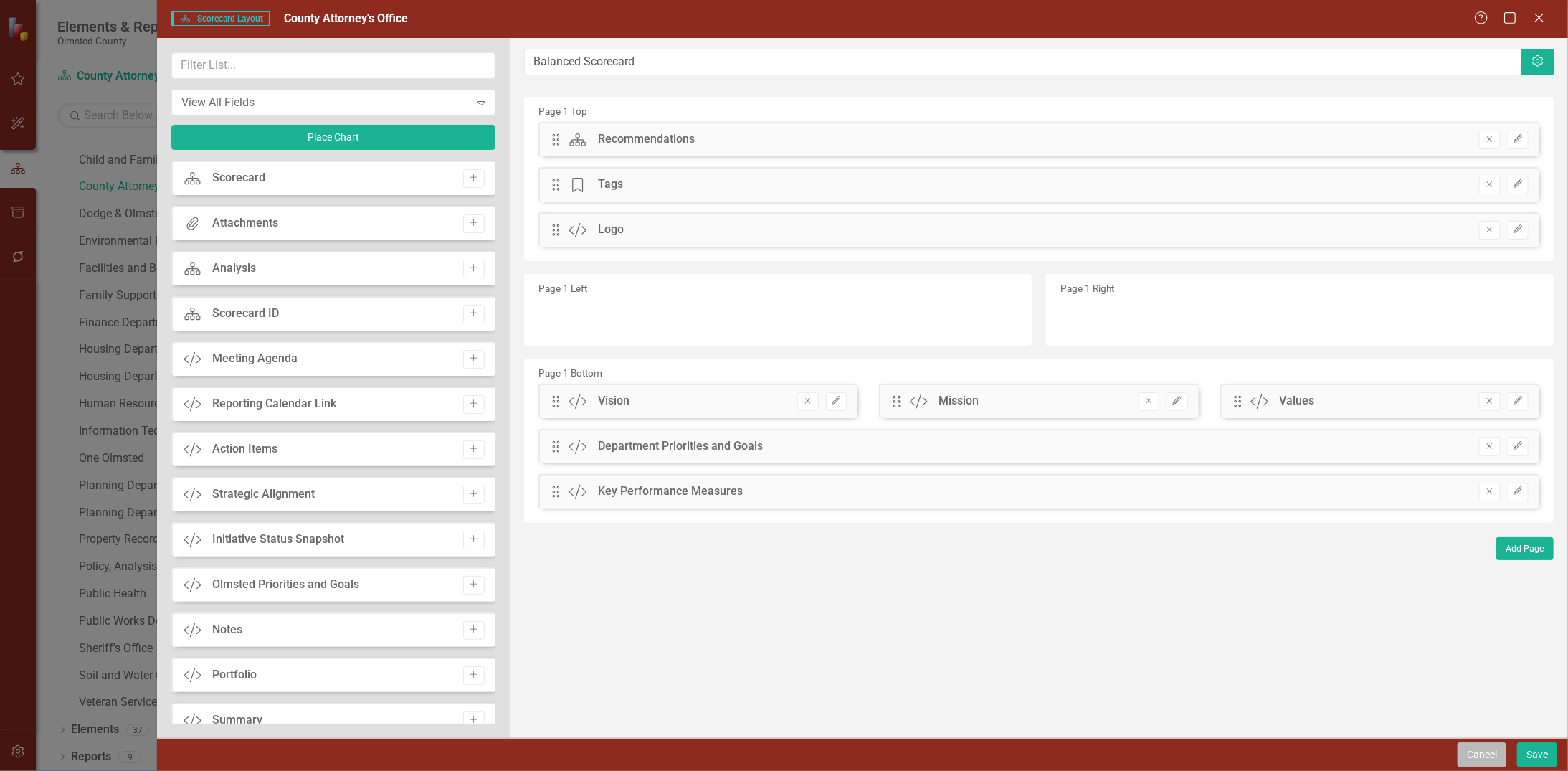 click on "Cancel" at bounding box center [1482, 755] 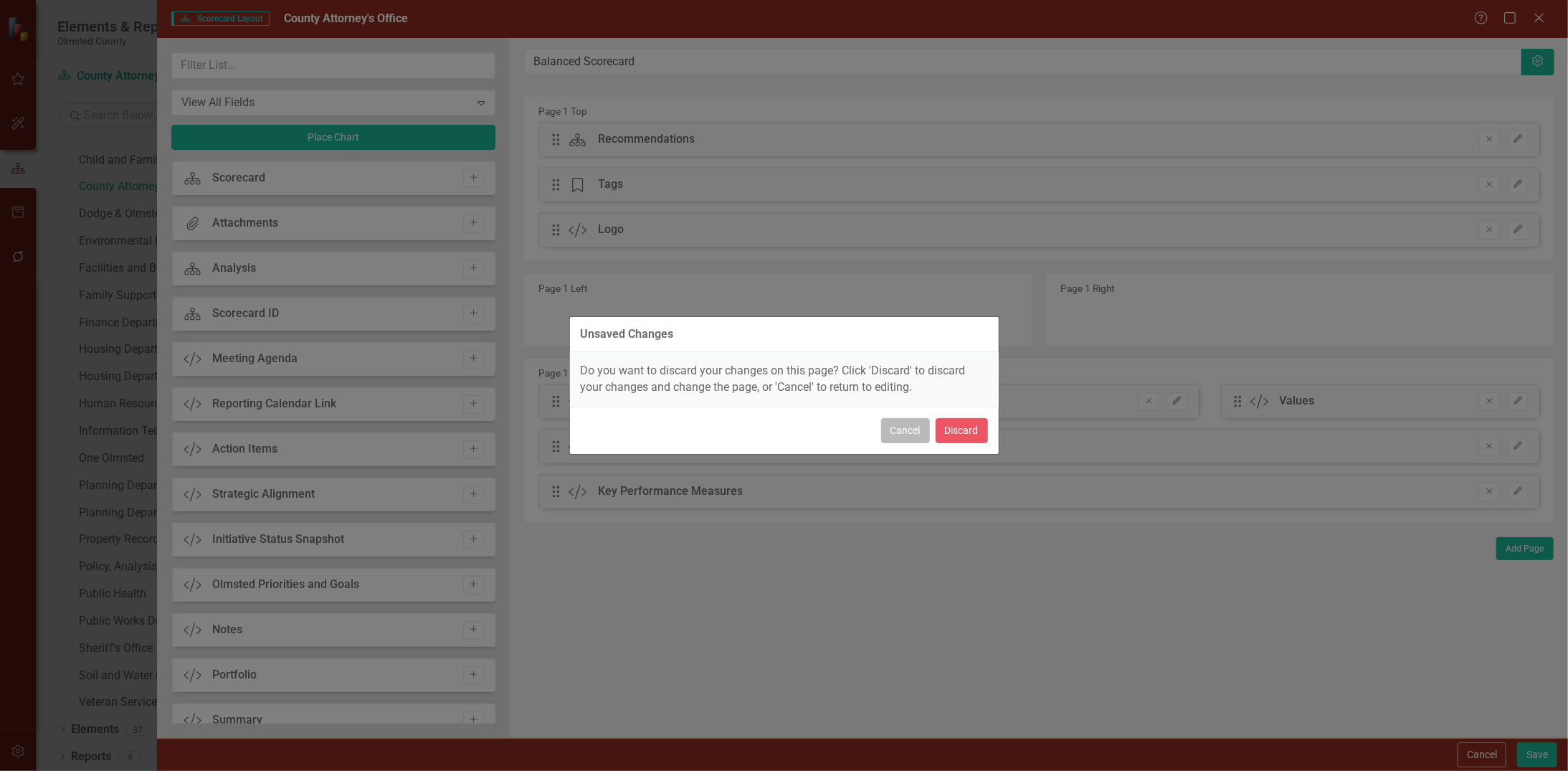 click on "Cancel" at bounding box center (906, 430) 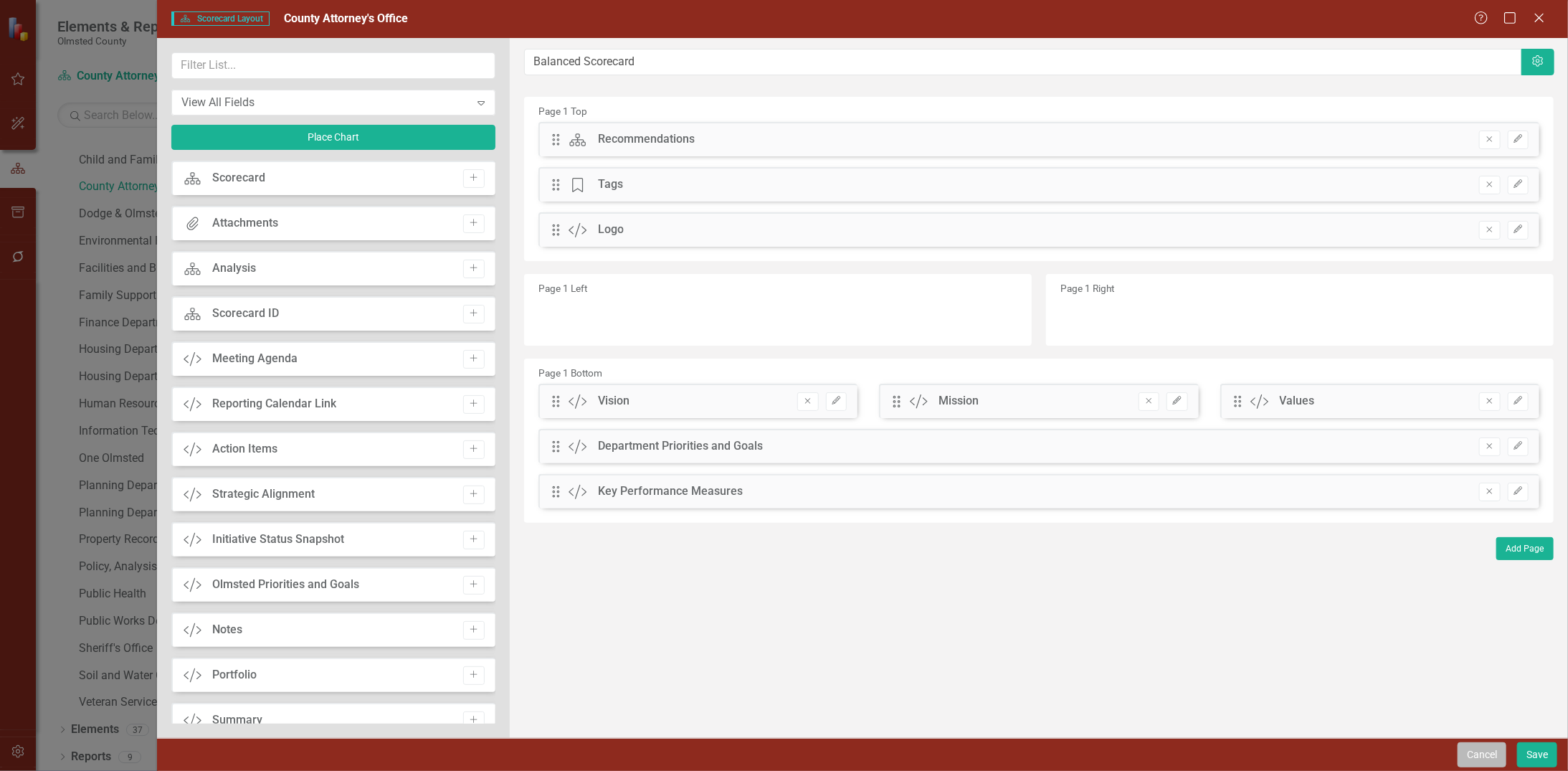 click on "Cancel" at bounding box center [1482, 755] 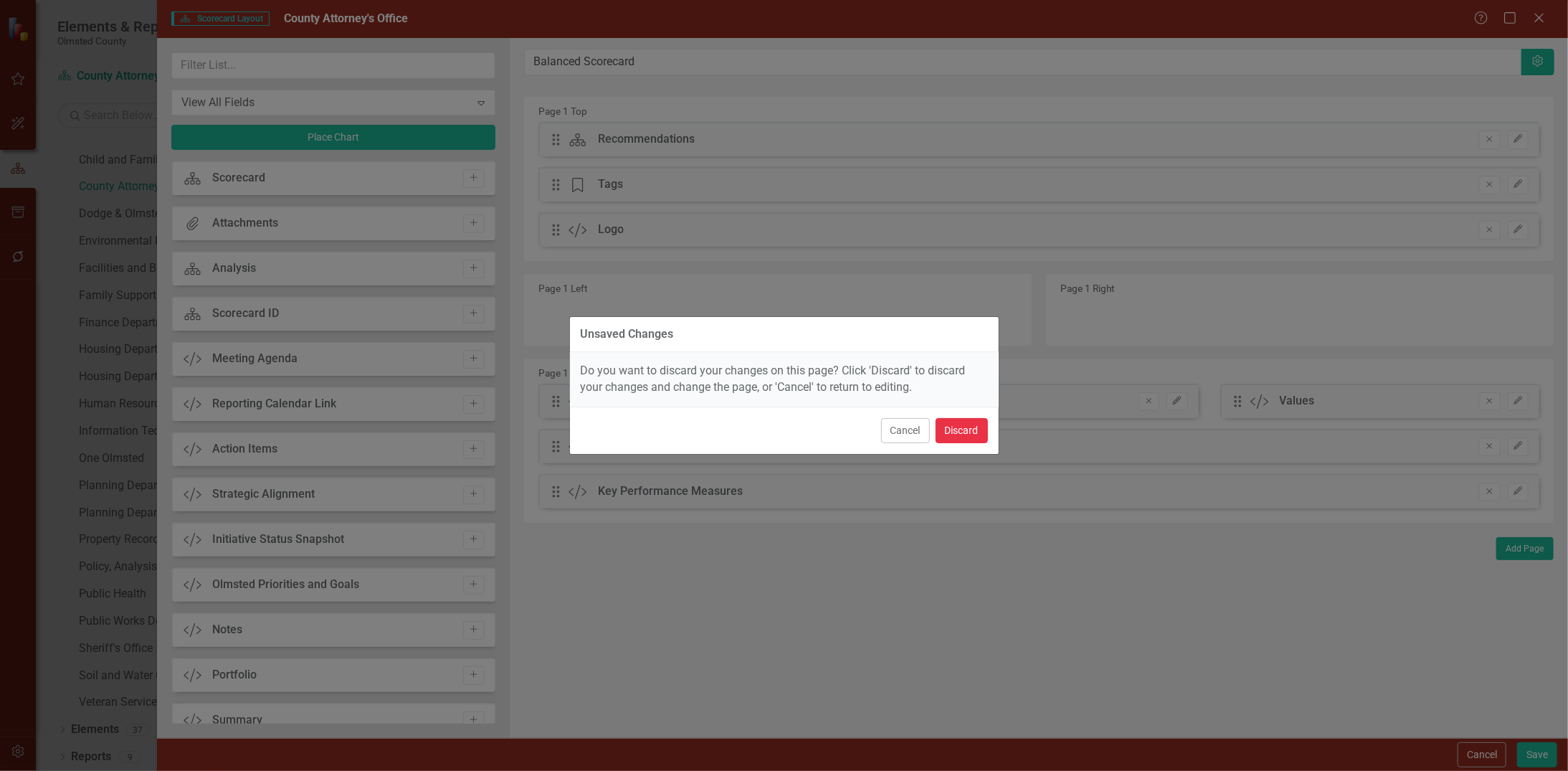 click on "Discard" at bounding box center [961, 430] 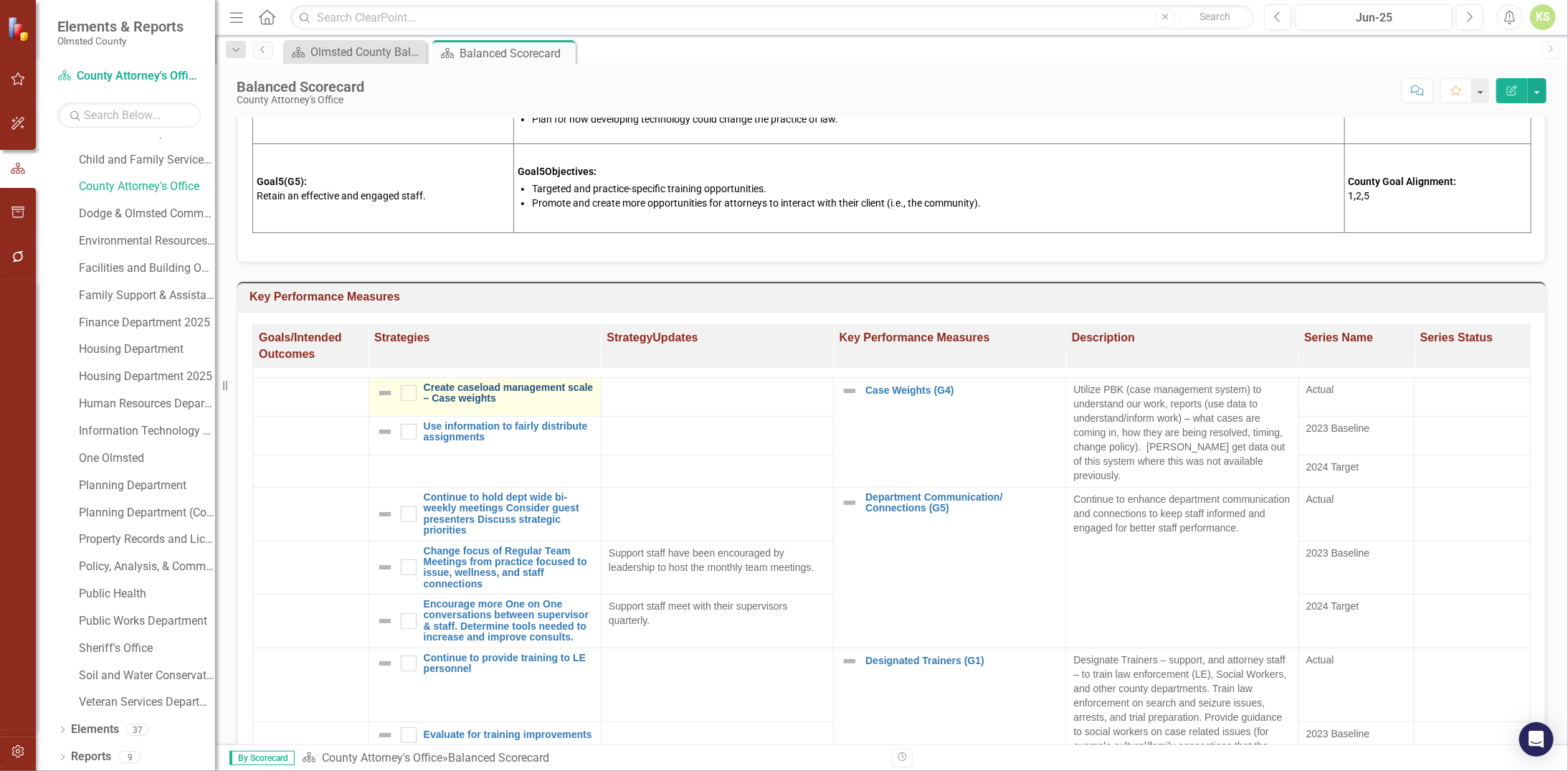 click on "Create caseload management scale – Case weights" at bounding box center [508, 393] 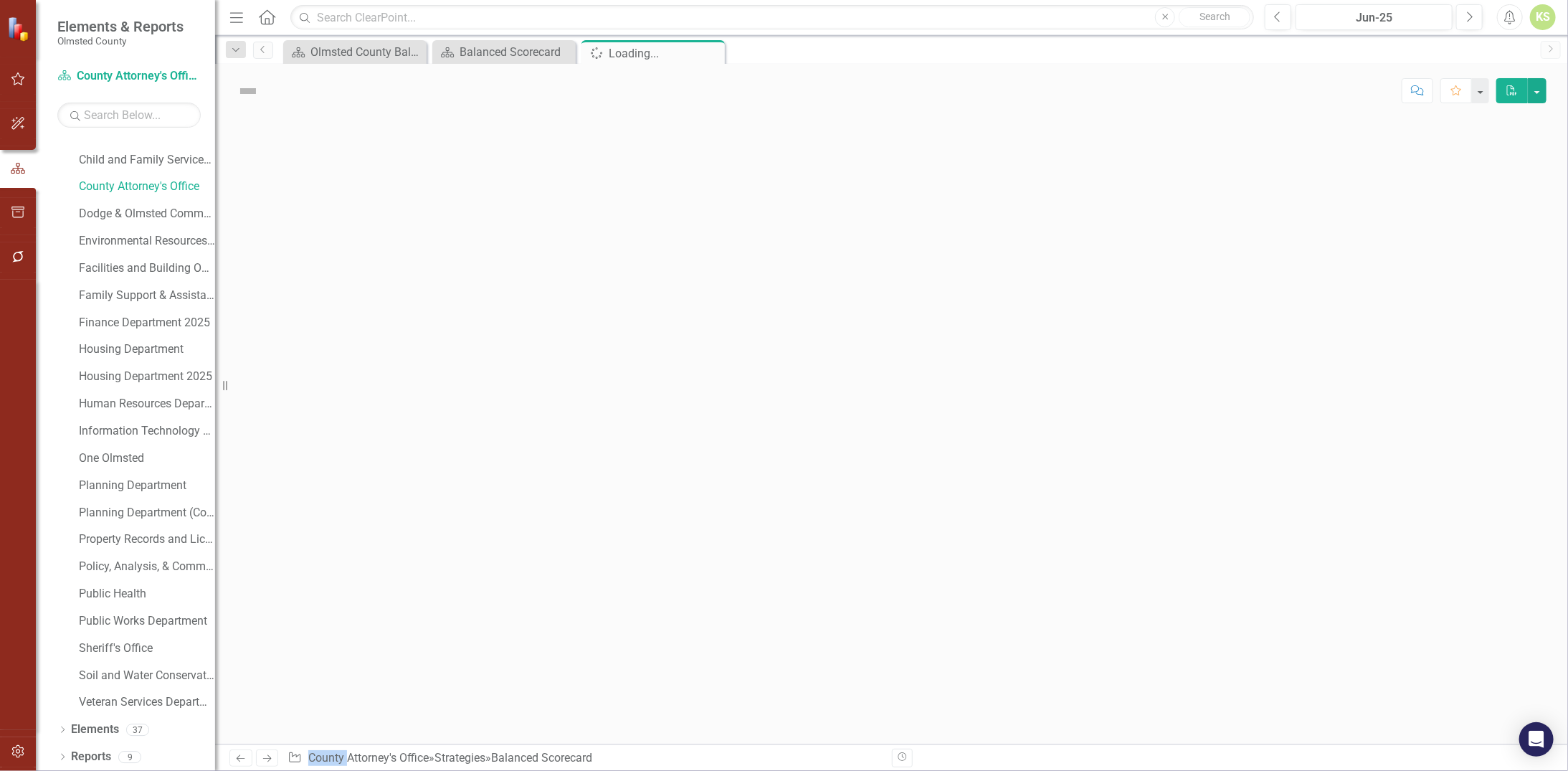 click at bounding box center [891, 431] 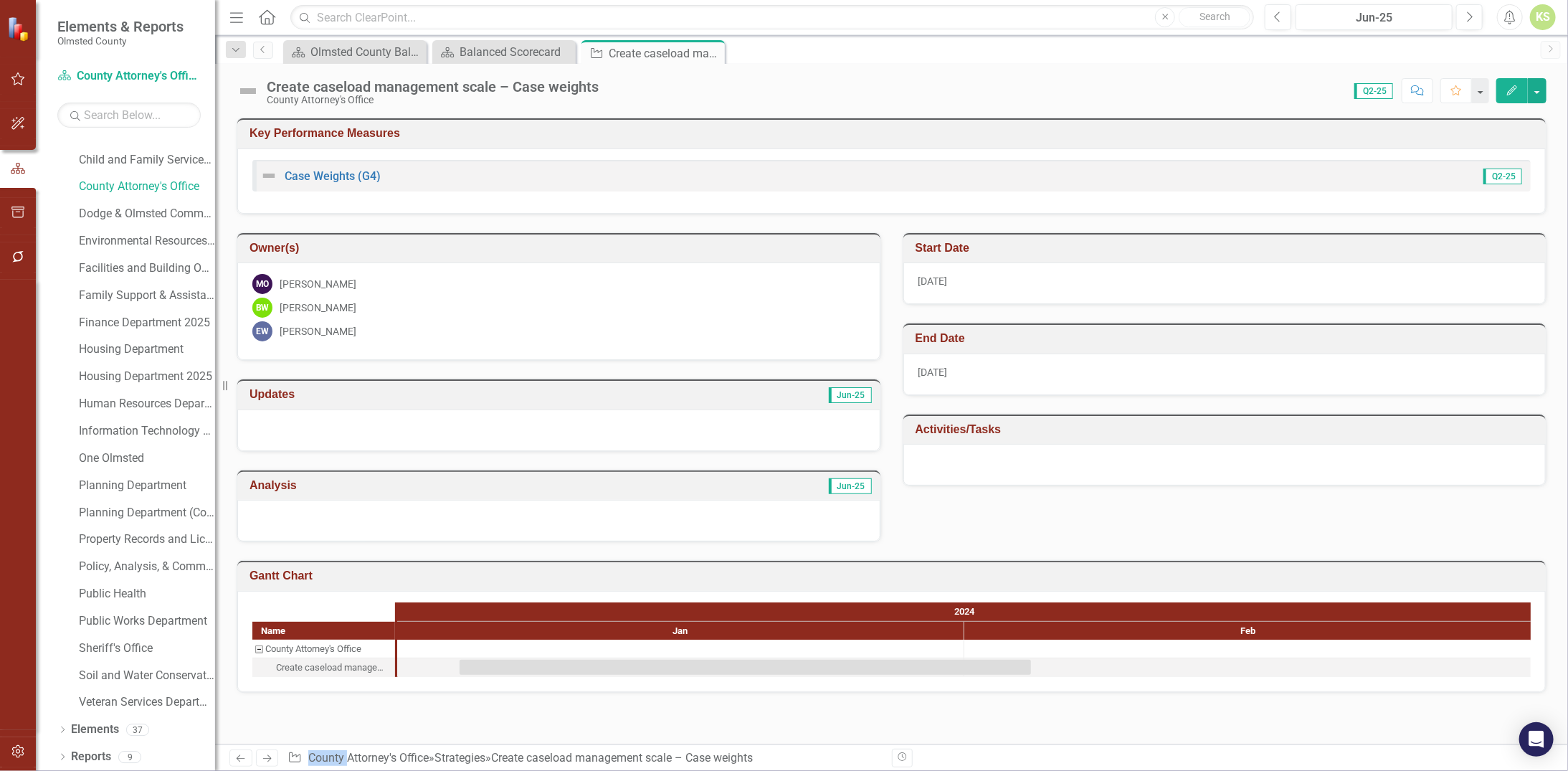 click on "Mark Ostrem" at bounding box center [318, 284] 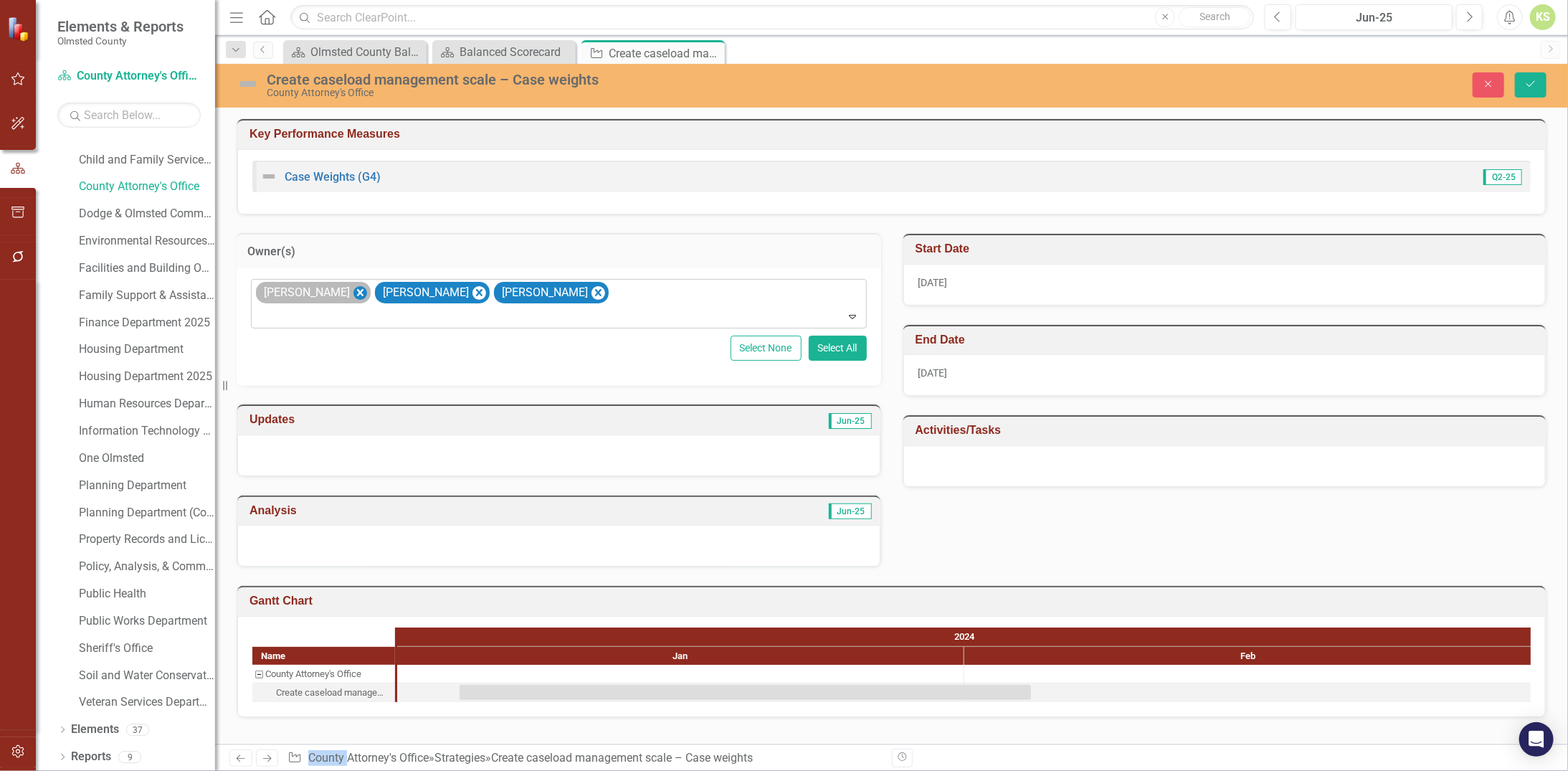 click 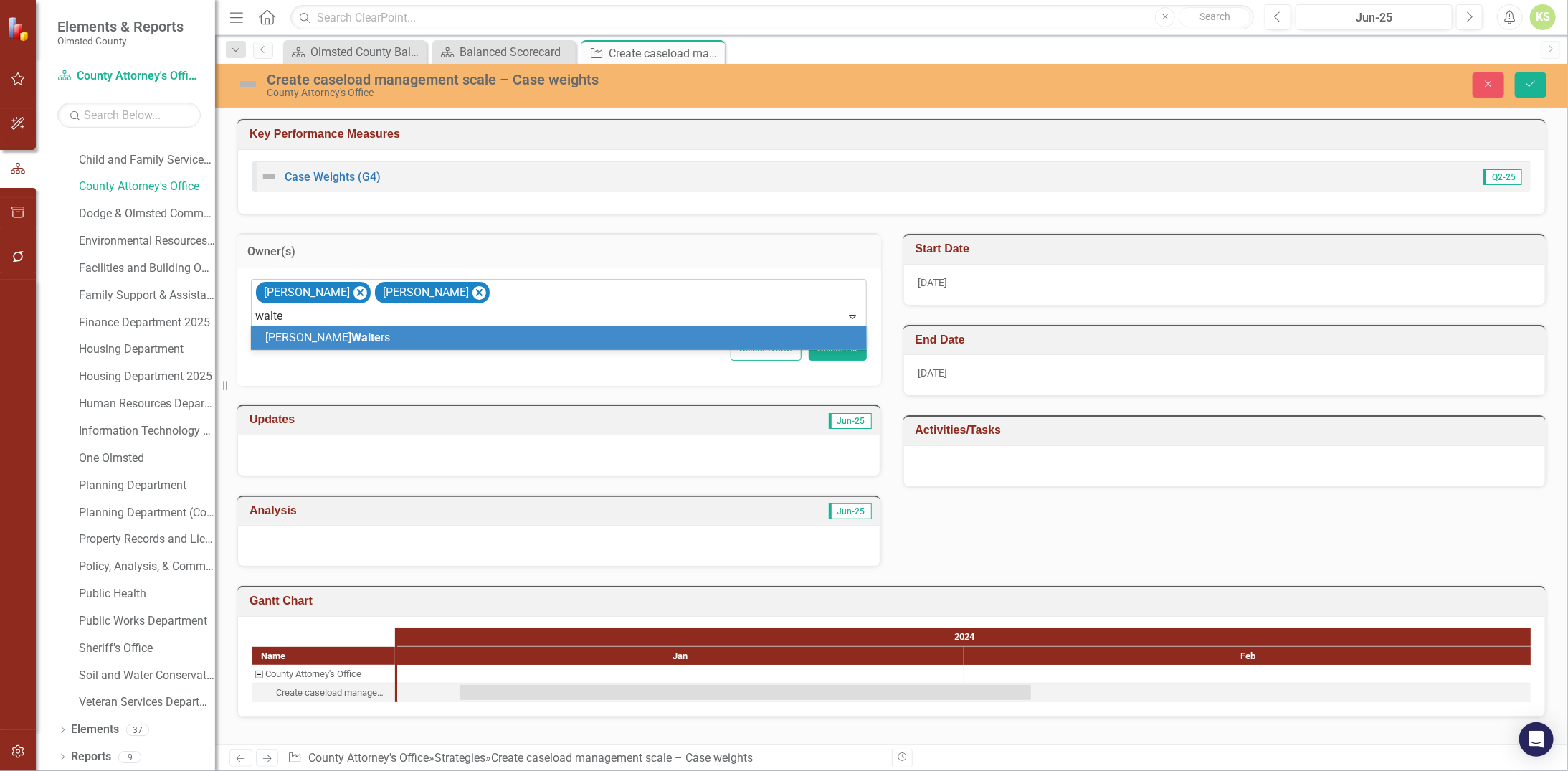 type on "walter" 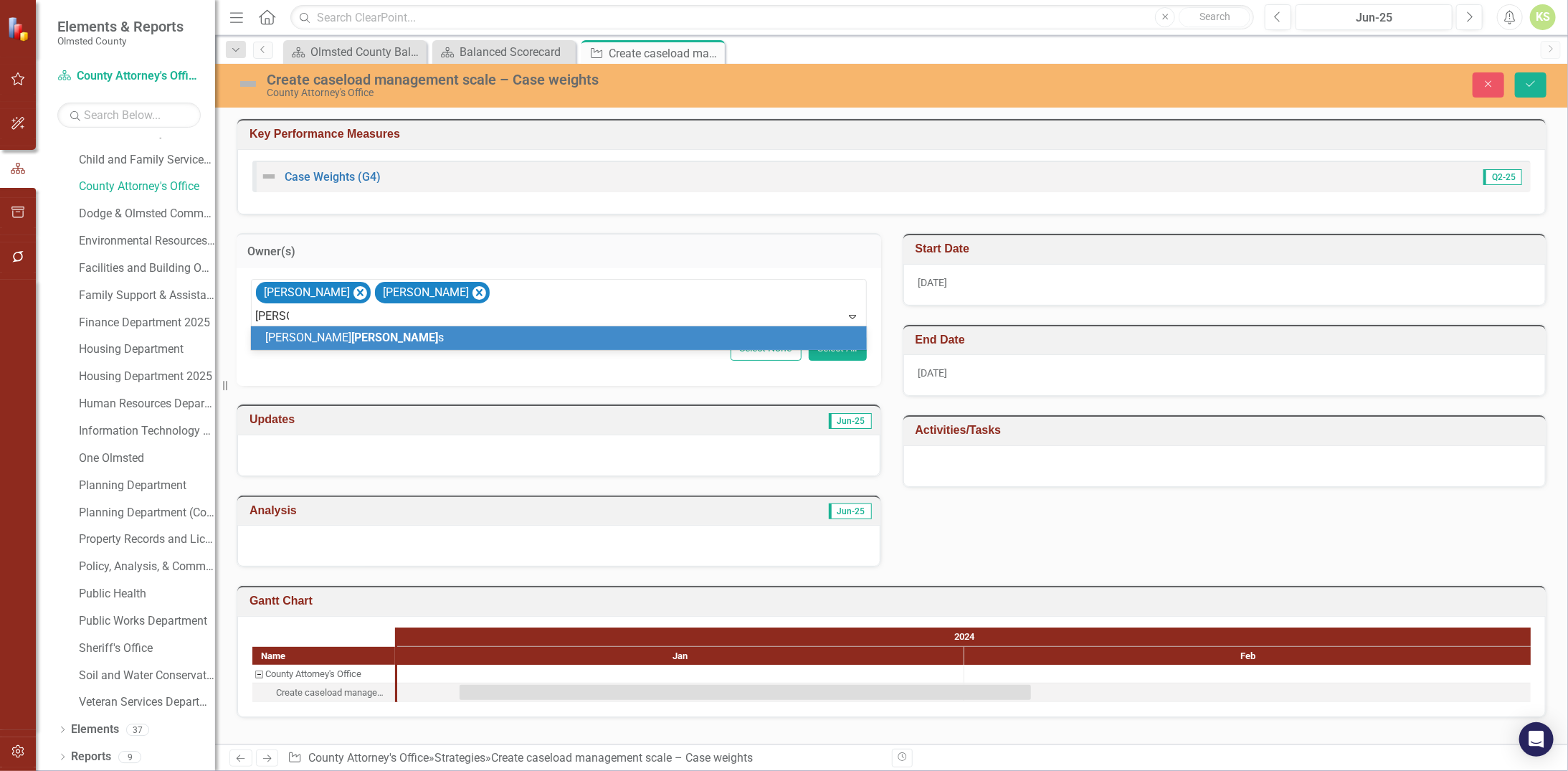 click on "Michael  Walter s" at bounding box center (561, 338) 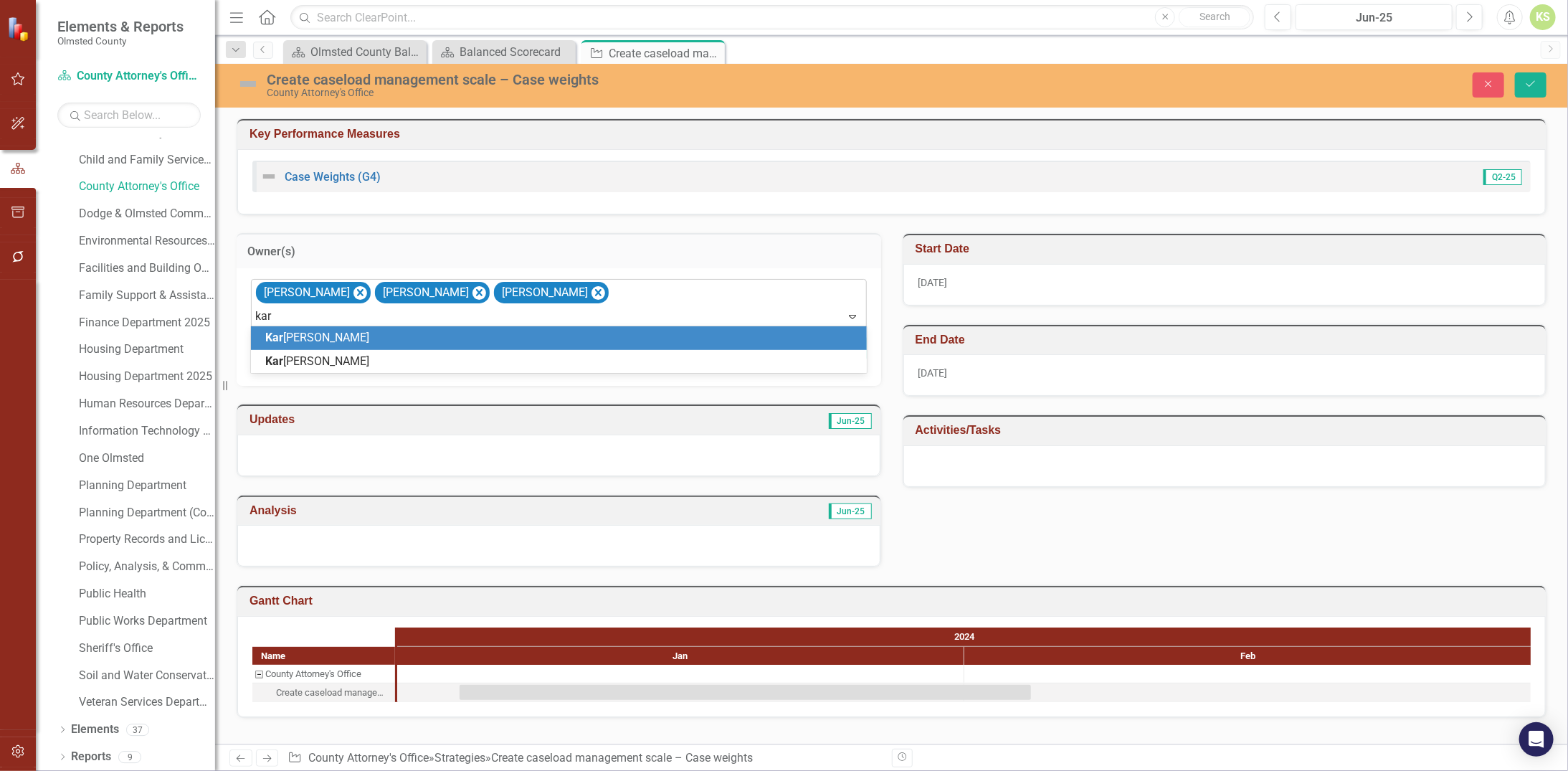 type on "karl" 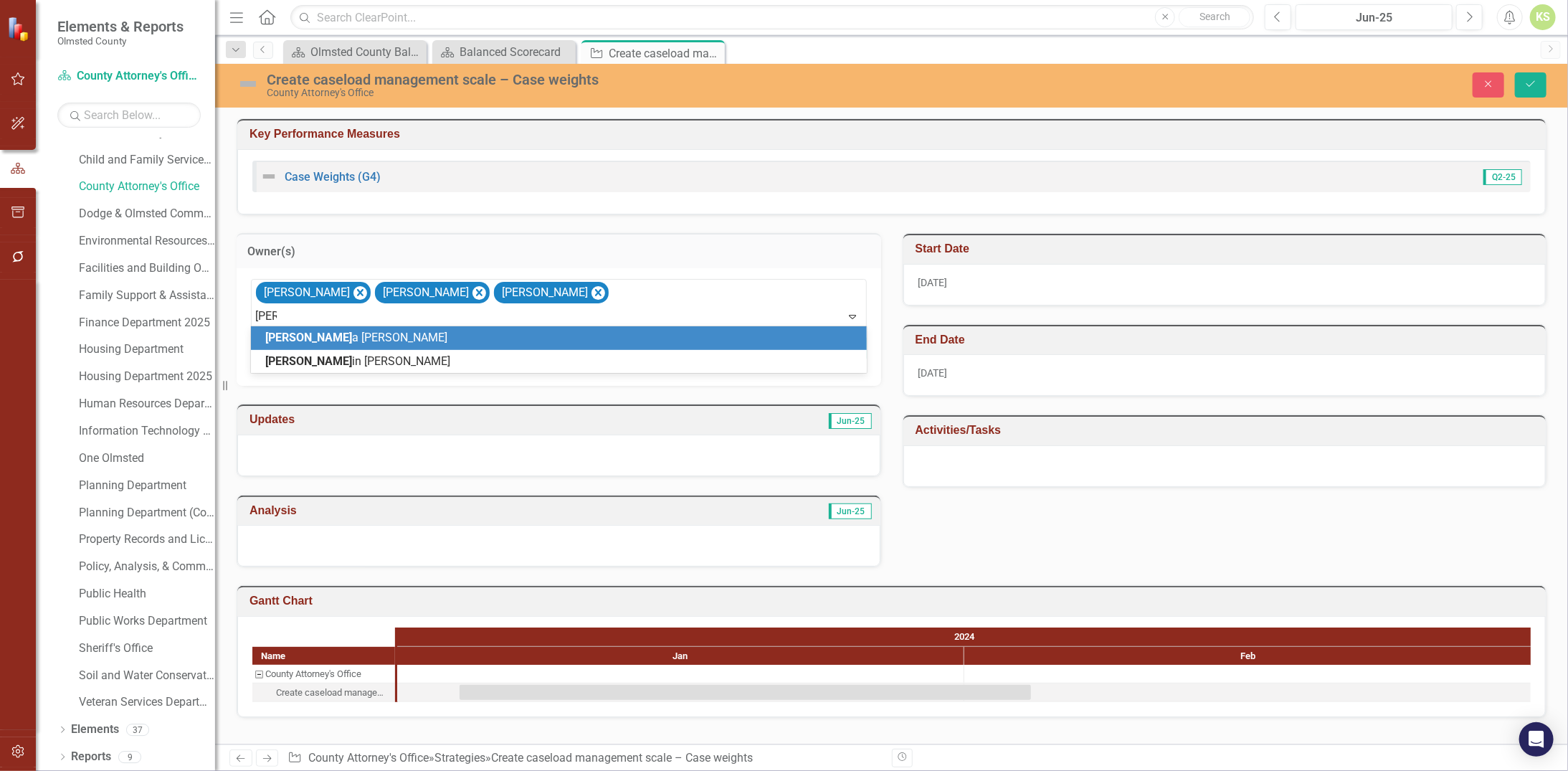 click on "Karl a Schultz-Stavlo" at bounding box center [561, 338] 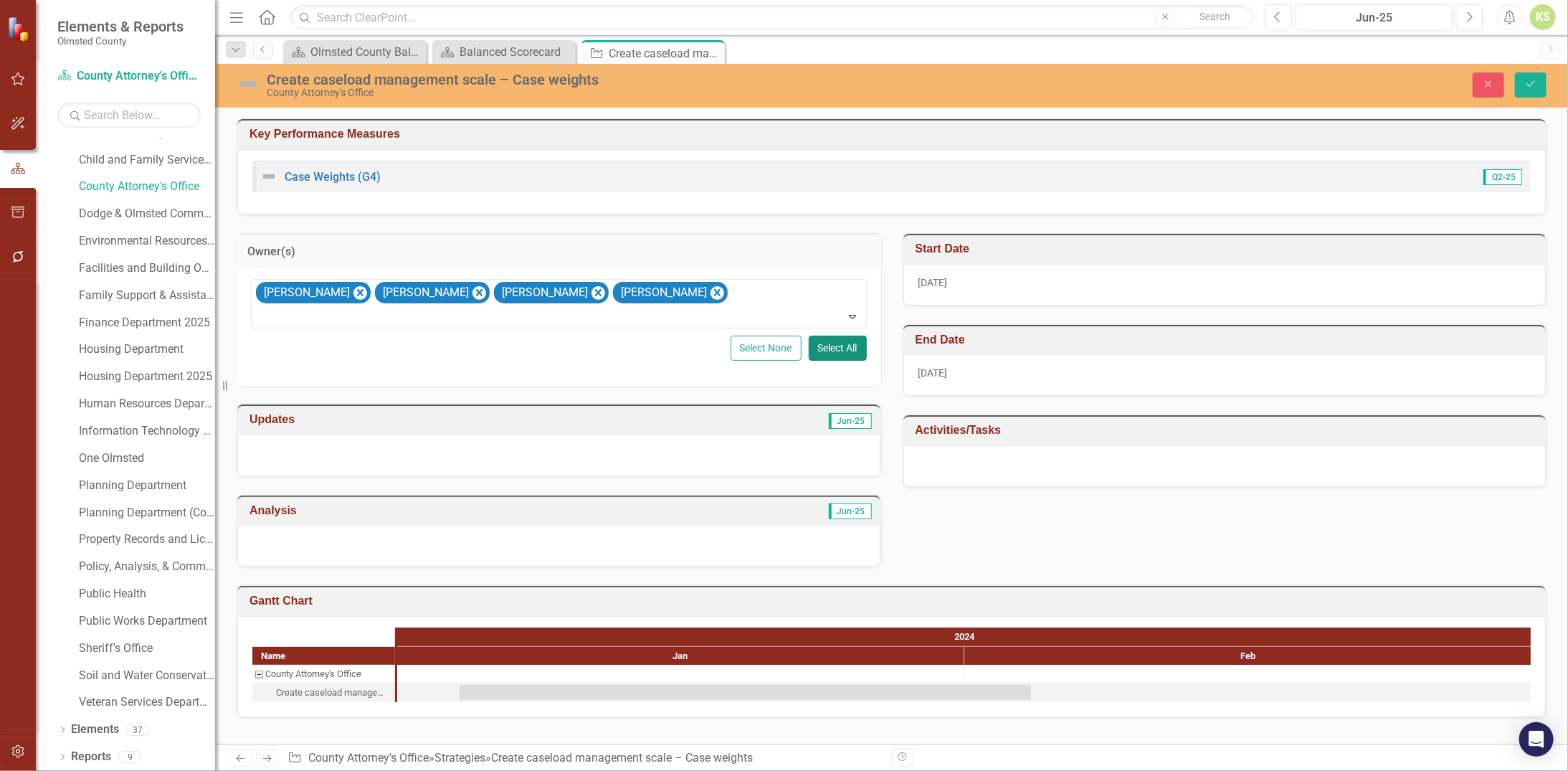 click on "Select All" at bounding box center [837, 348] 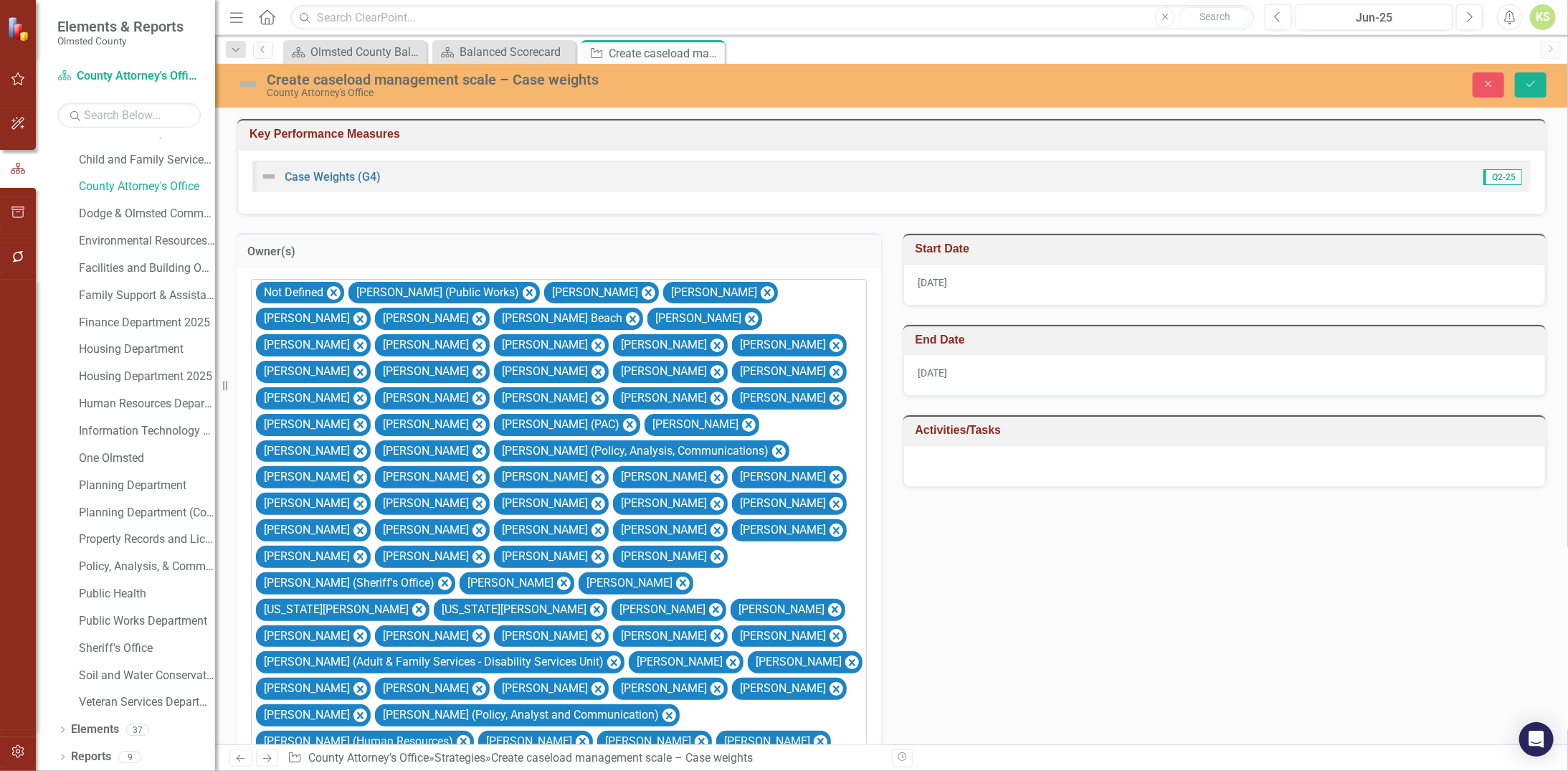 click 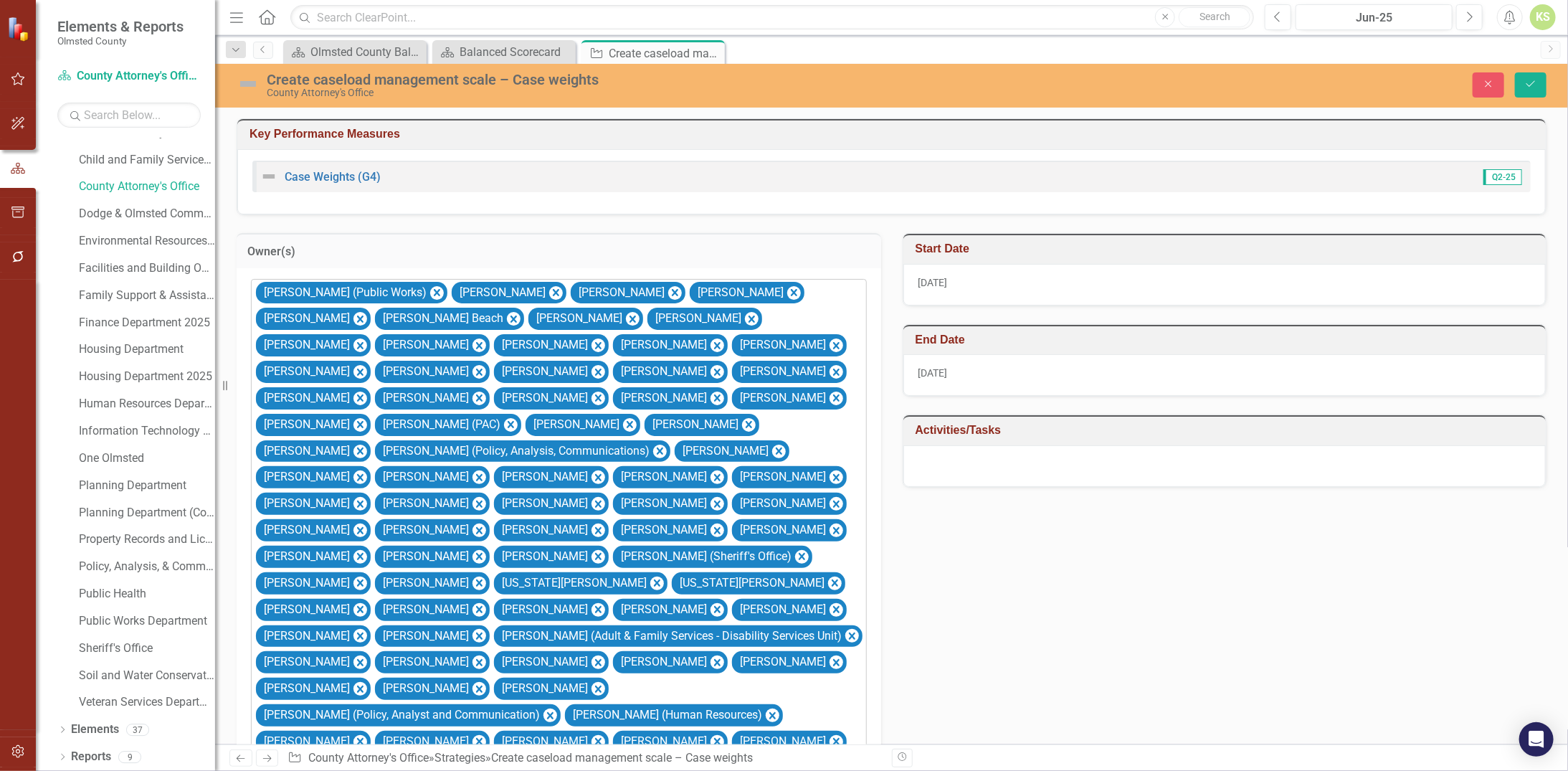 scroll, scrollTop: 649, scrollLeft: 0, axis: vertical 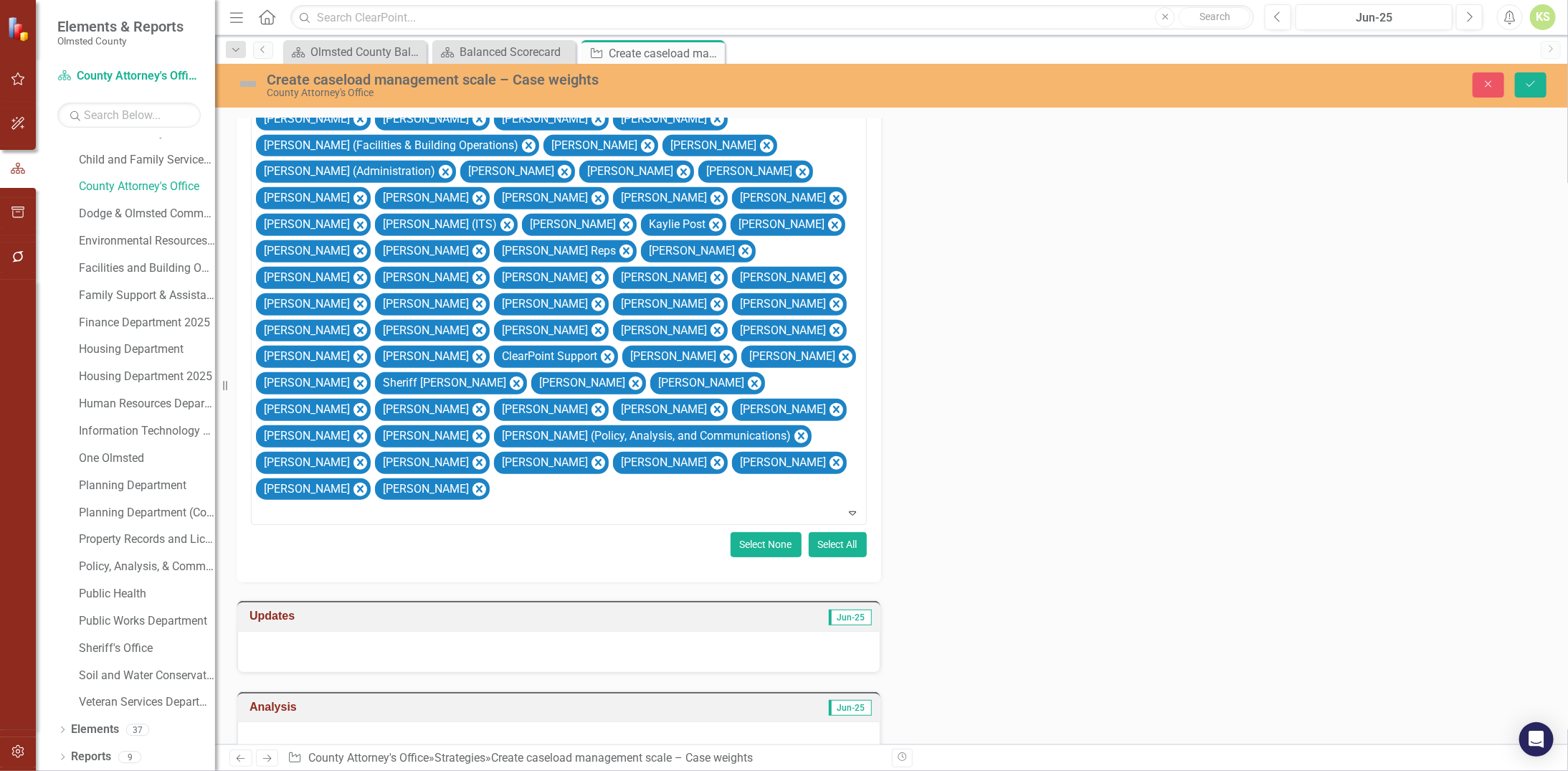 click on "Select None" at bounding box center [766, 544] 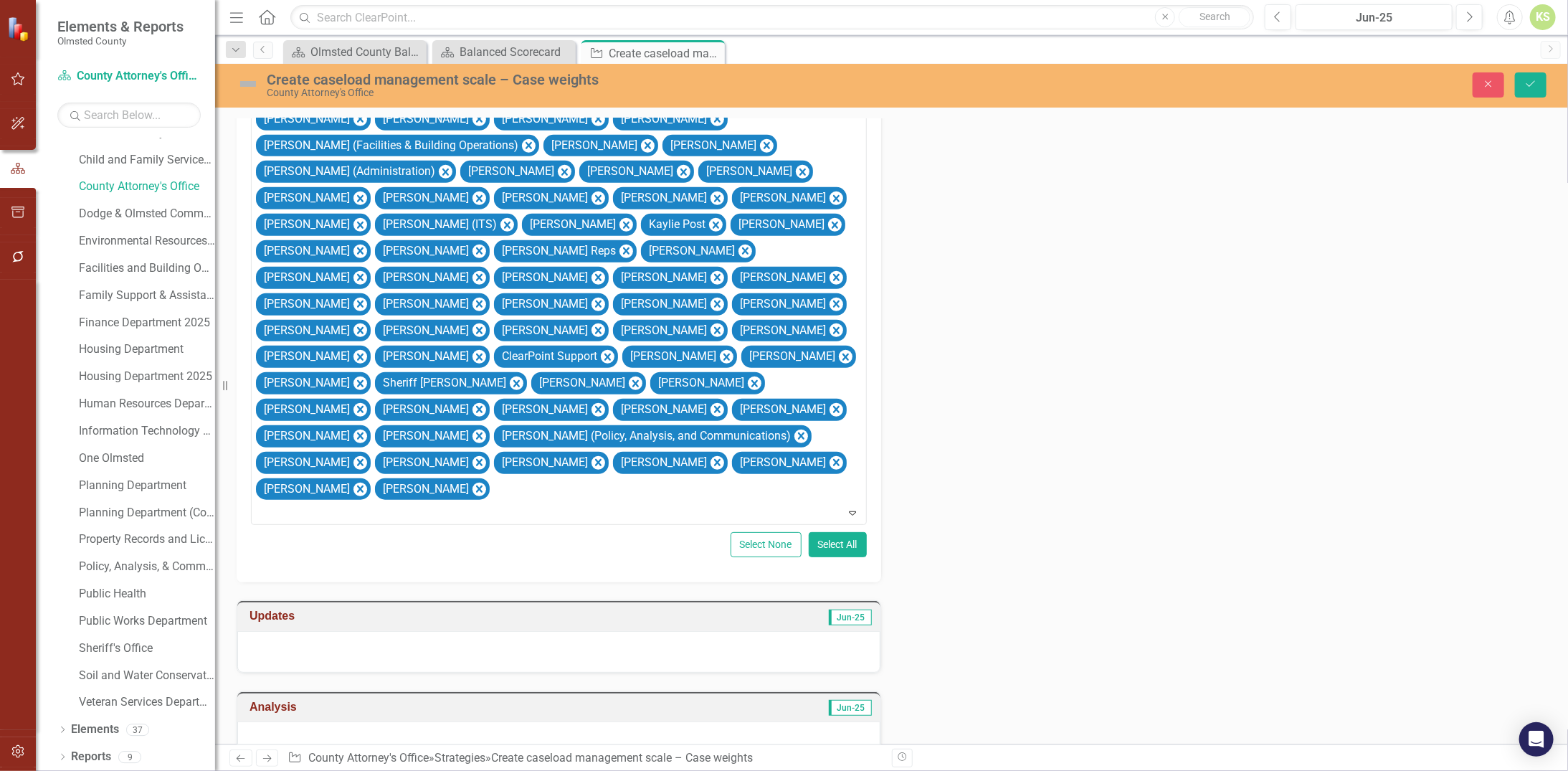 scroll, scrollTop: 0, scrollLeft: 0, axis: both 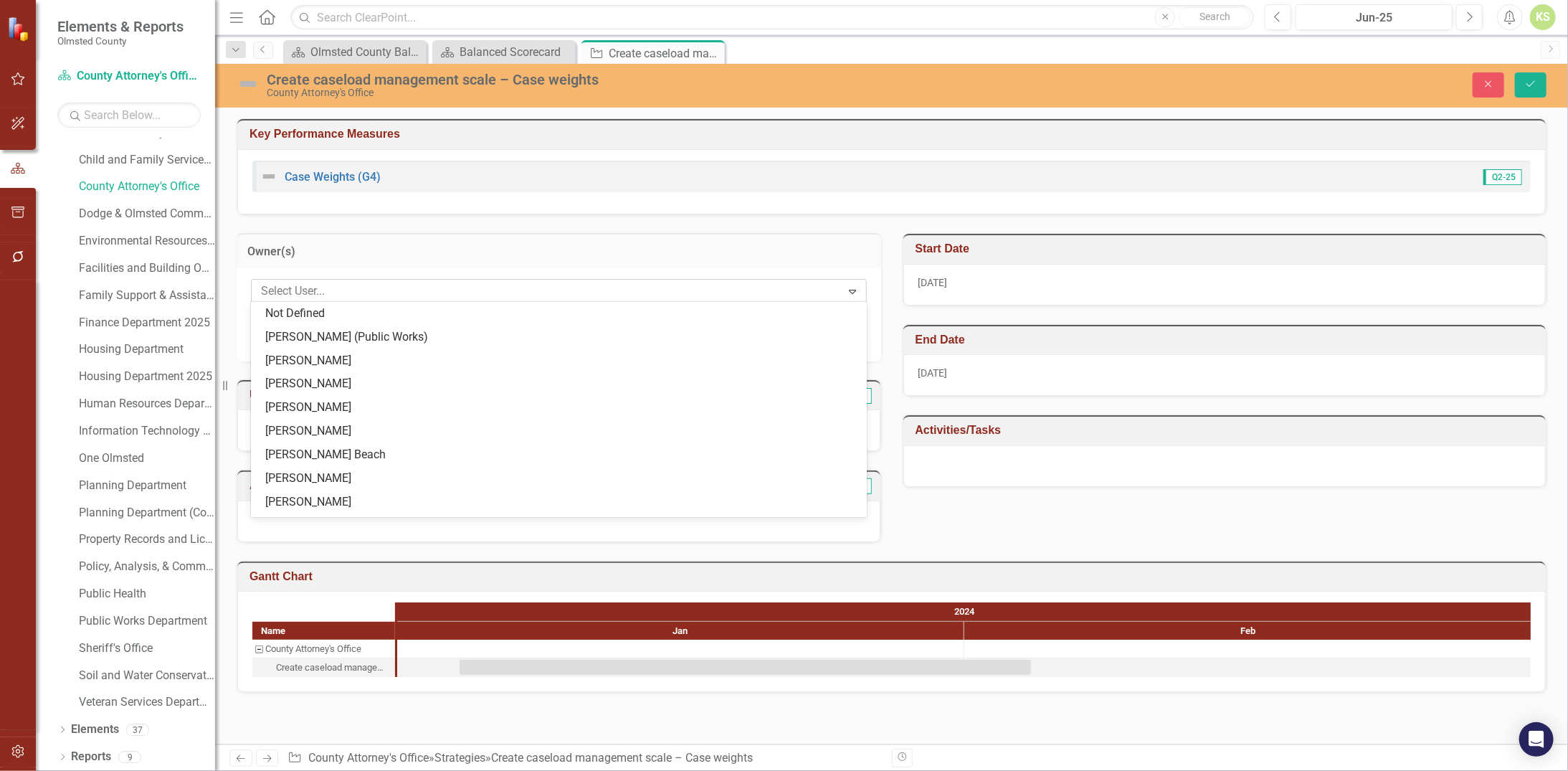 click at bounding box center [548, 291] 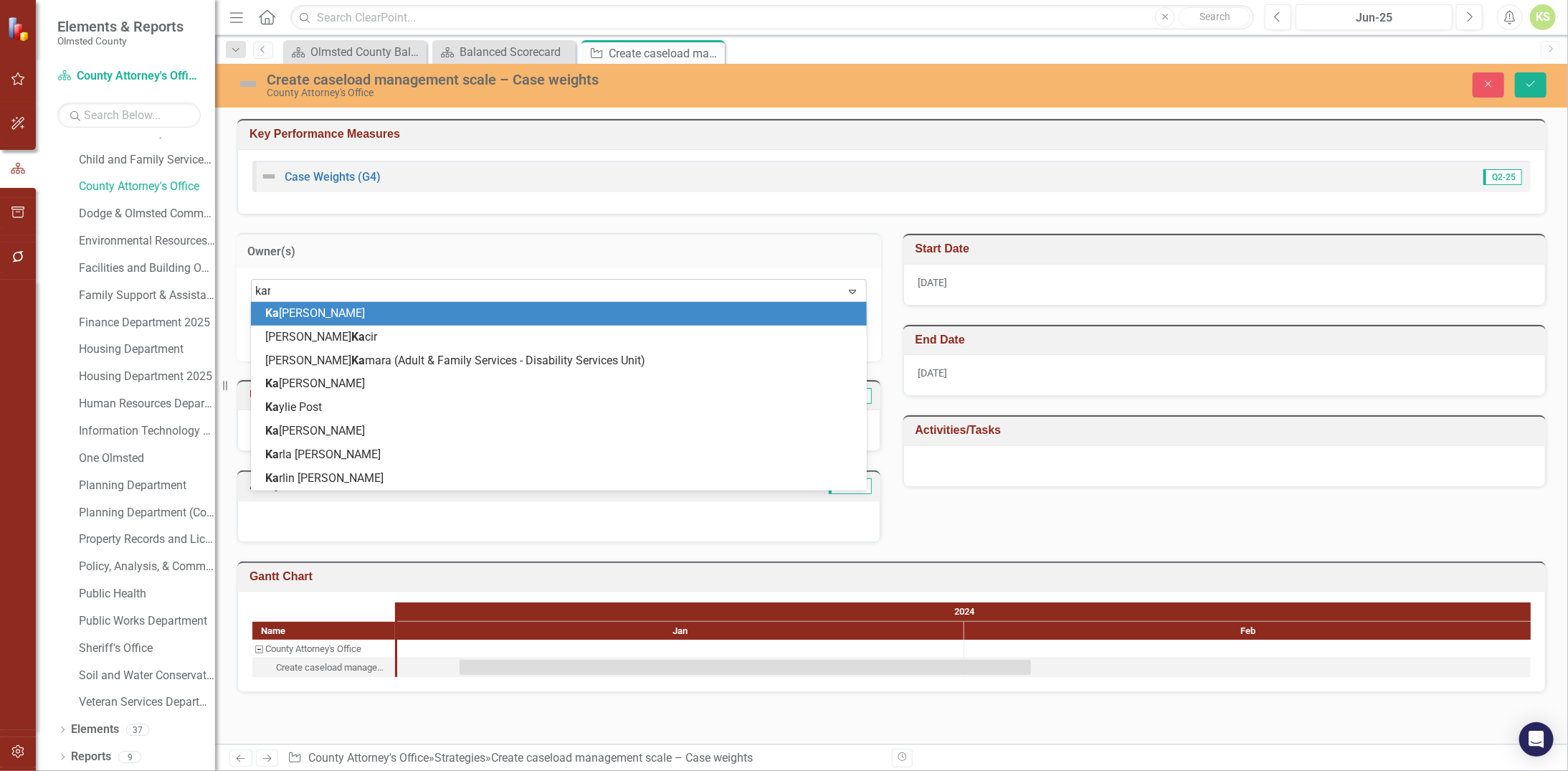 type on "karl" 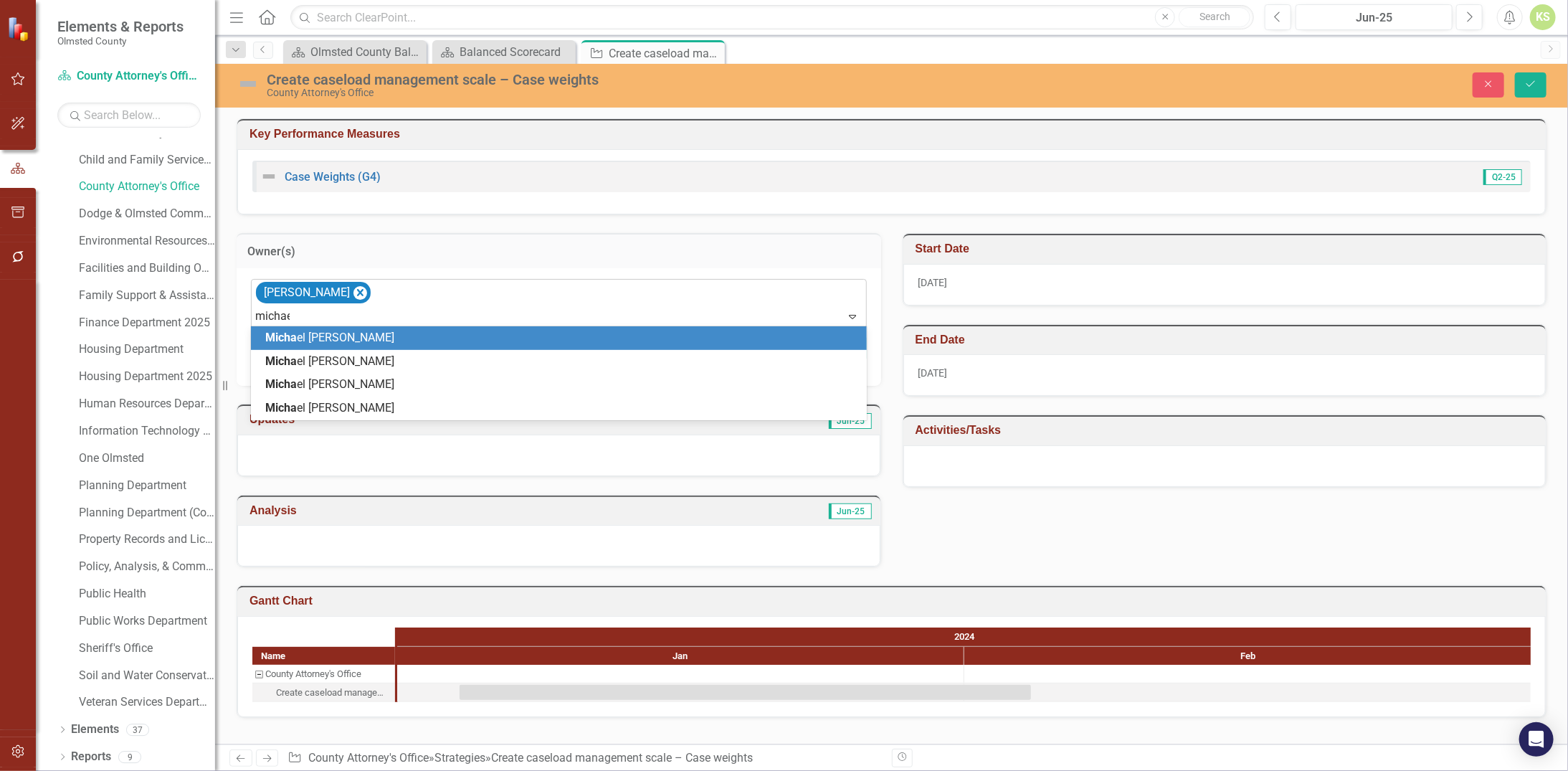 type on "michael" 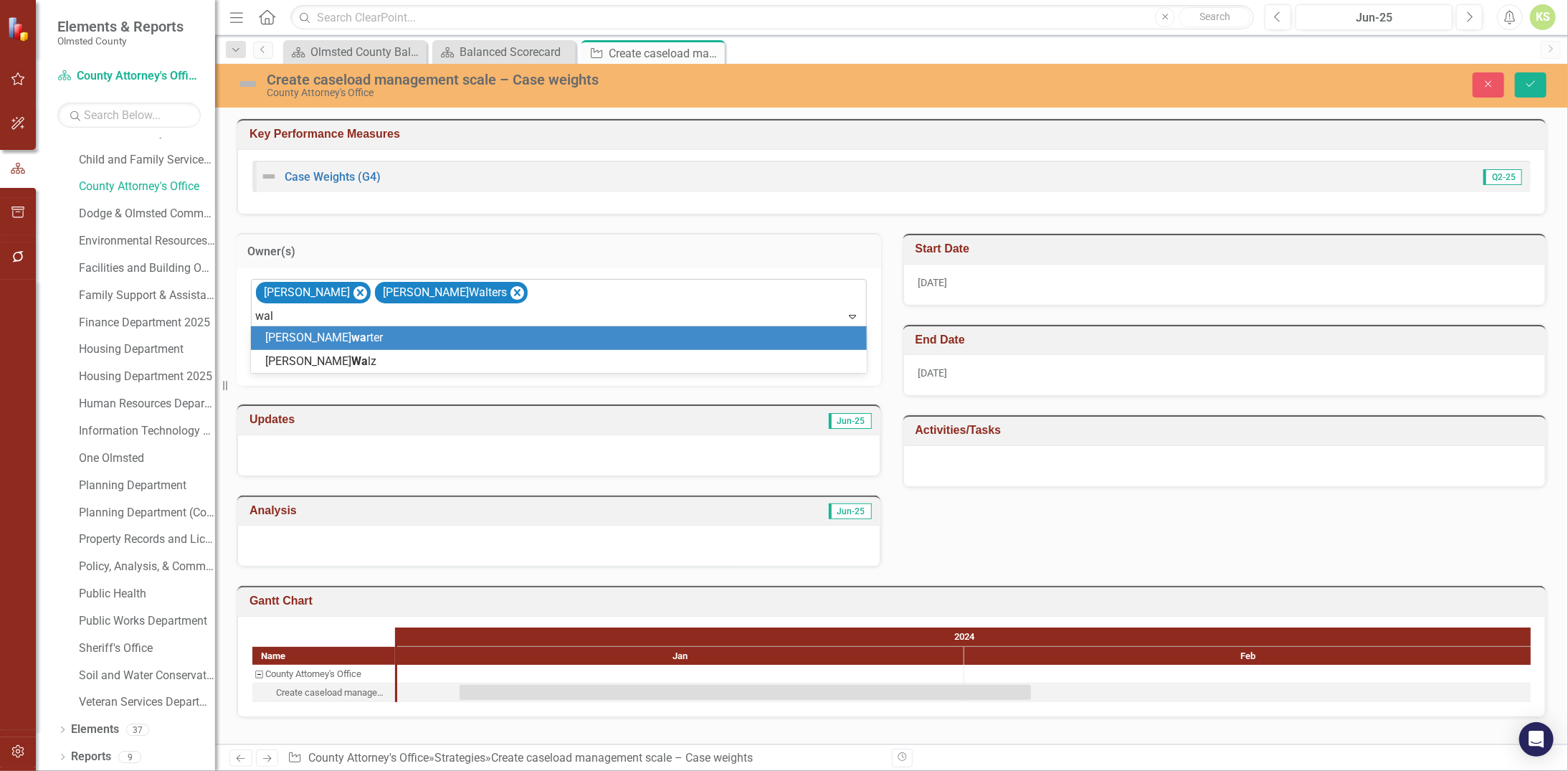 type on "walz" 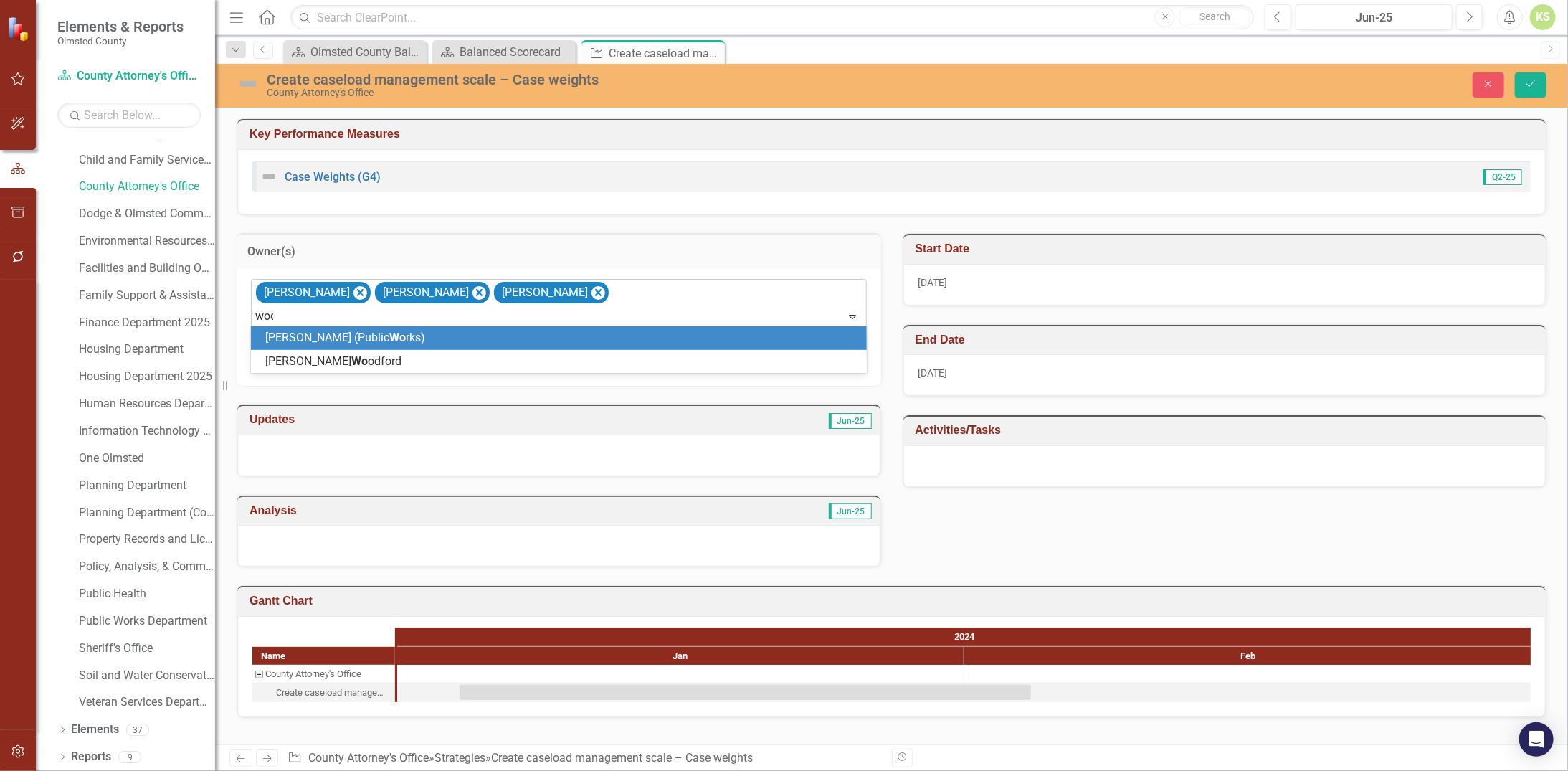 type on "wood" 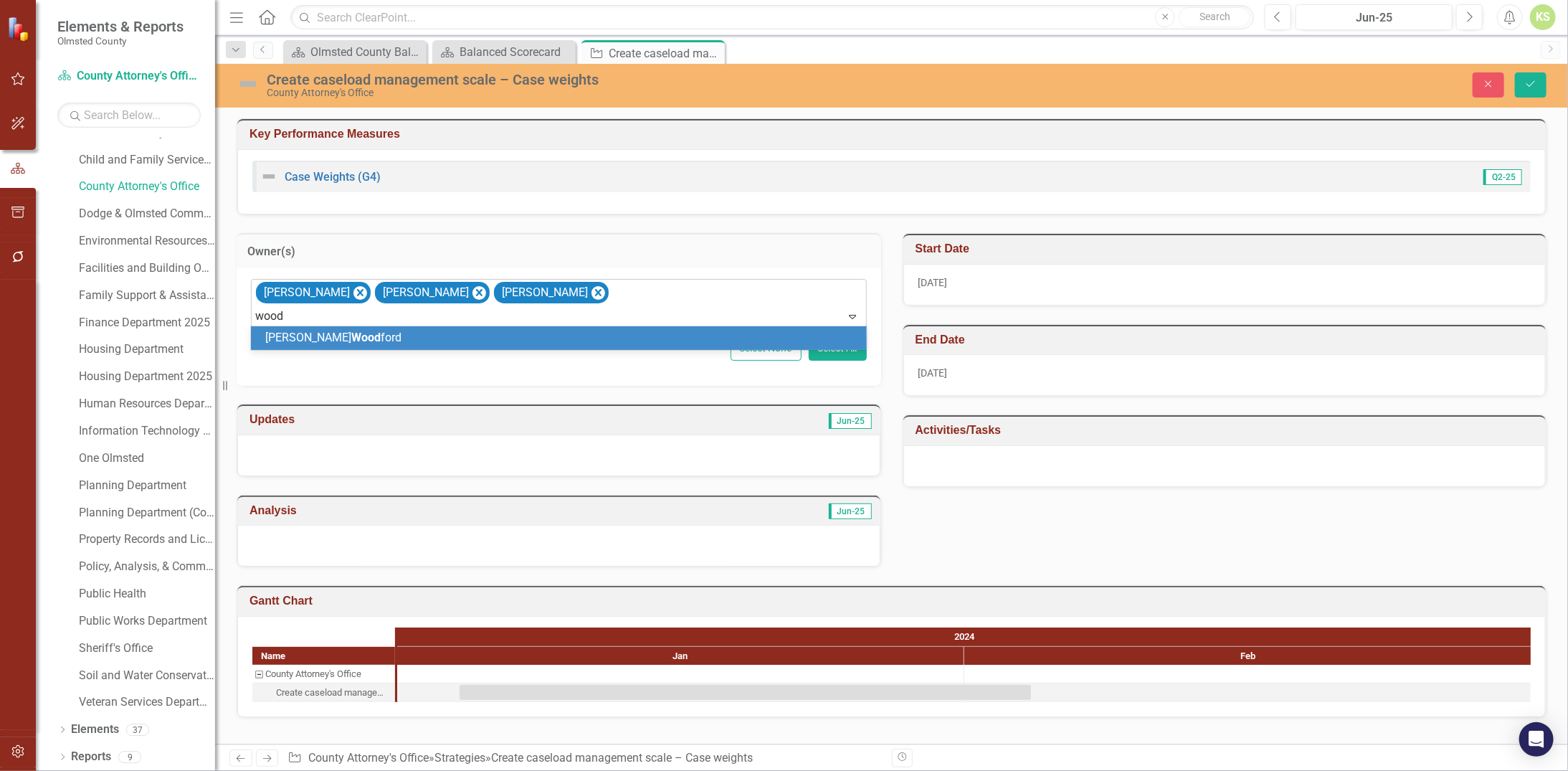 type 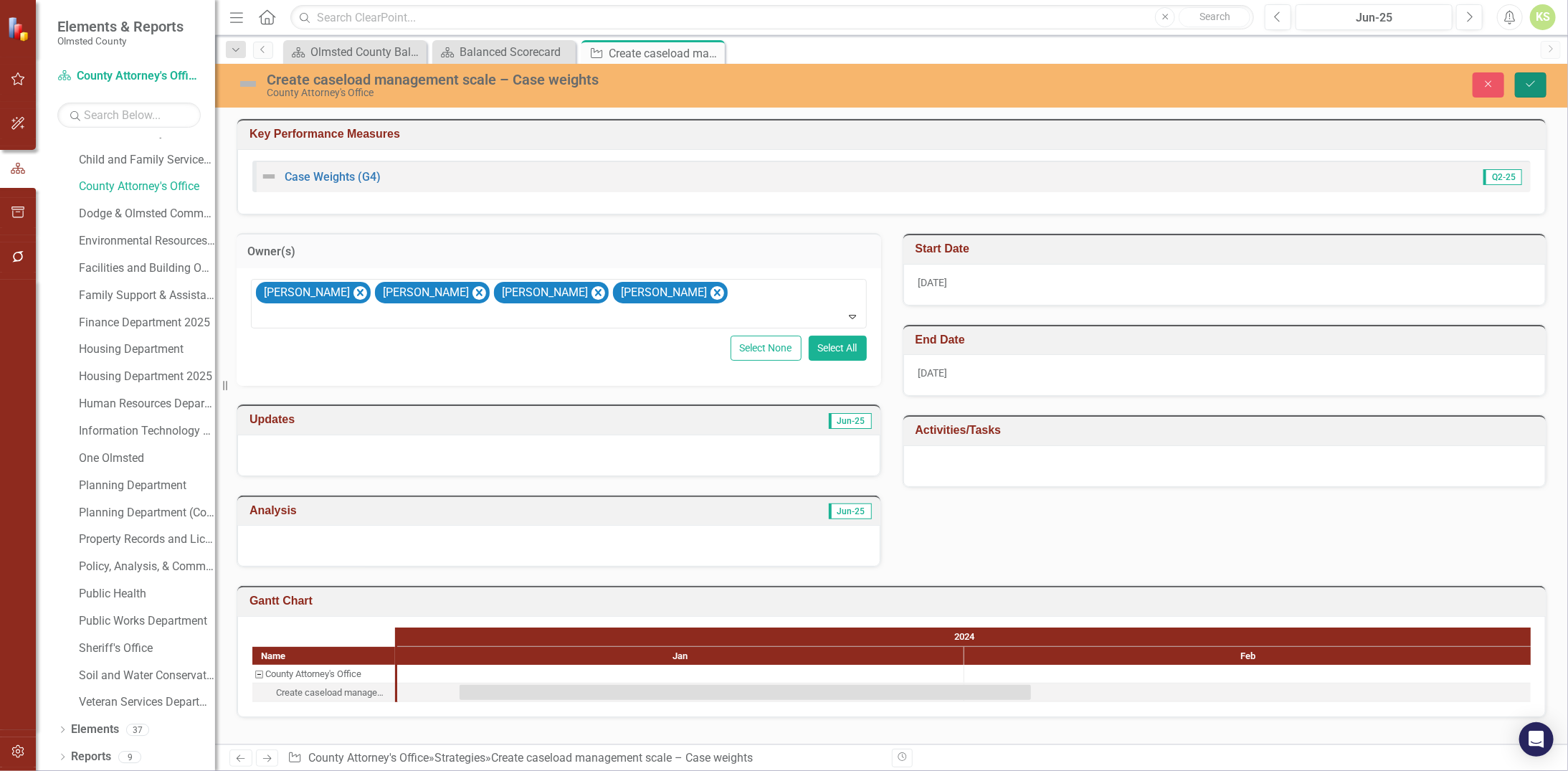 click on "Save" 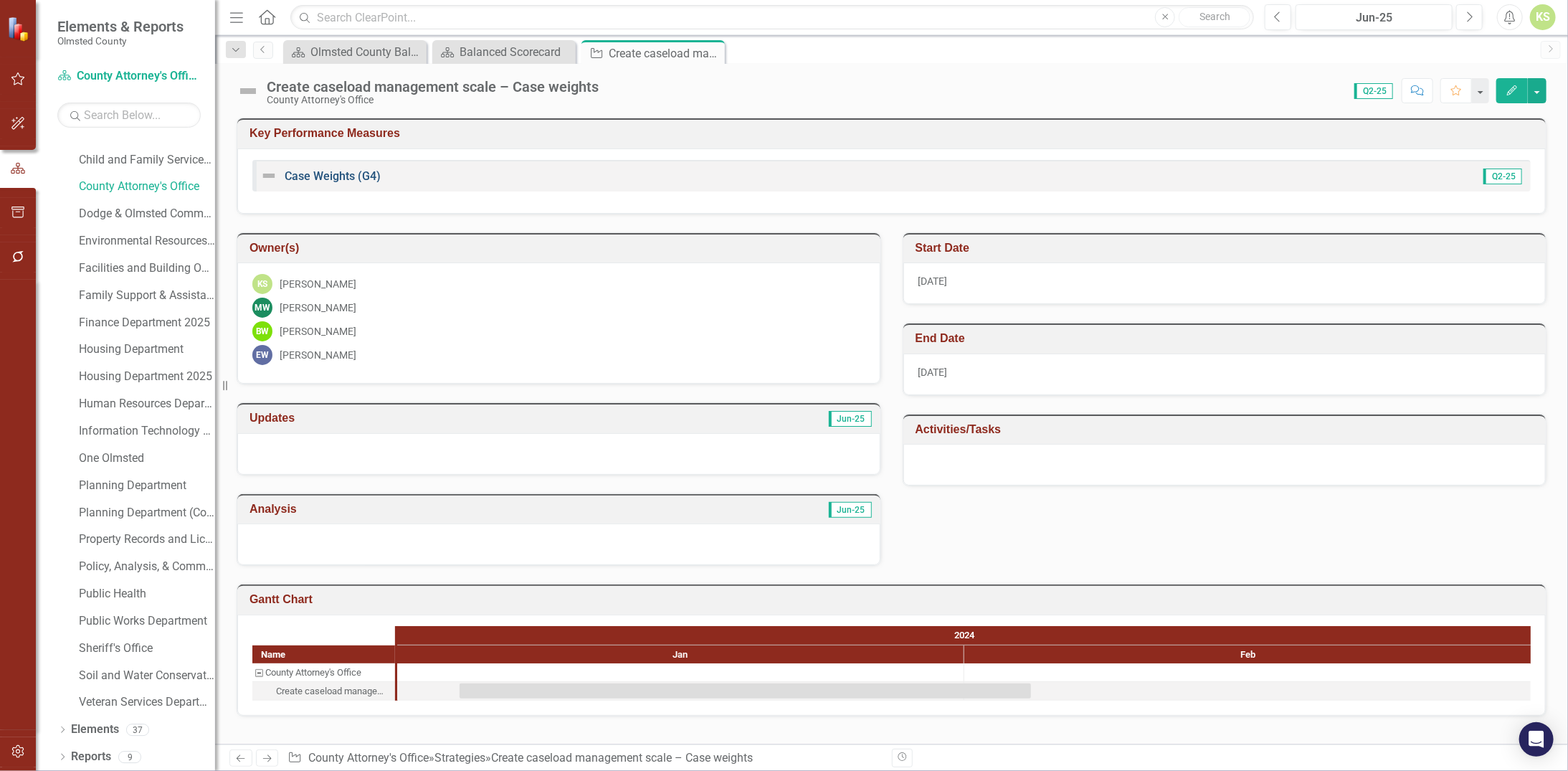 click on "Case Weights (G4)" at bounding box center [333, 176] 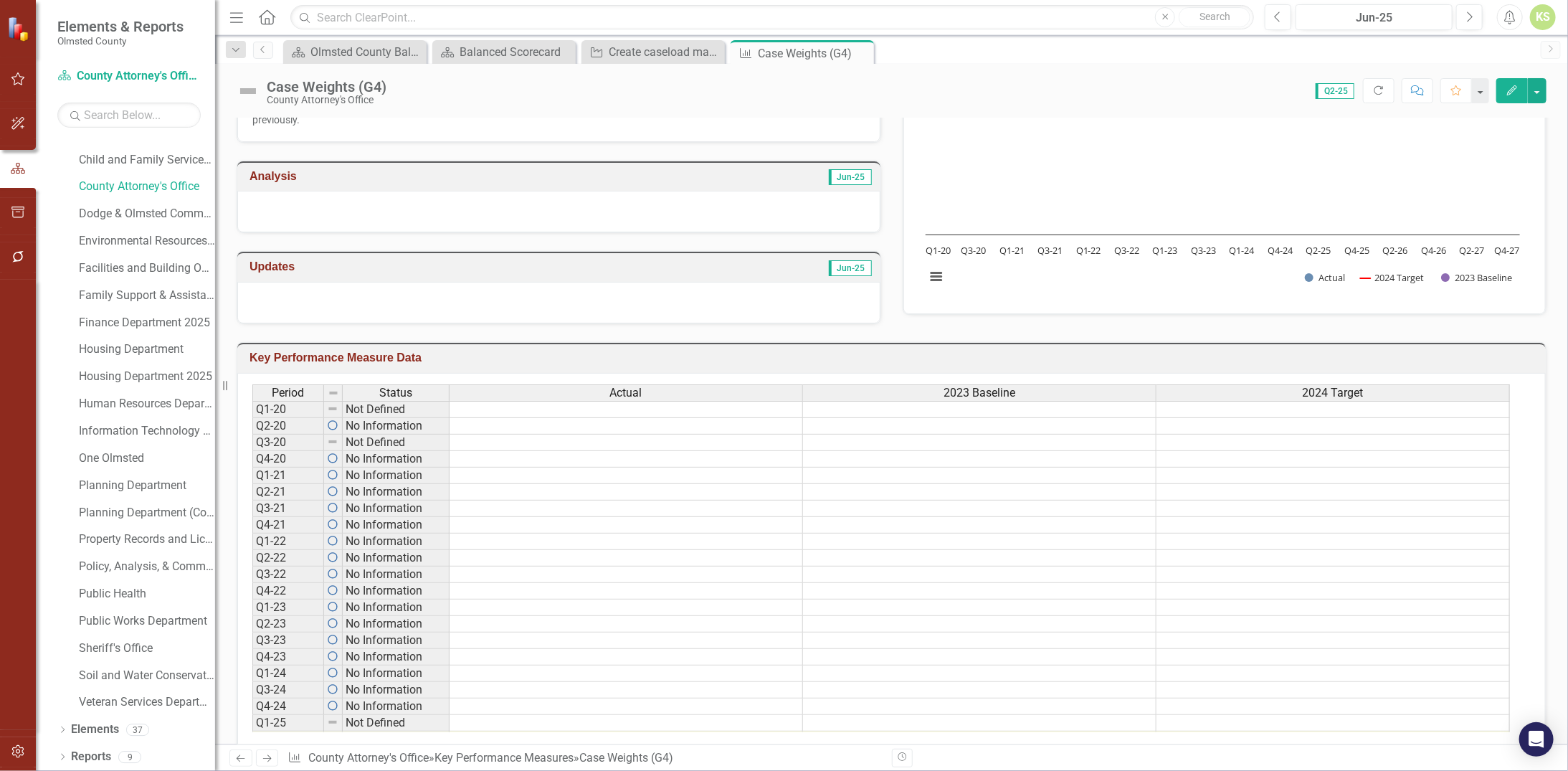 scroll, scrollTop: 383, scrollLeft: 0, axis: vertical 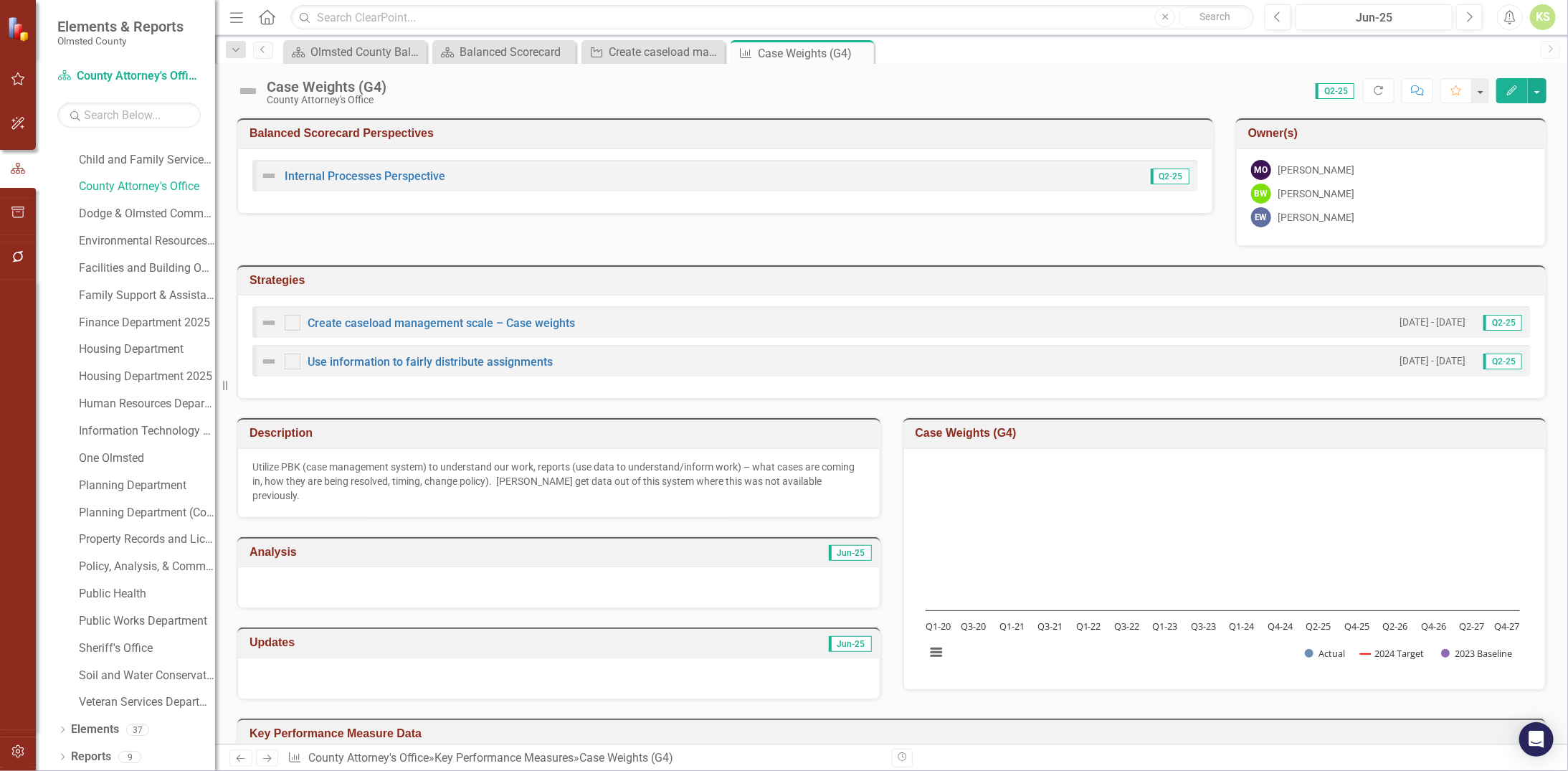 click on "KS" at bounding box center (1543, 17) 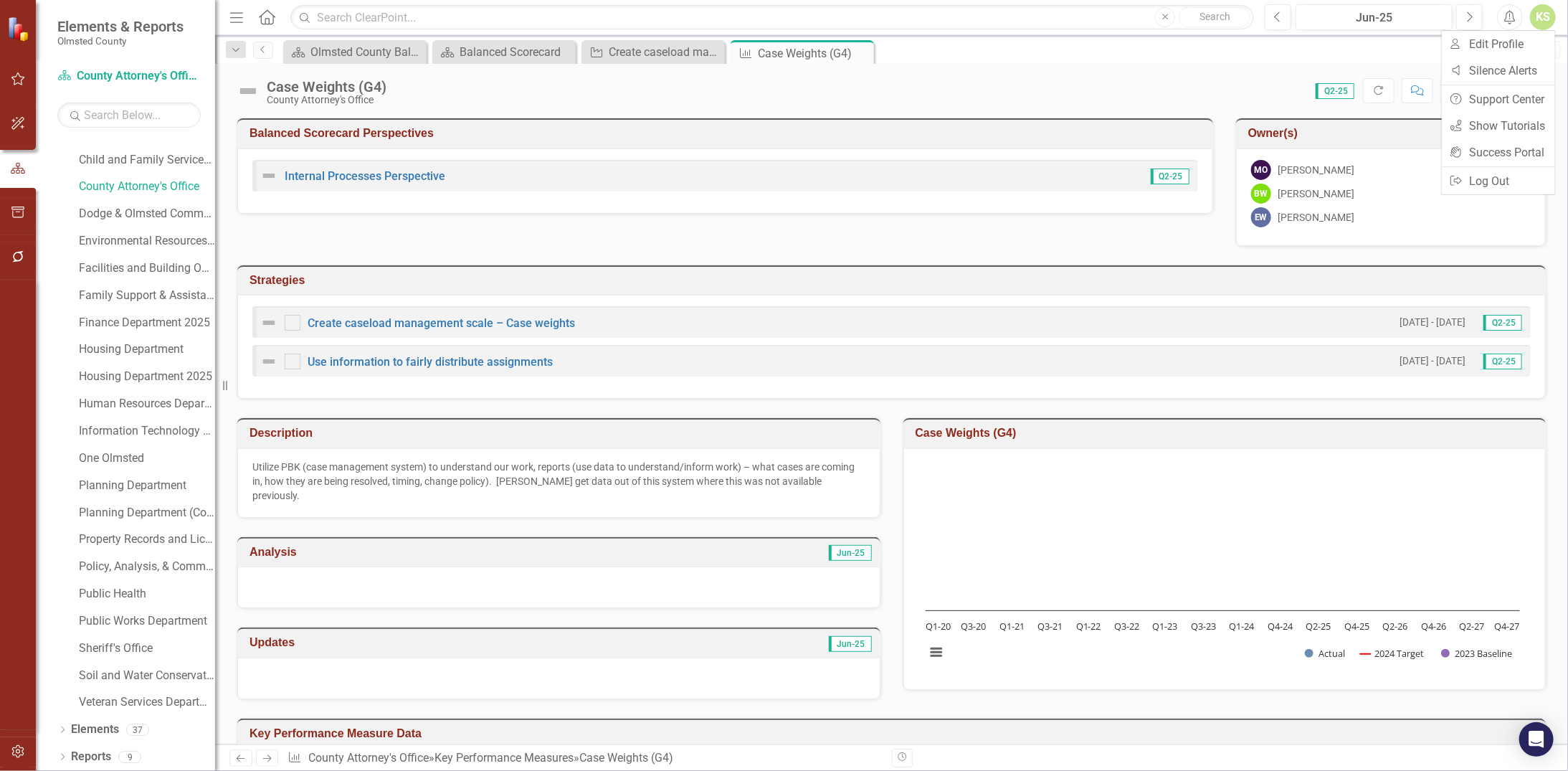 click on "Balanced Scorecard Perspectives" at bounding box center (728, 133) 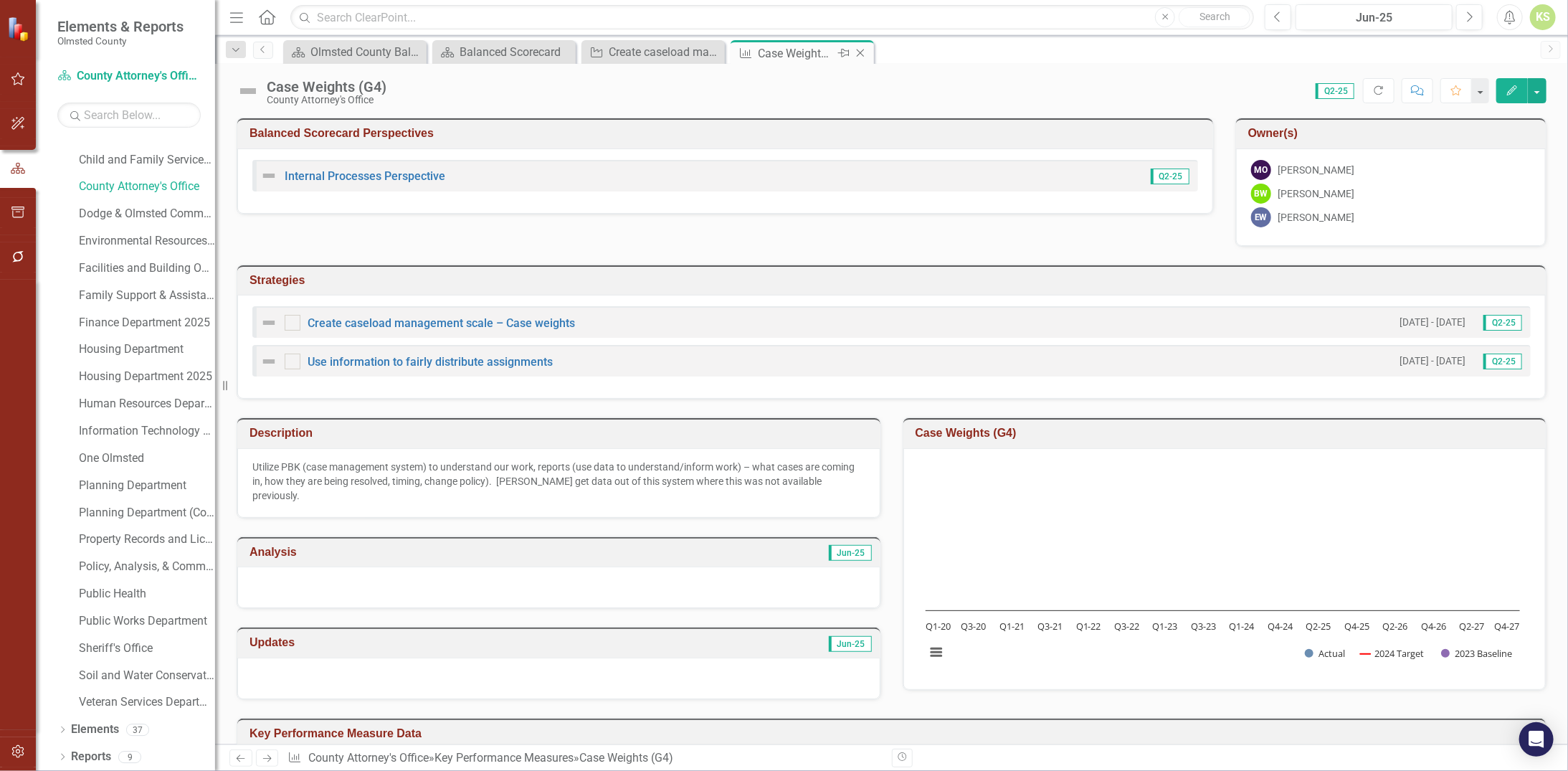 click on "Close" 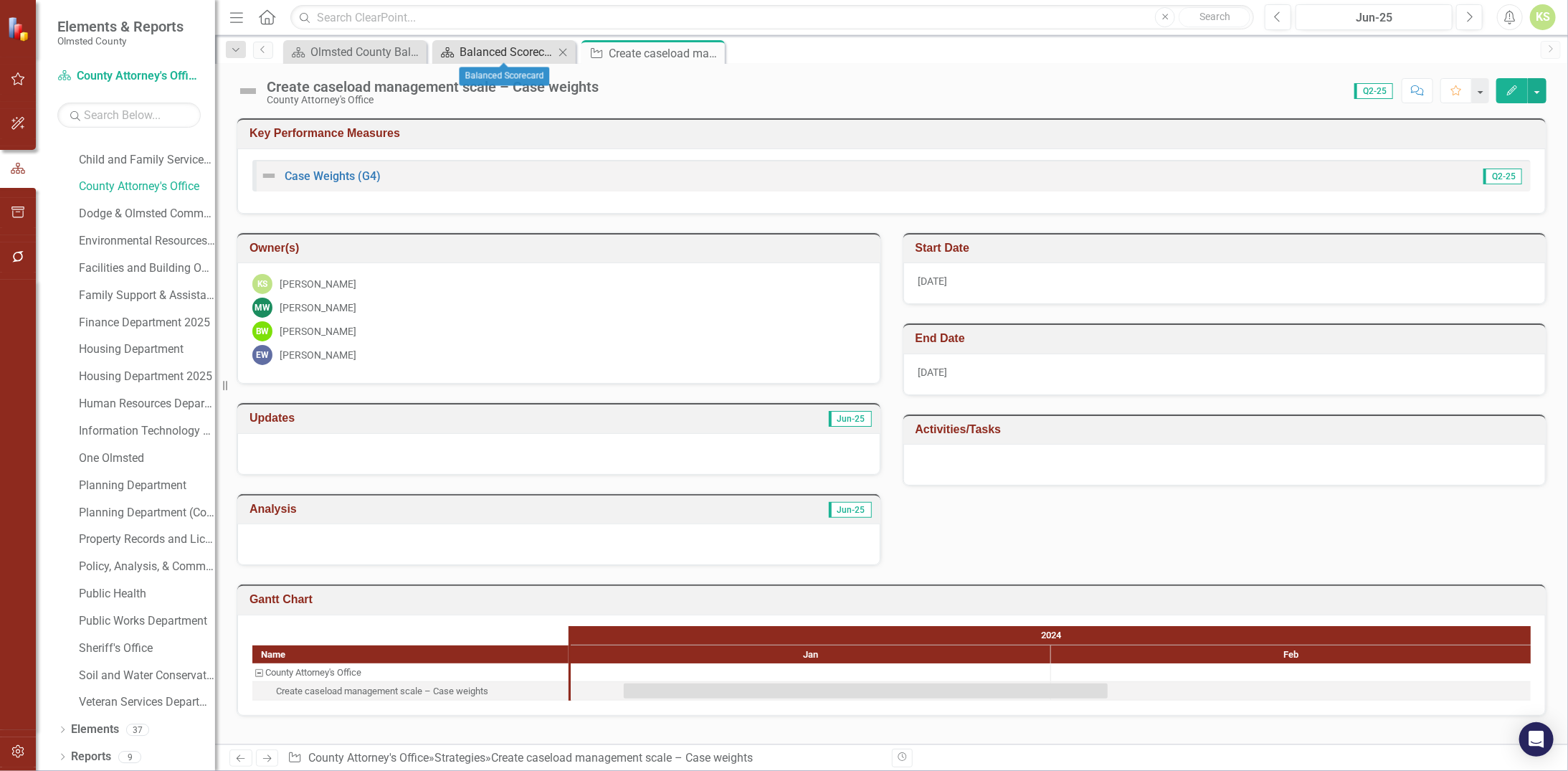 click on "Balanced Scorecard" at bounding box center (507, 52) 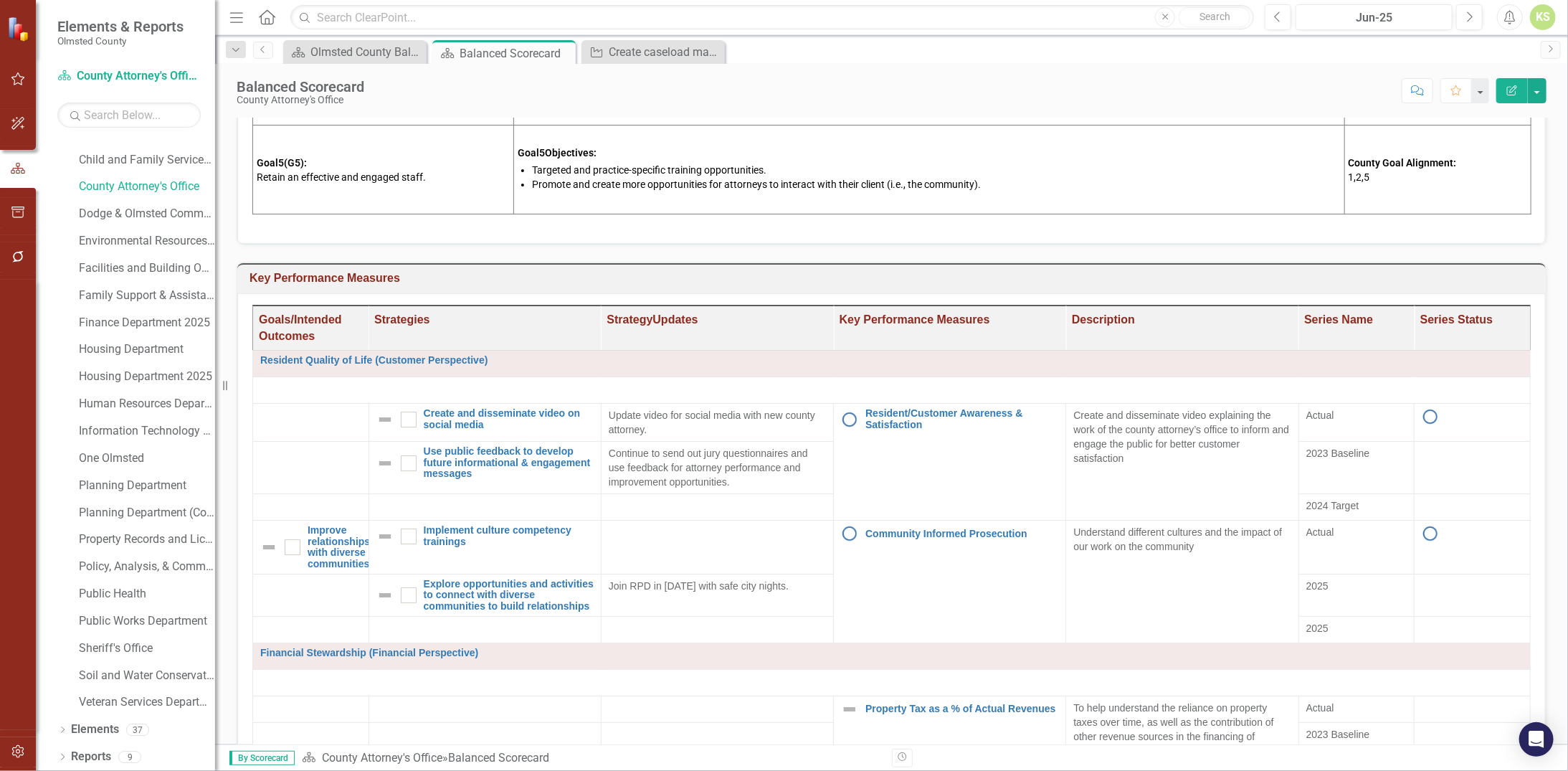 scroll, scrollTop: 574, scrollLeft: 0, axis: vertical 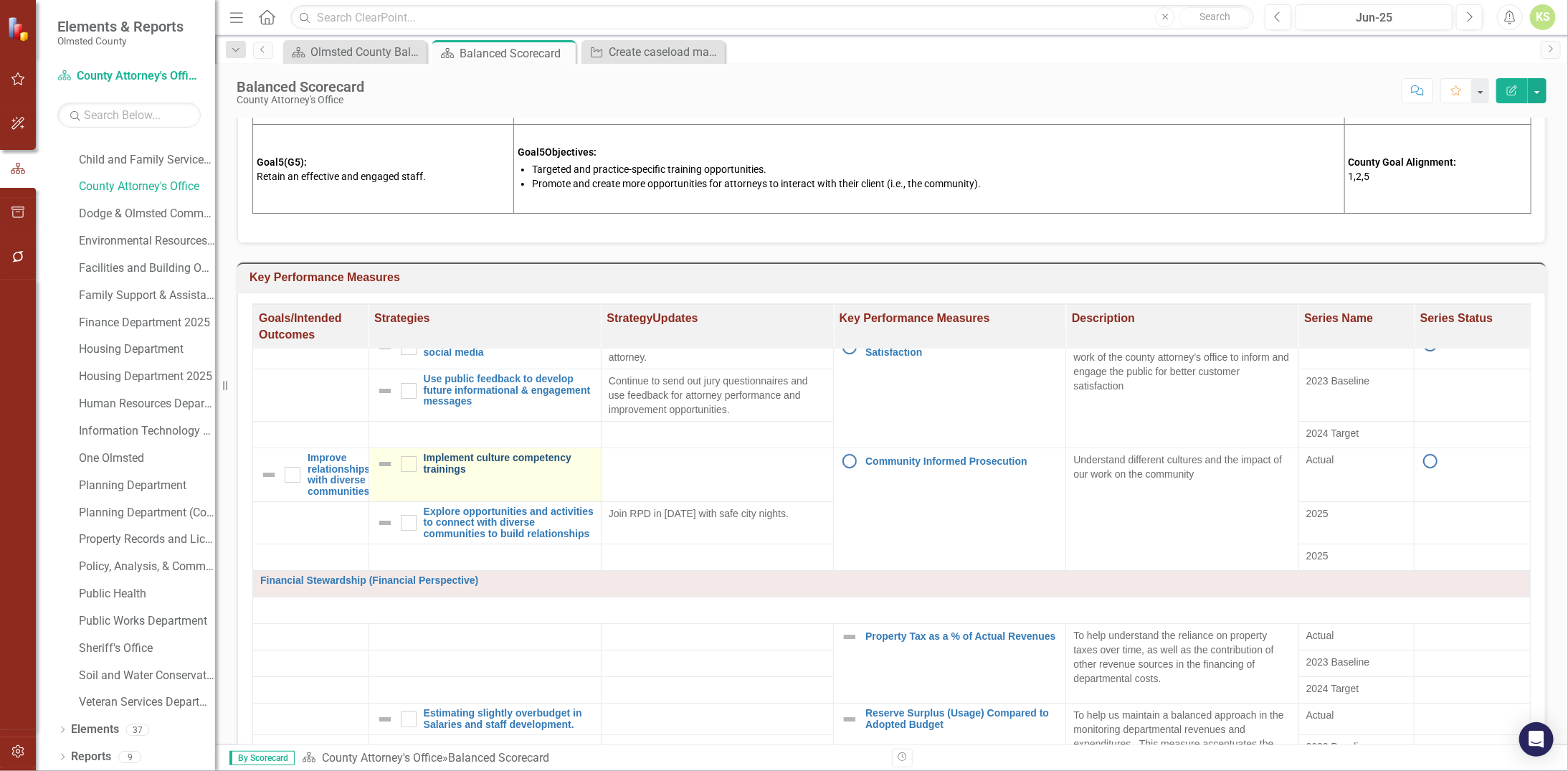 click on "Implement culture competency trainings" at bounding box center [508, 463] 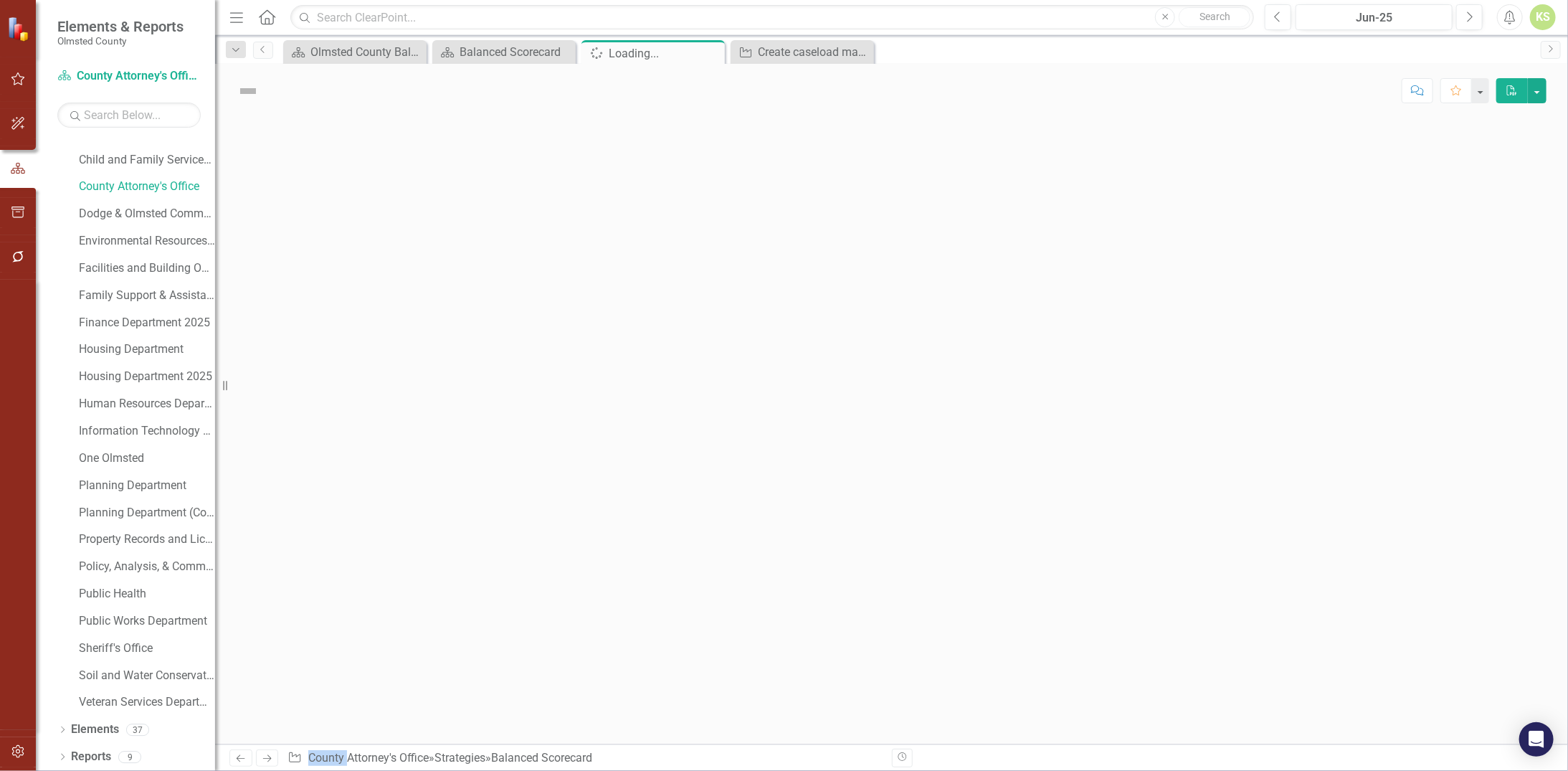 click at bounding box center [891, 431] 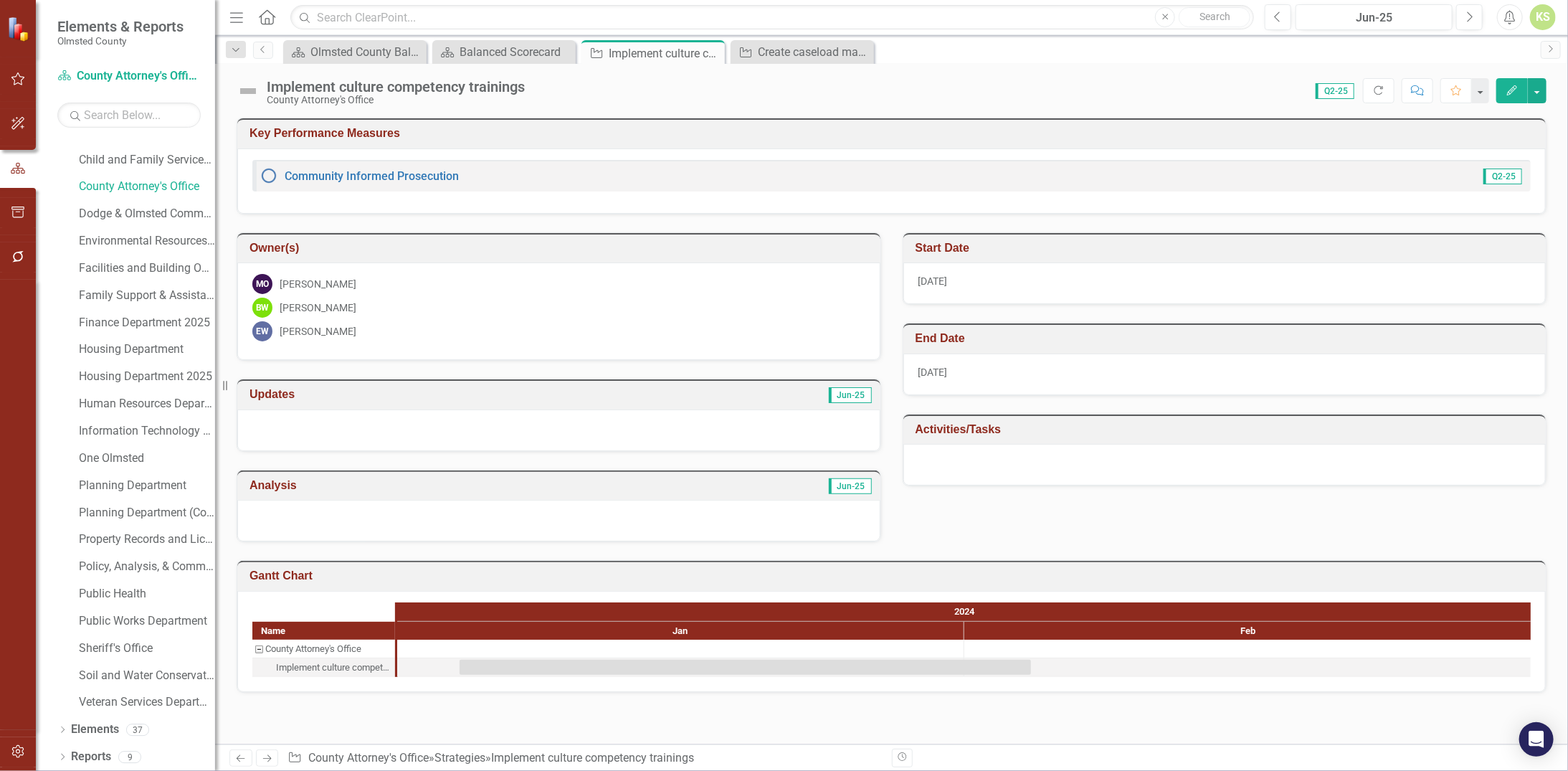 click at bounding box center [559, 430] 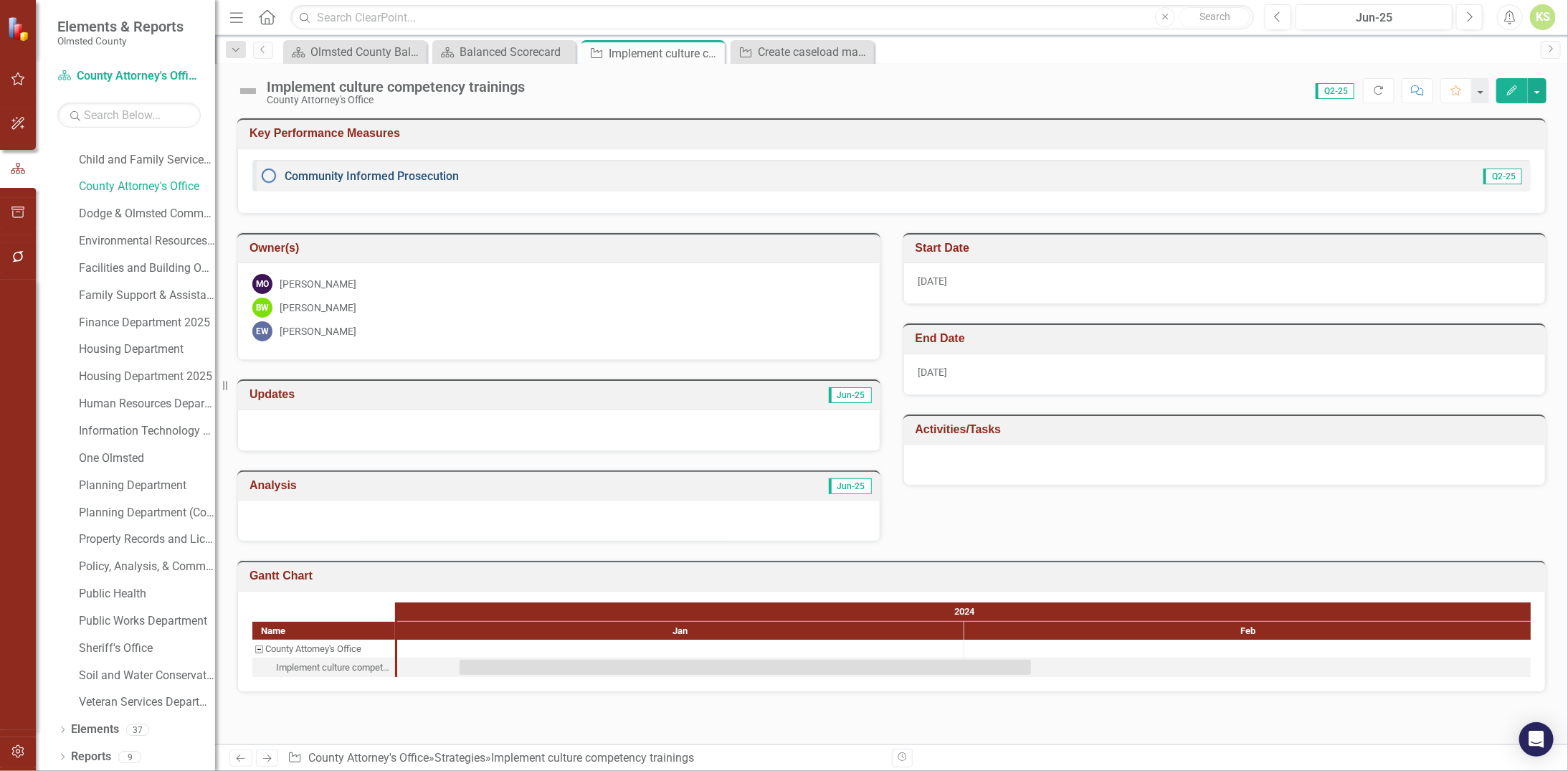 click on "Community Informed Prosecution" at bounding box center (371, 176) 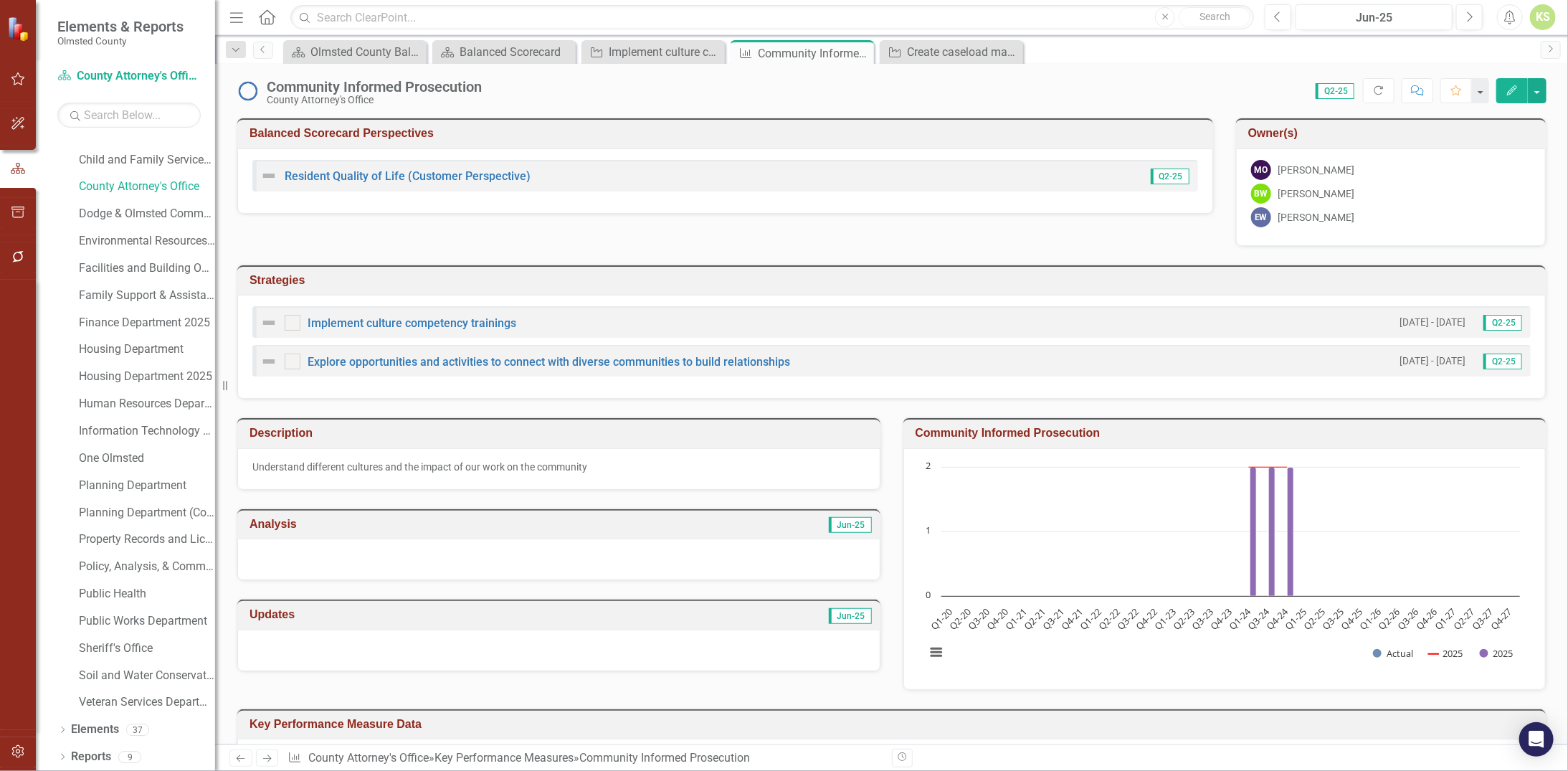 click on "Implement culture competency trainings 1/4/24 - 2/4/24 Q2-25" at bounding box center [891, 322] 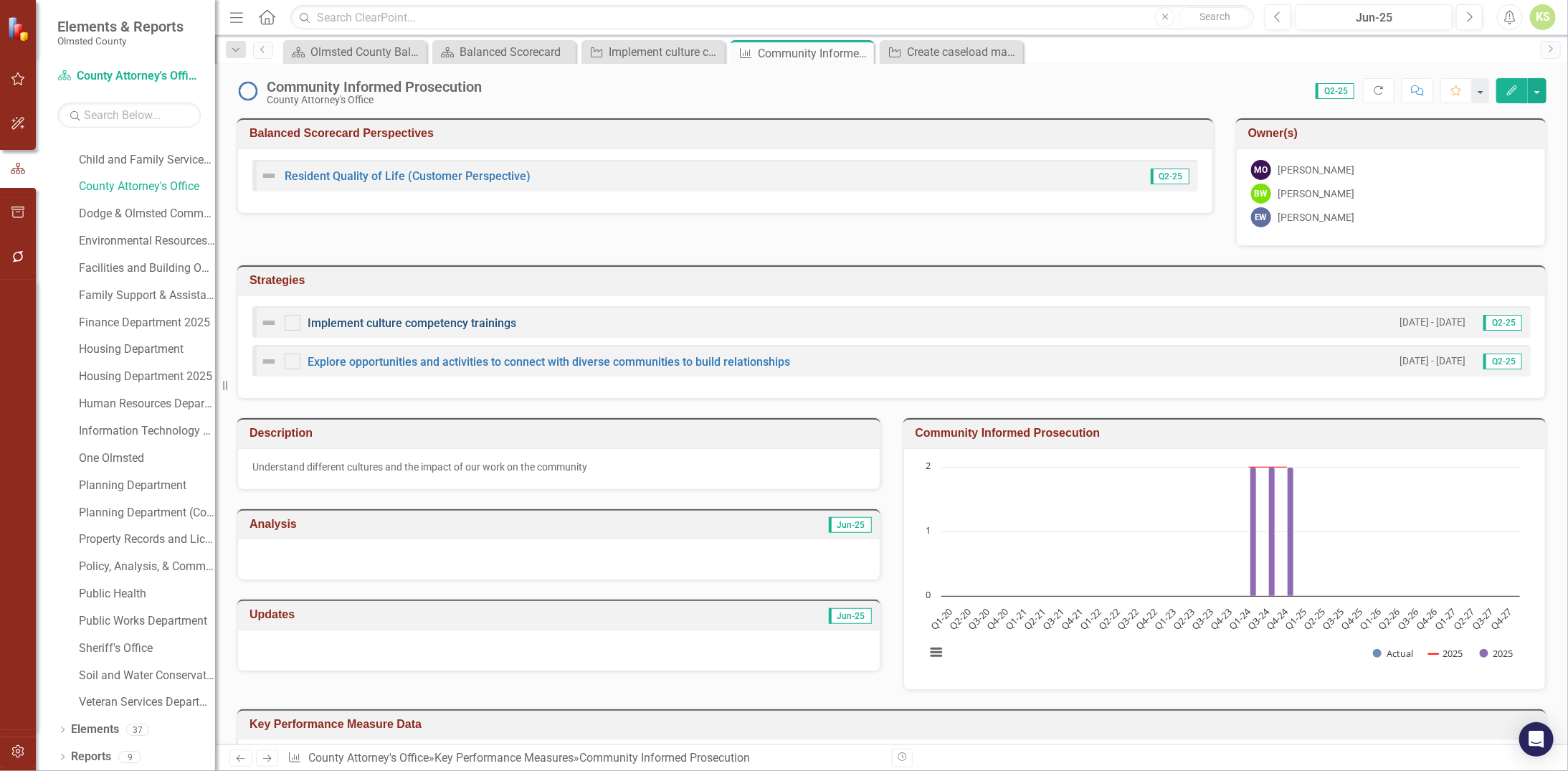 click on "Implement culture competency trainings" at bounding box center [412, 323] 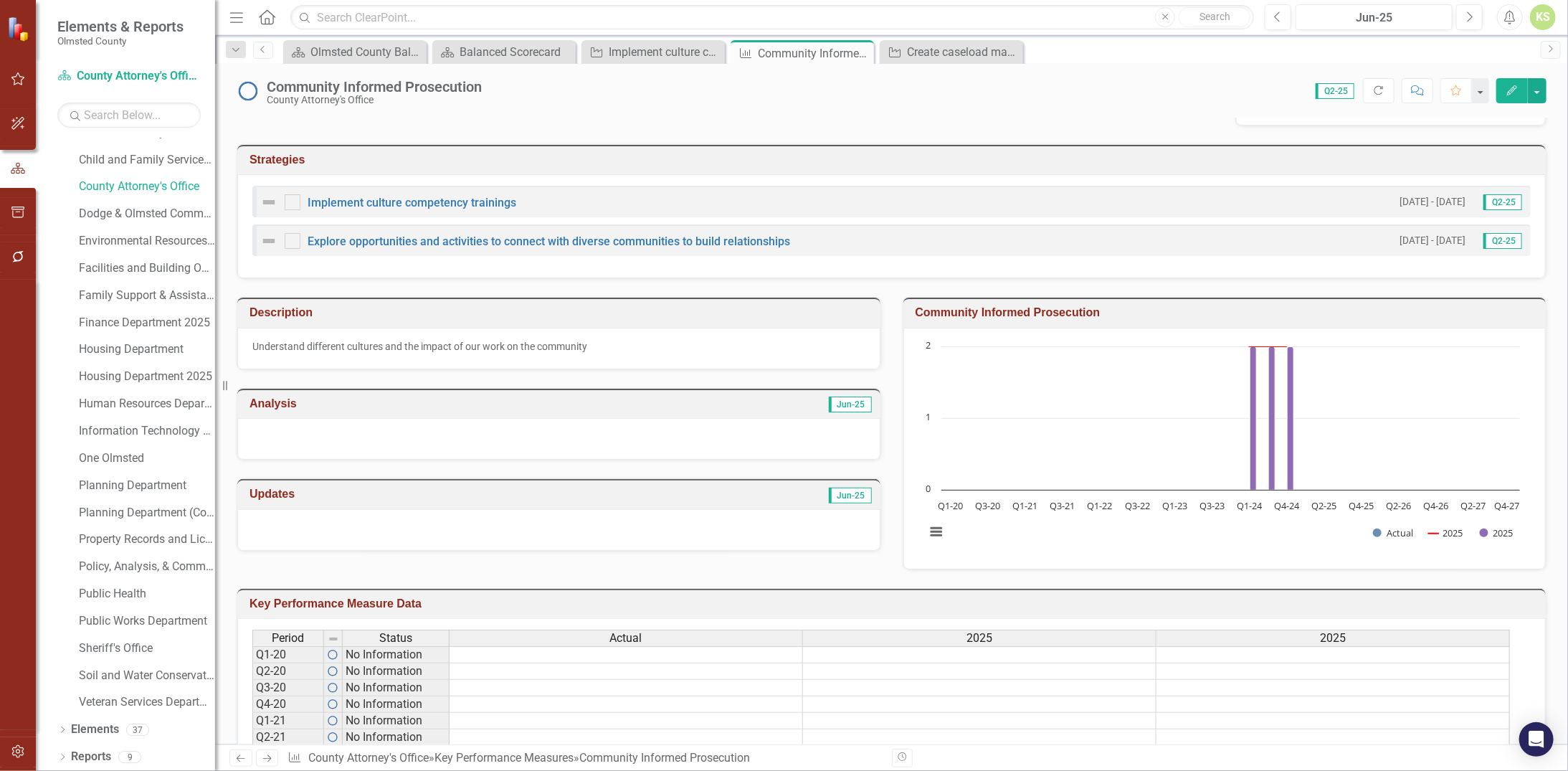 scroll, scrollTop: 0, scrollLeft: 0, axis: both 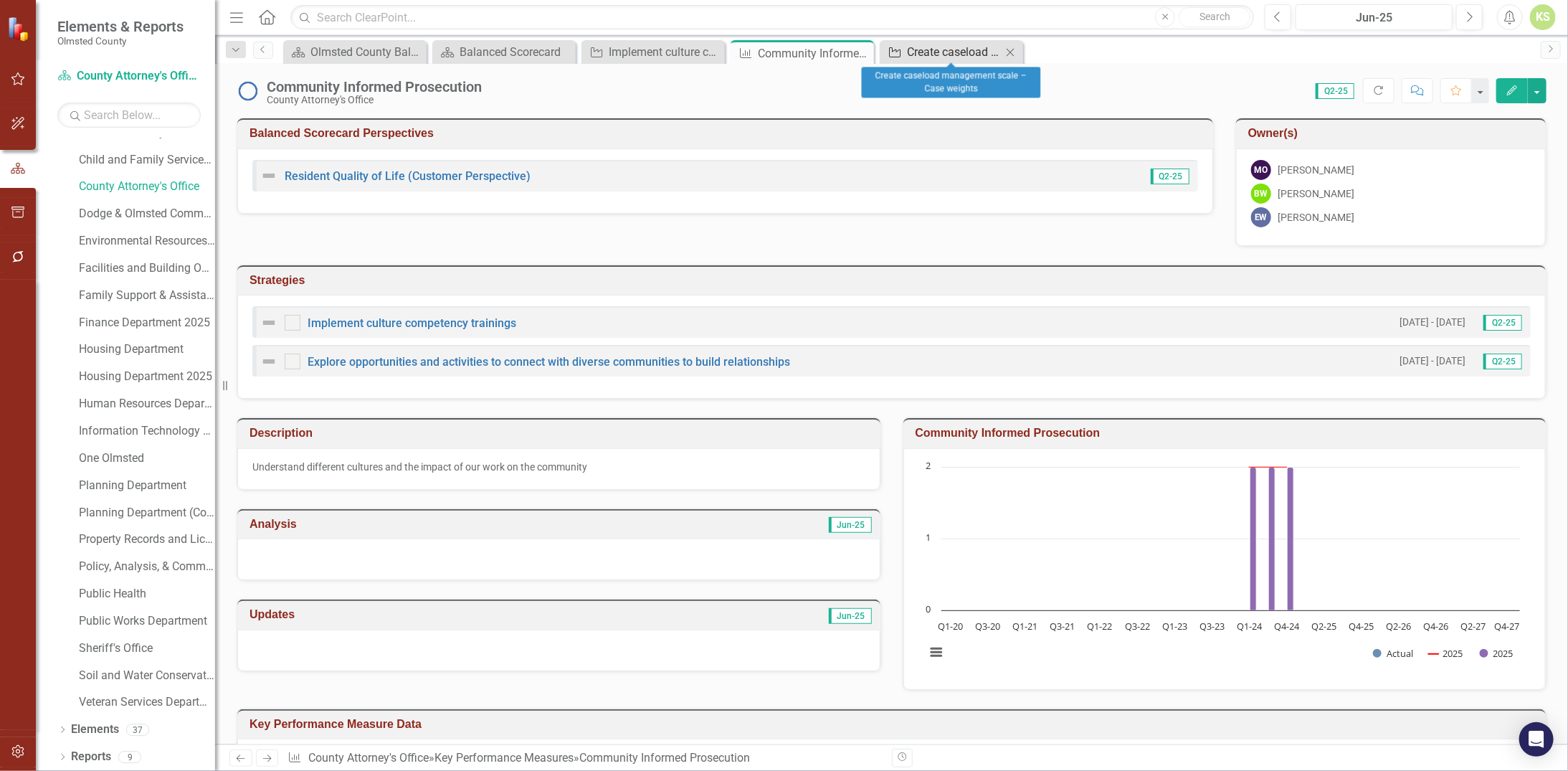 click on "Create caseload management scale – Case weights" at bounding box center (954, 52) 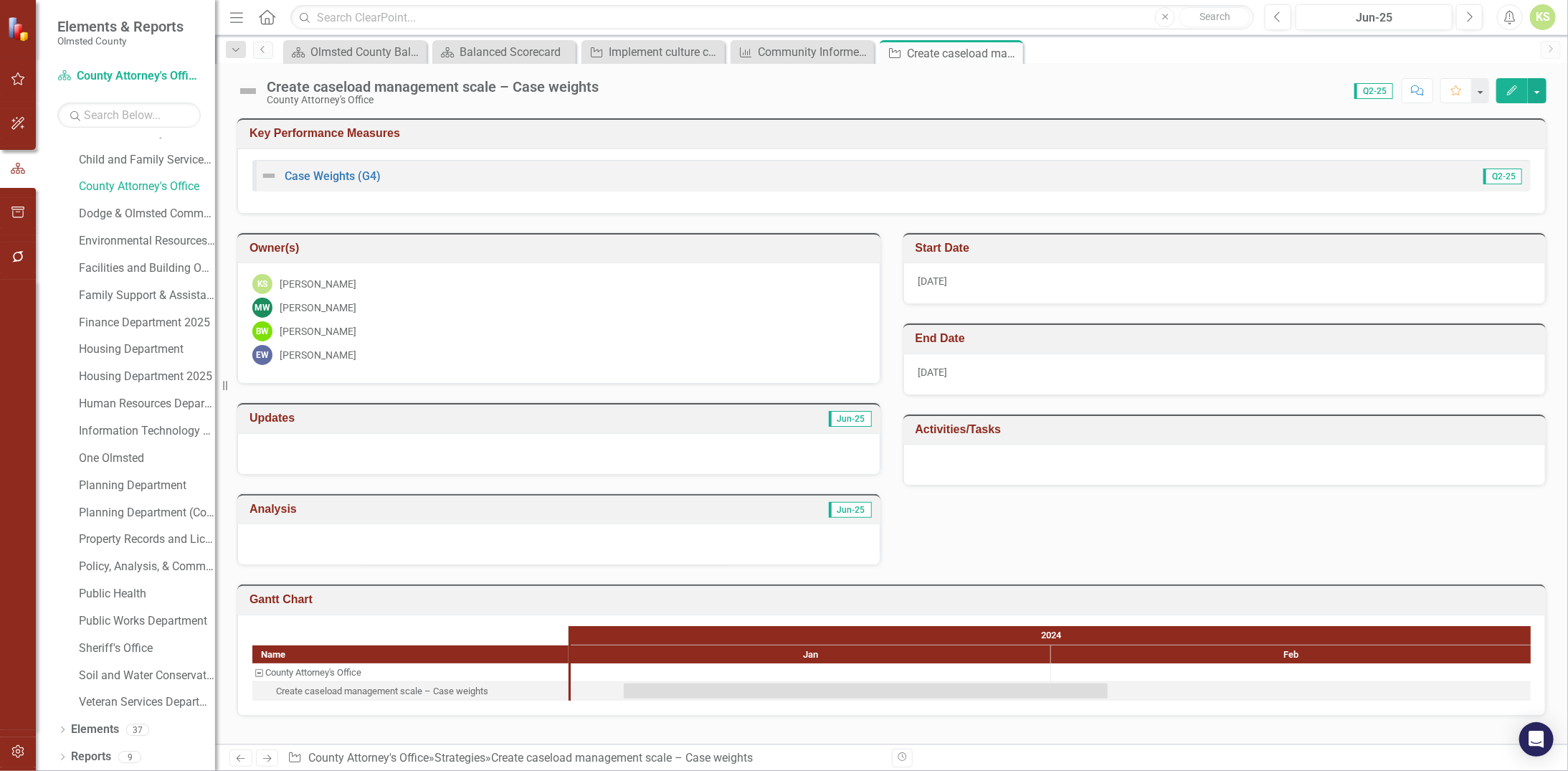 drag, startPoint x: 1007, startPoint y: 53, endPoint x: 967, endPoint y: 60, distance: 40.60788 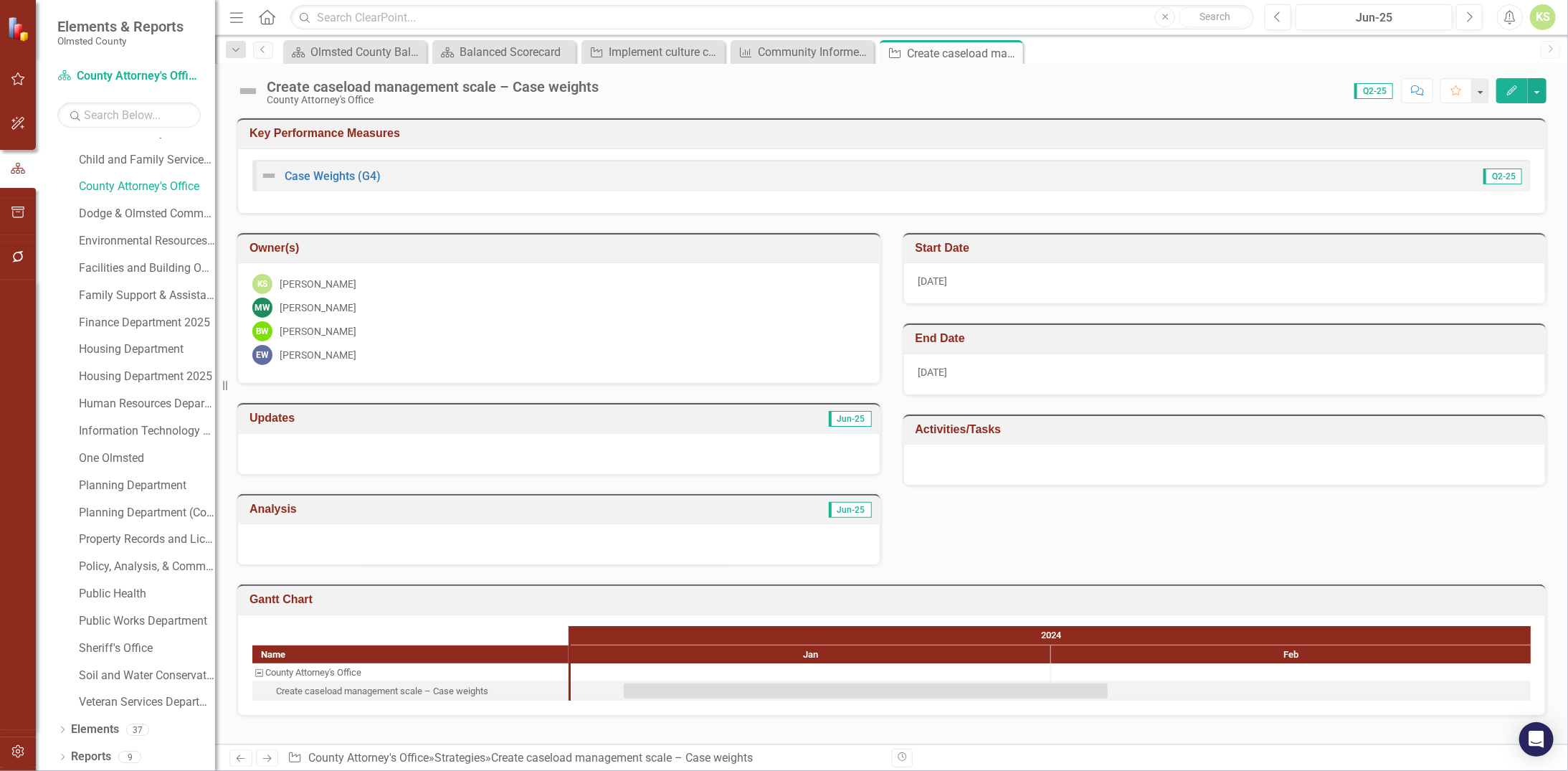 click on "Close" 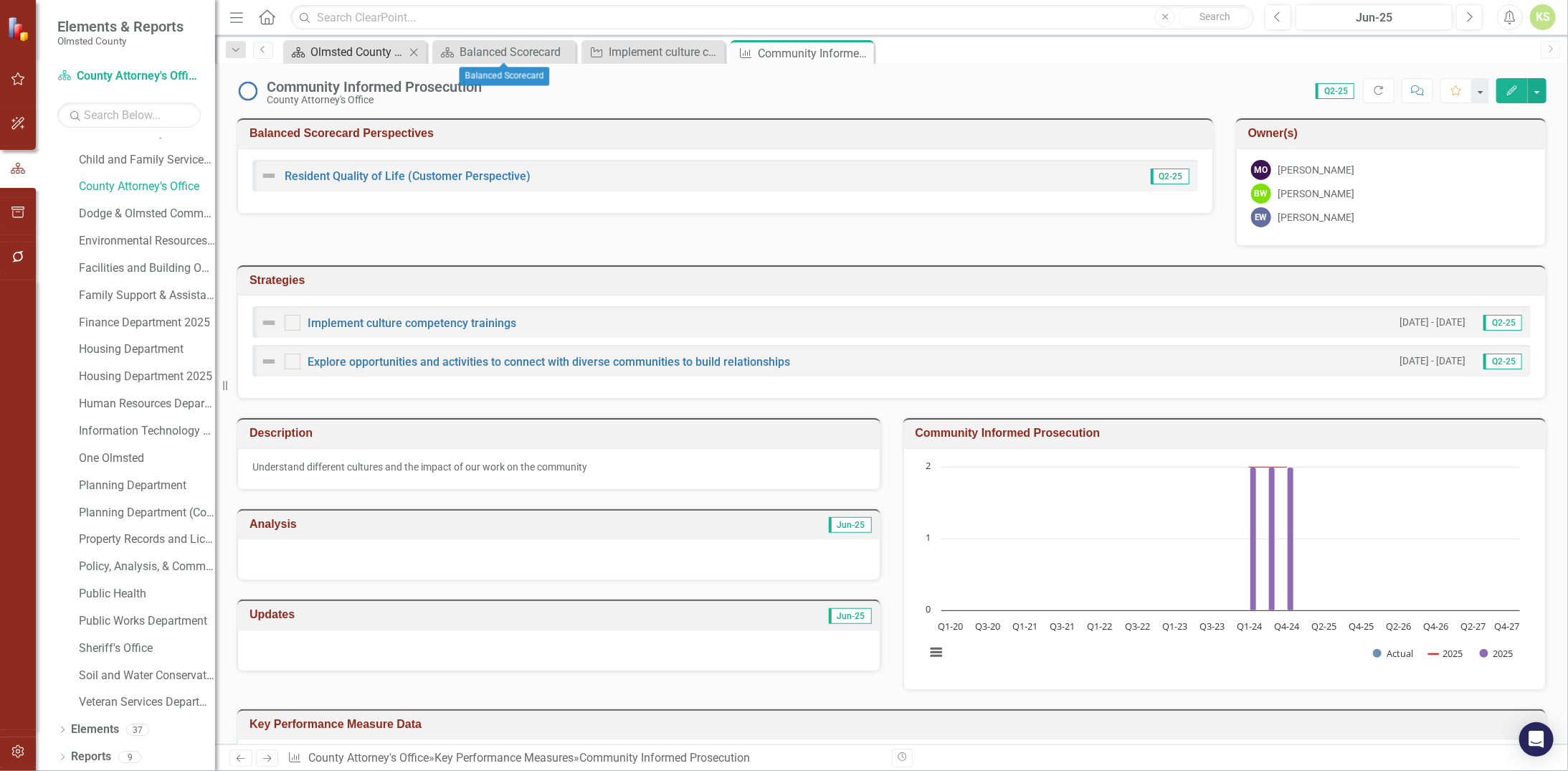 click on "Olmsted County Balanced Scorecard" at bounding box center (358, 52) 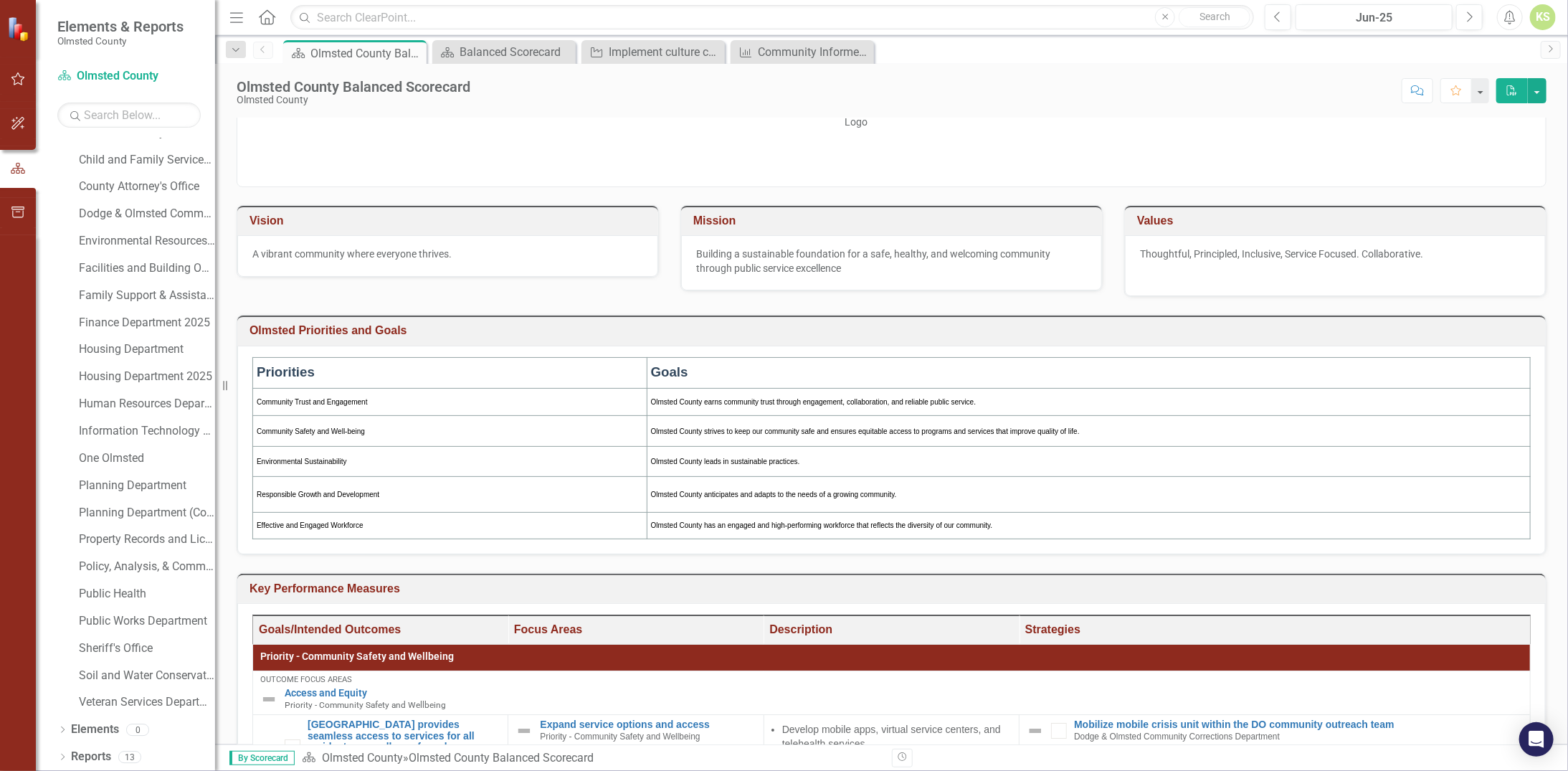 scroll, scrollTop: 0, scrollLeft: 0, axis: both 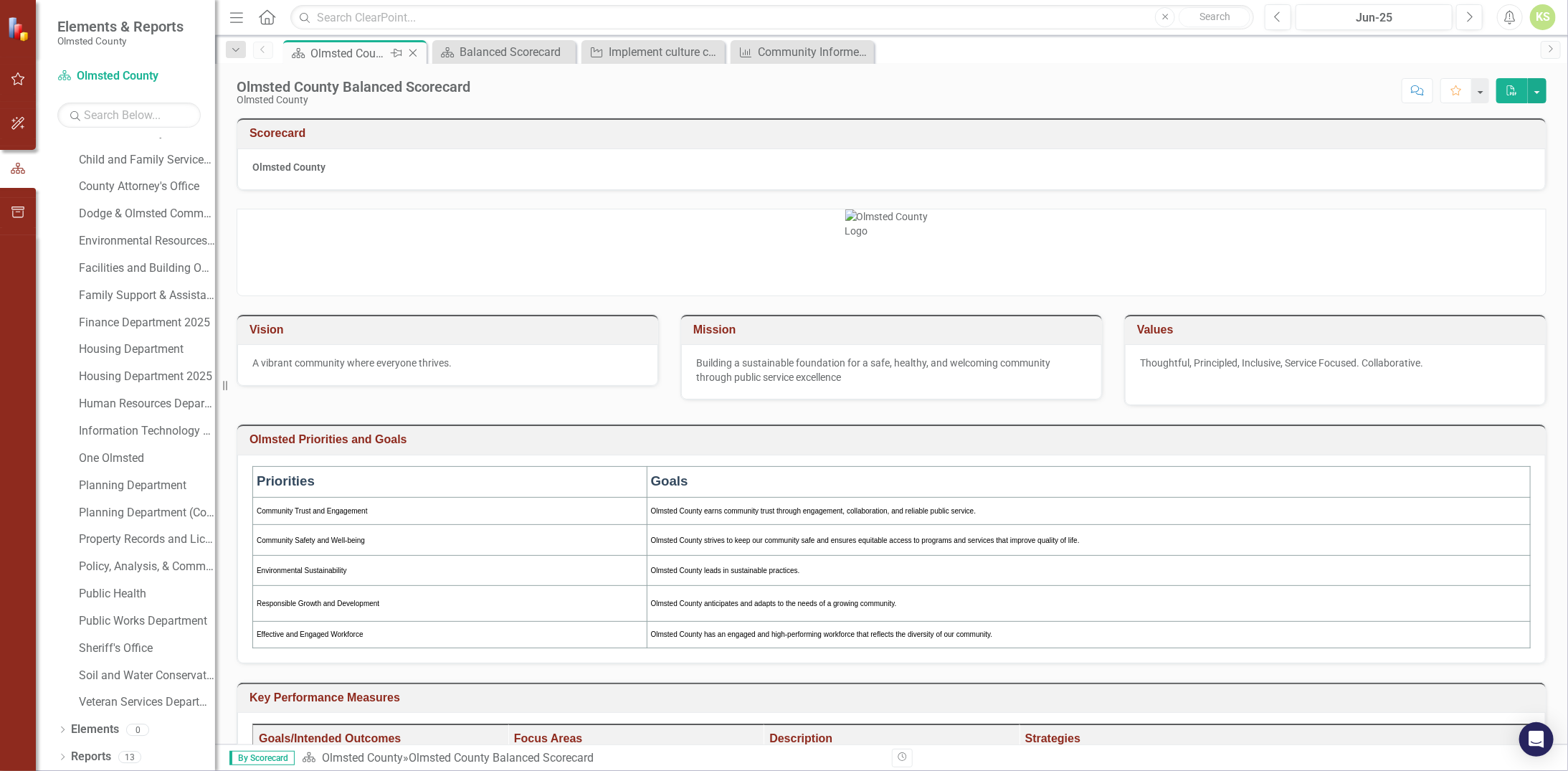 click on "Close" 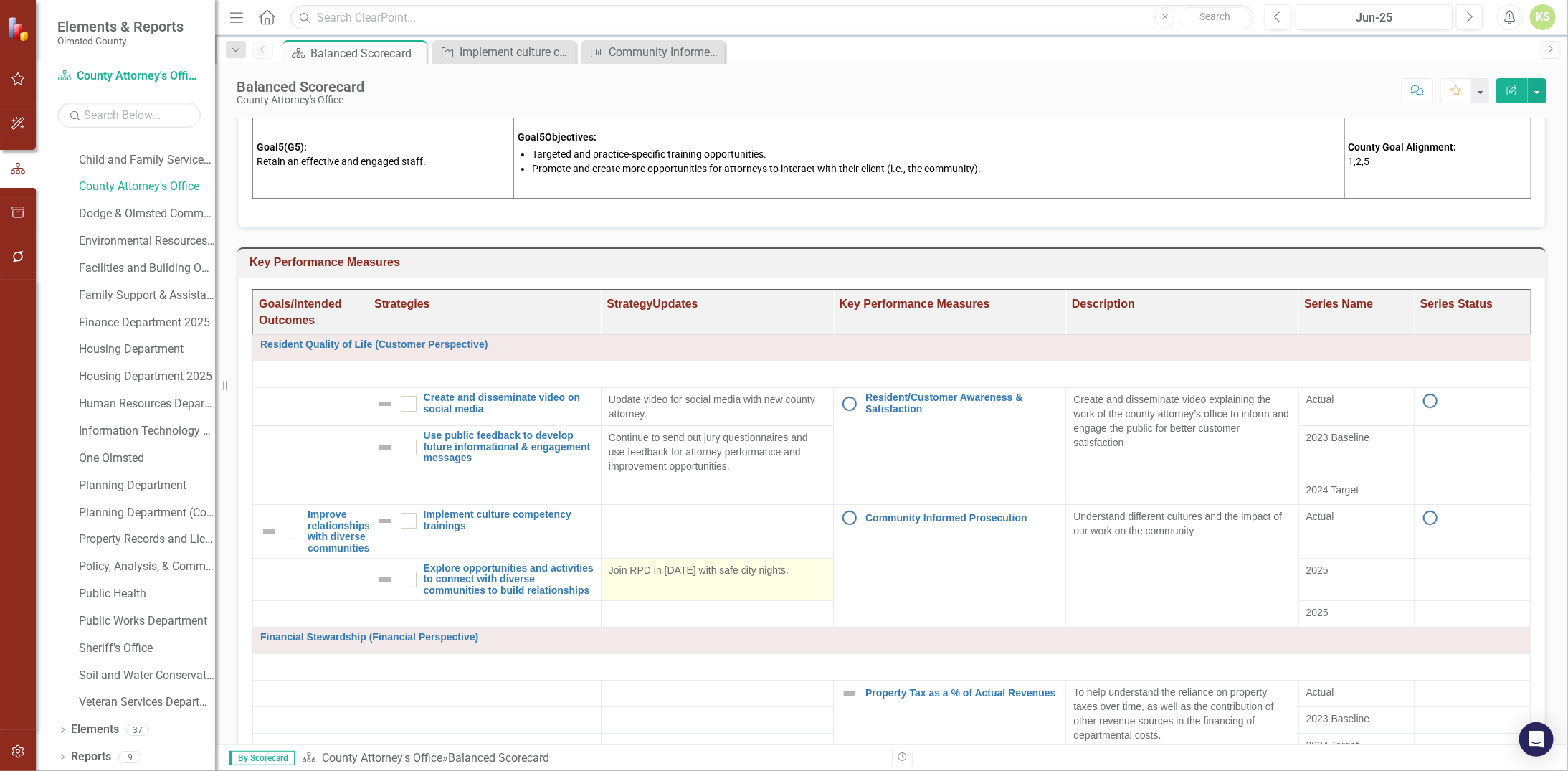 scroll, scrollTop: 626, scrollLeft: 0, axis: vertical 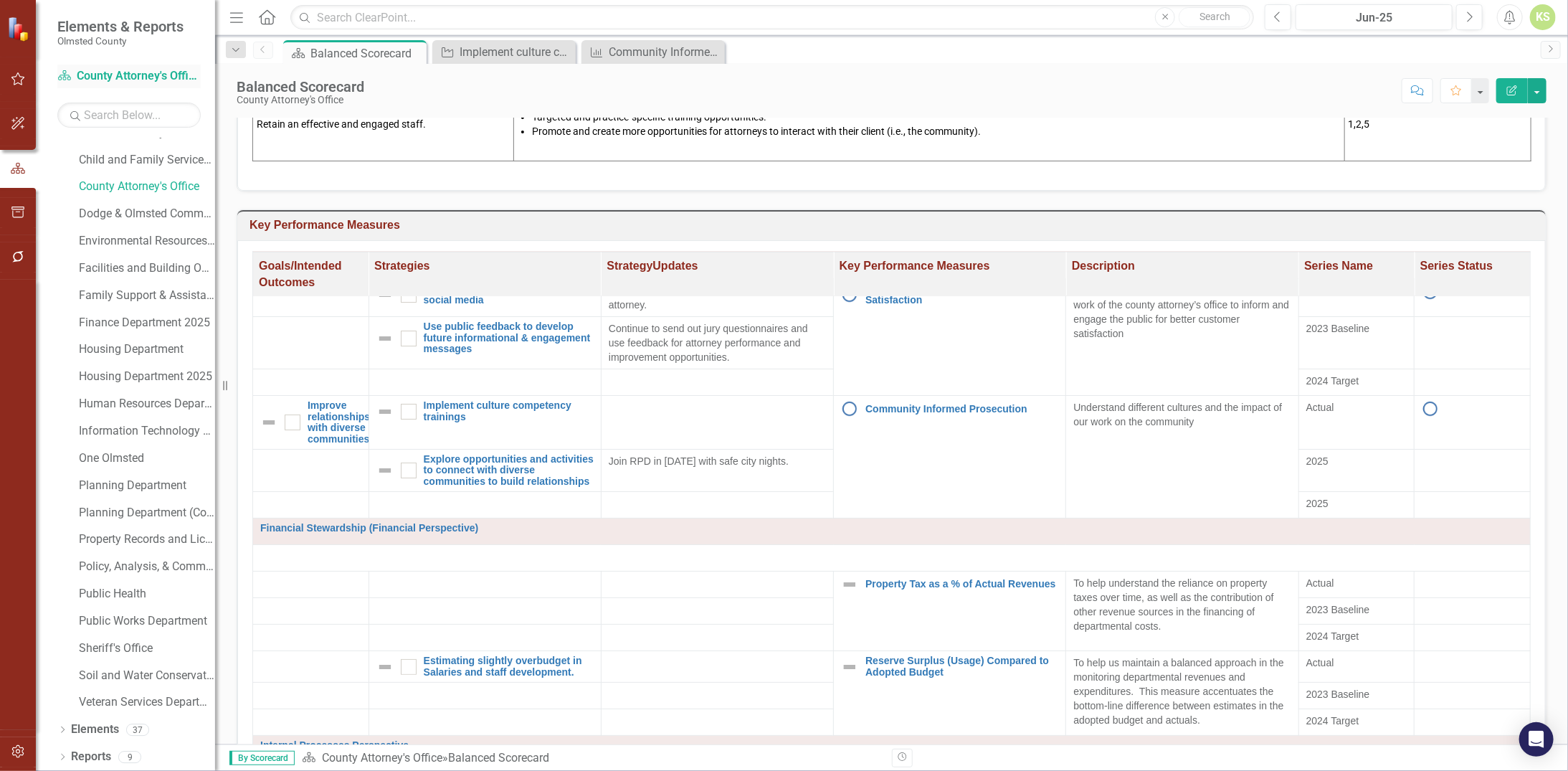 click on "Scorecard County Attorney's Office" at bounding box center (129, 76) 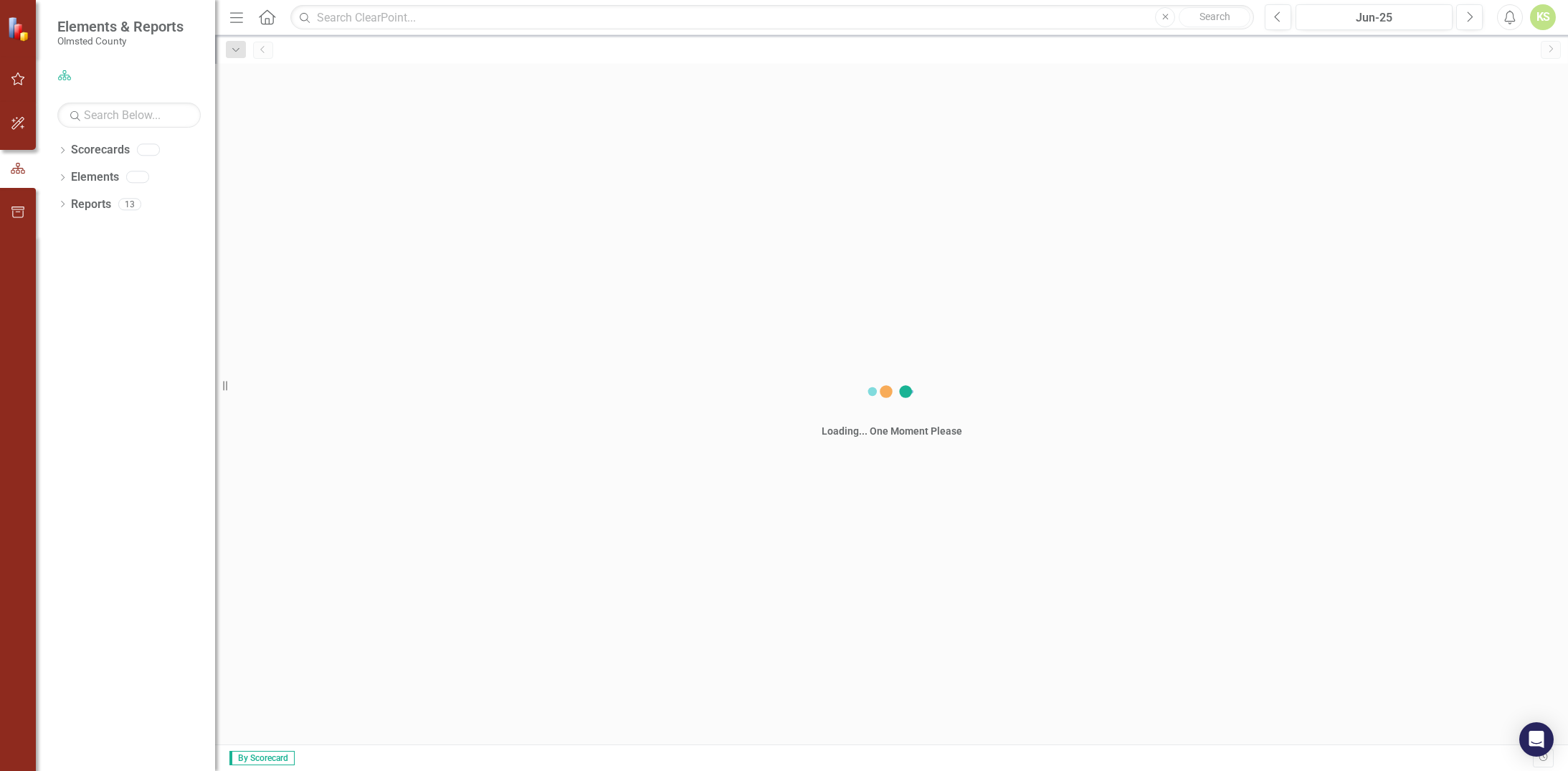 scroll, scrollTop: 0, scrollLeft: 0, axis: both 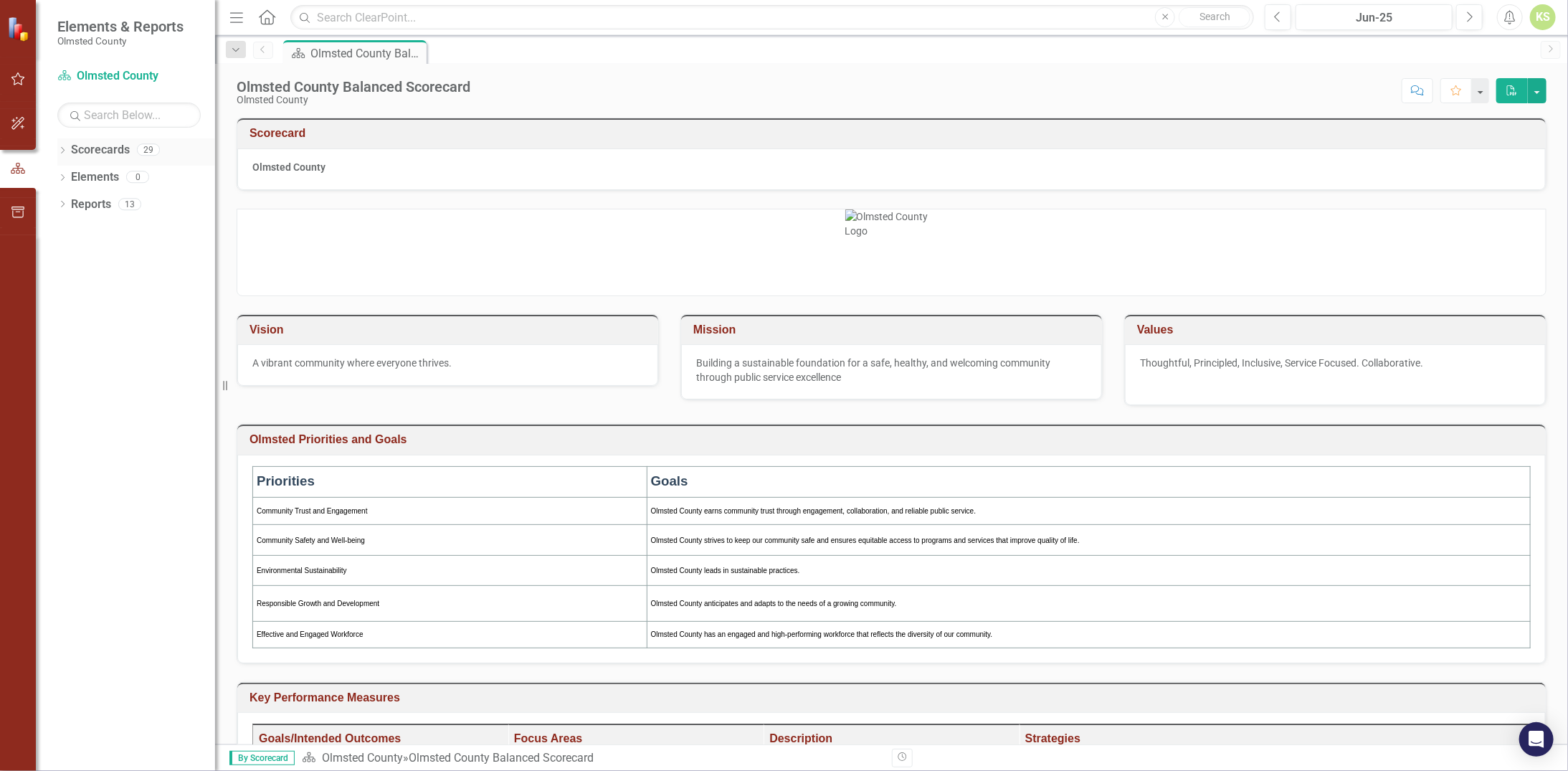 click on "Dropdown" 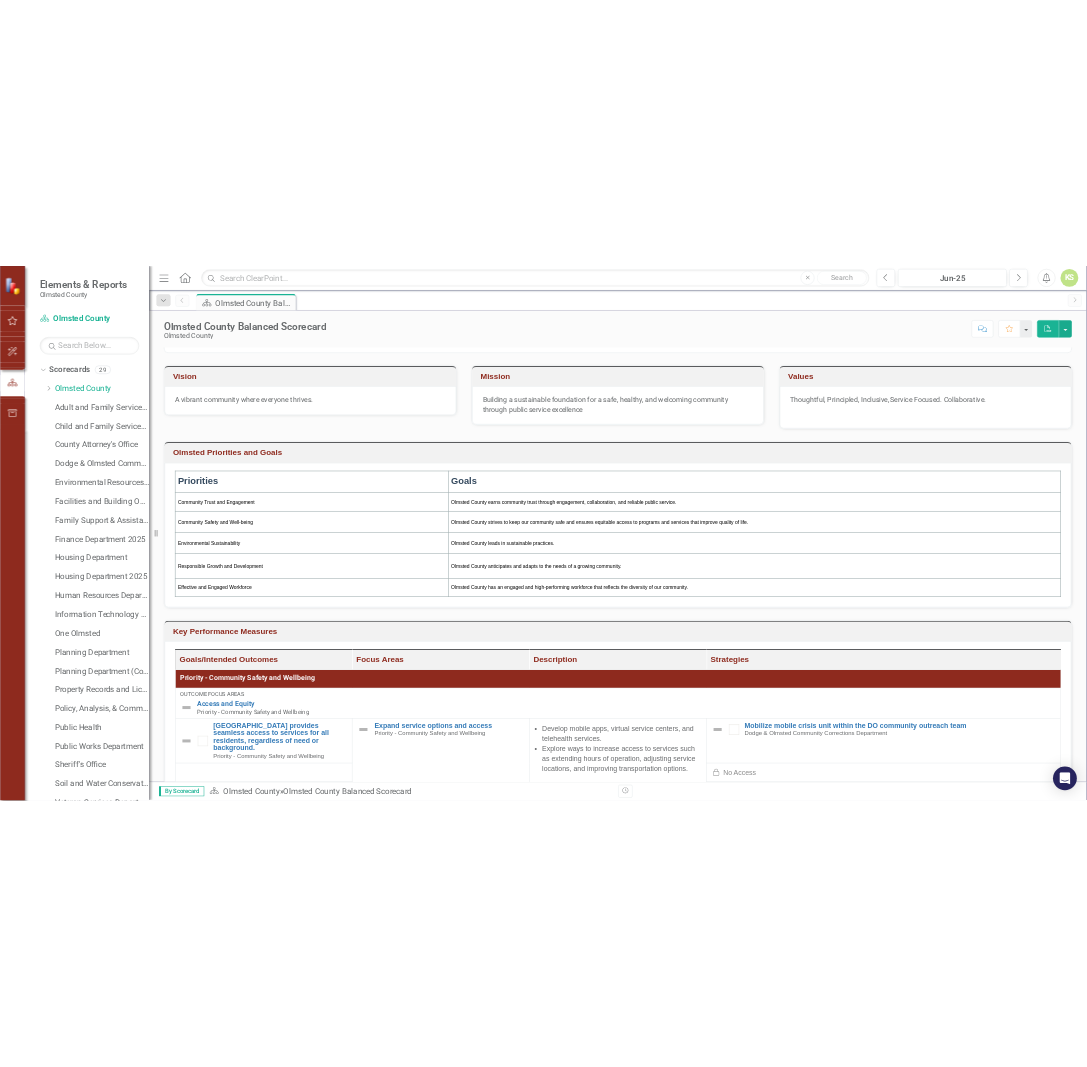 scroll, scrollTop: 300, scrollLeft: 0, axis: vertical 